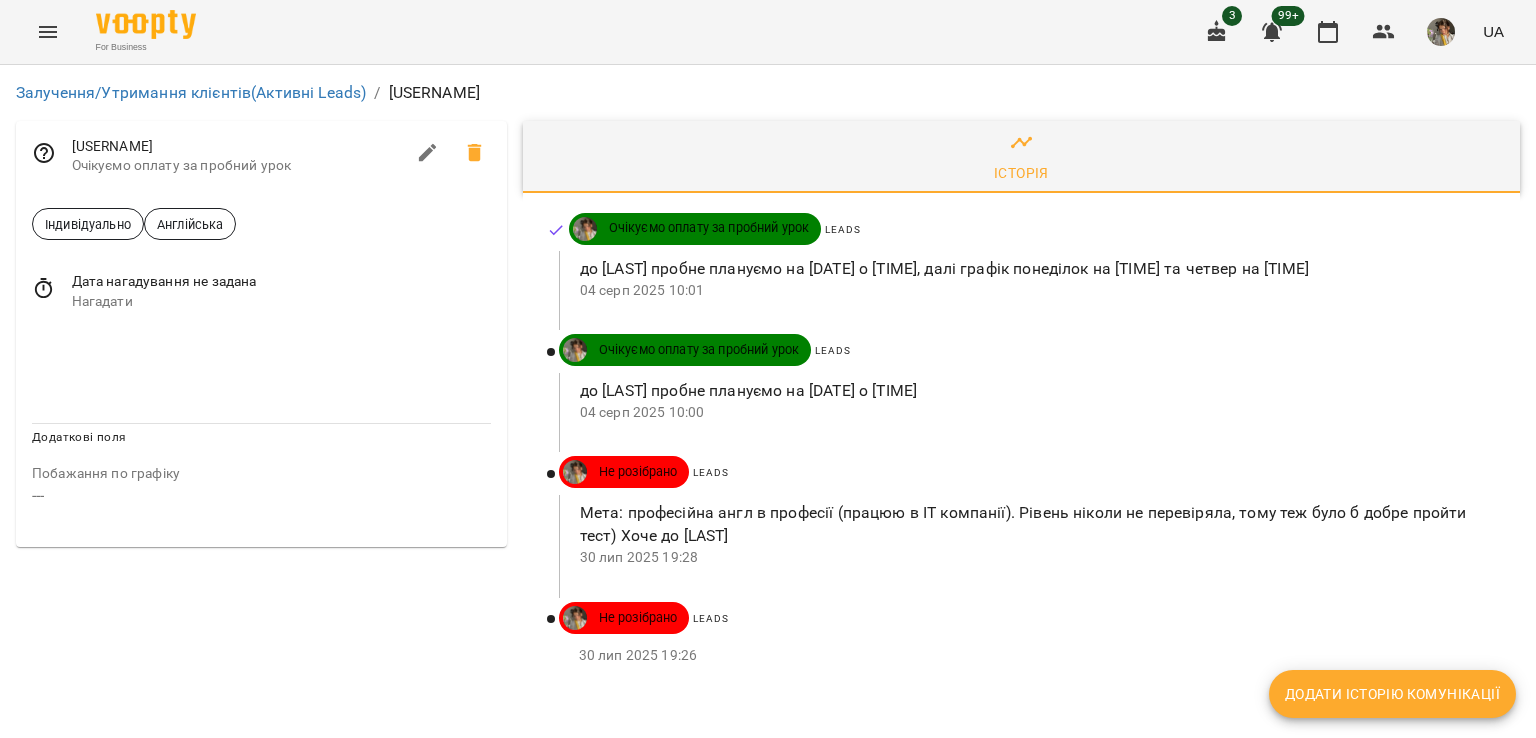 scroll, scrollTop: 0, scrollLeft: 0, axis: both 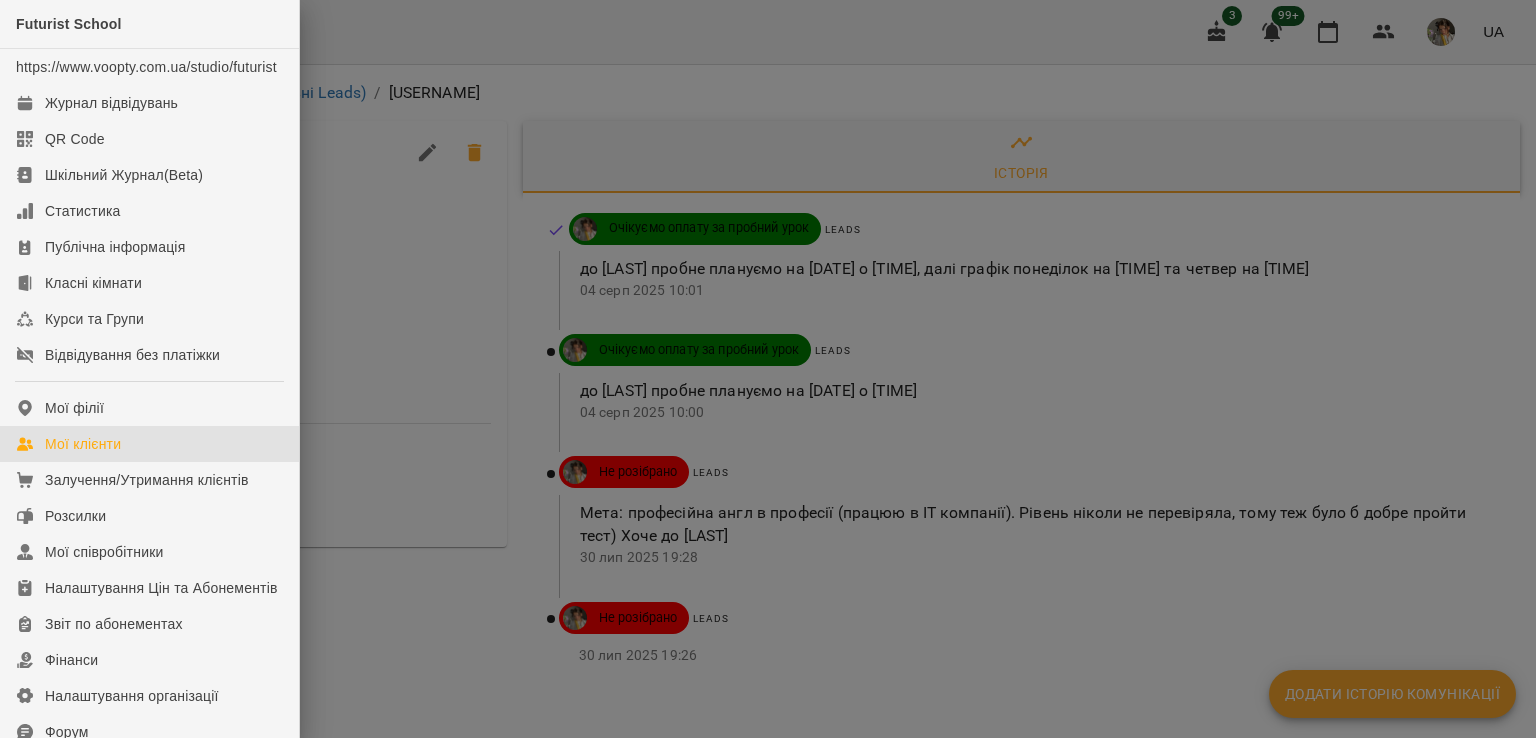 click on "Мої клієнти" at bounding box center (149, 444) 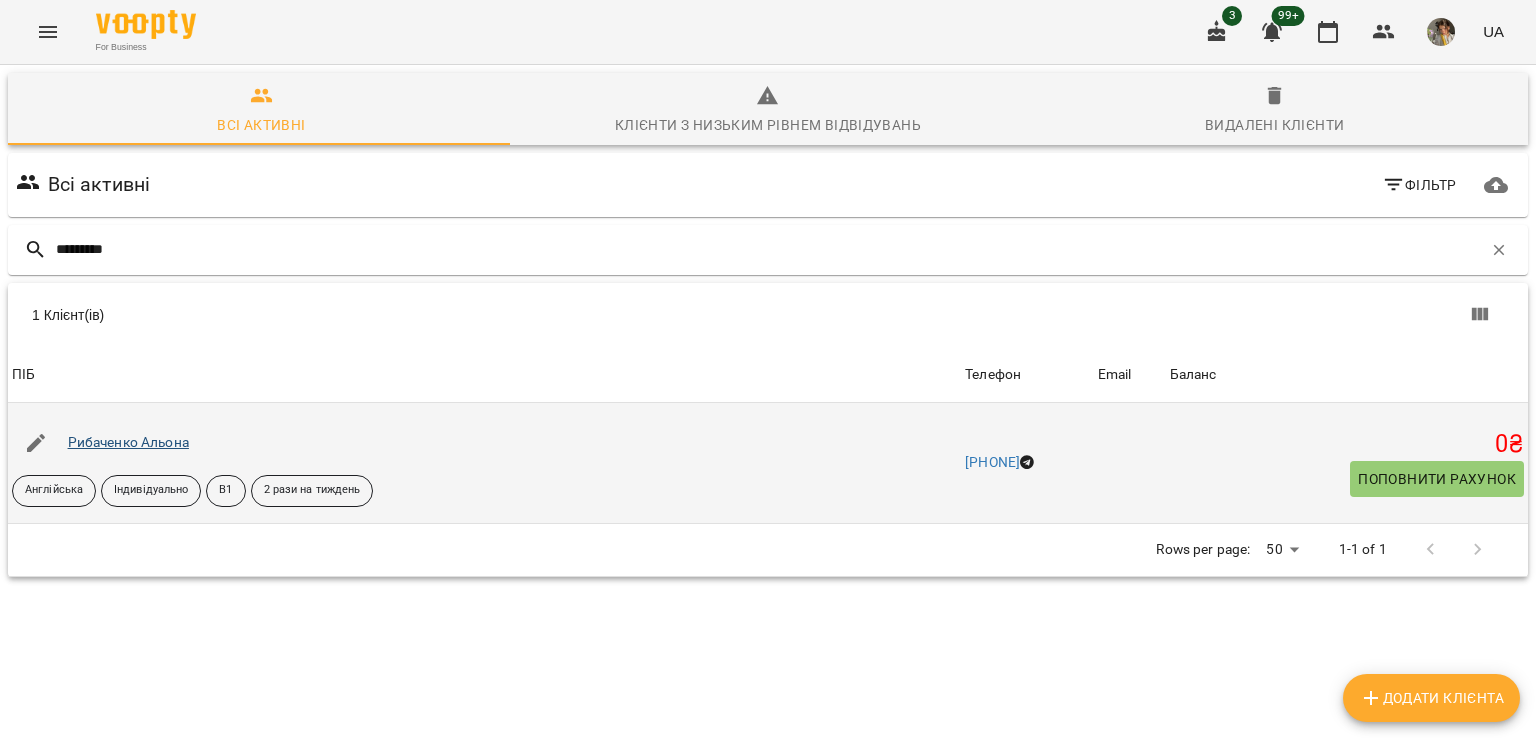 type on "*********" 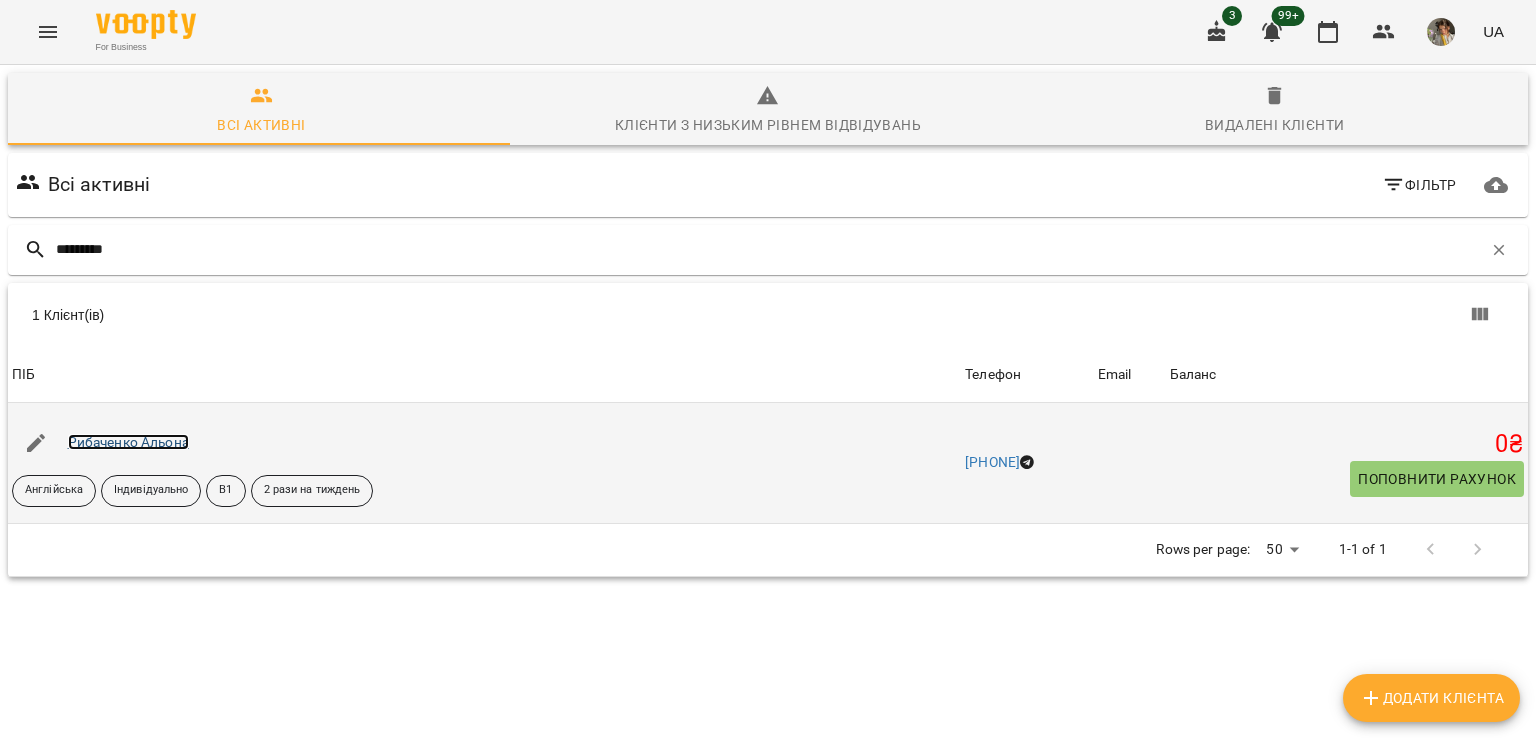 click on "Рибаченко Альона" at bounding box center [128, 442] 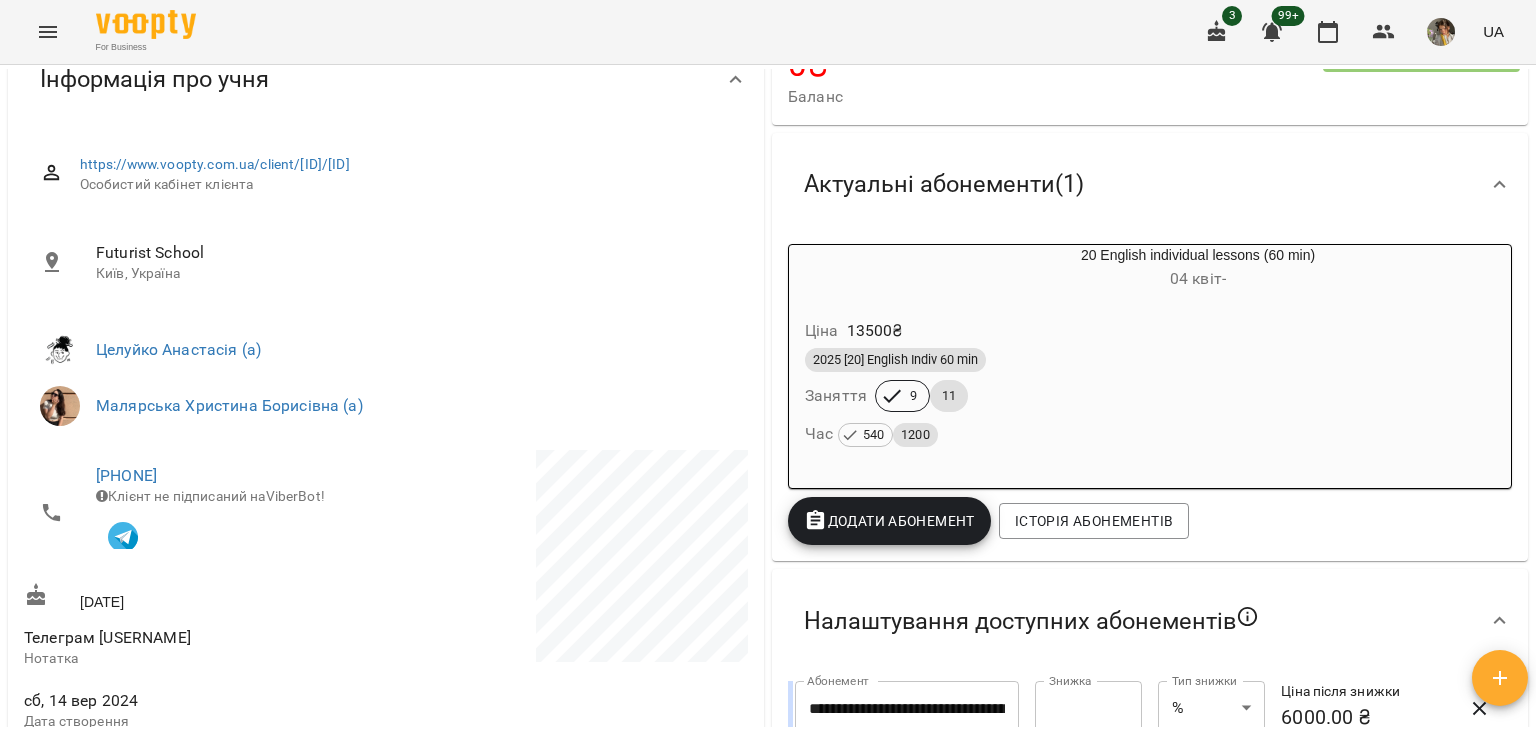 scroll, scrollTop: 0, scrollLeft: 0, axis: both 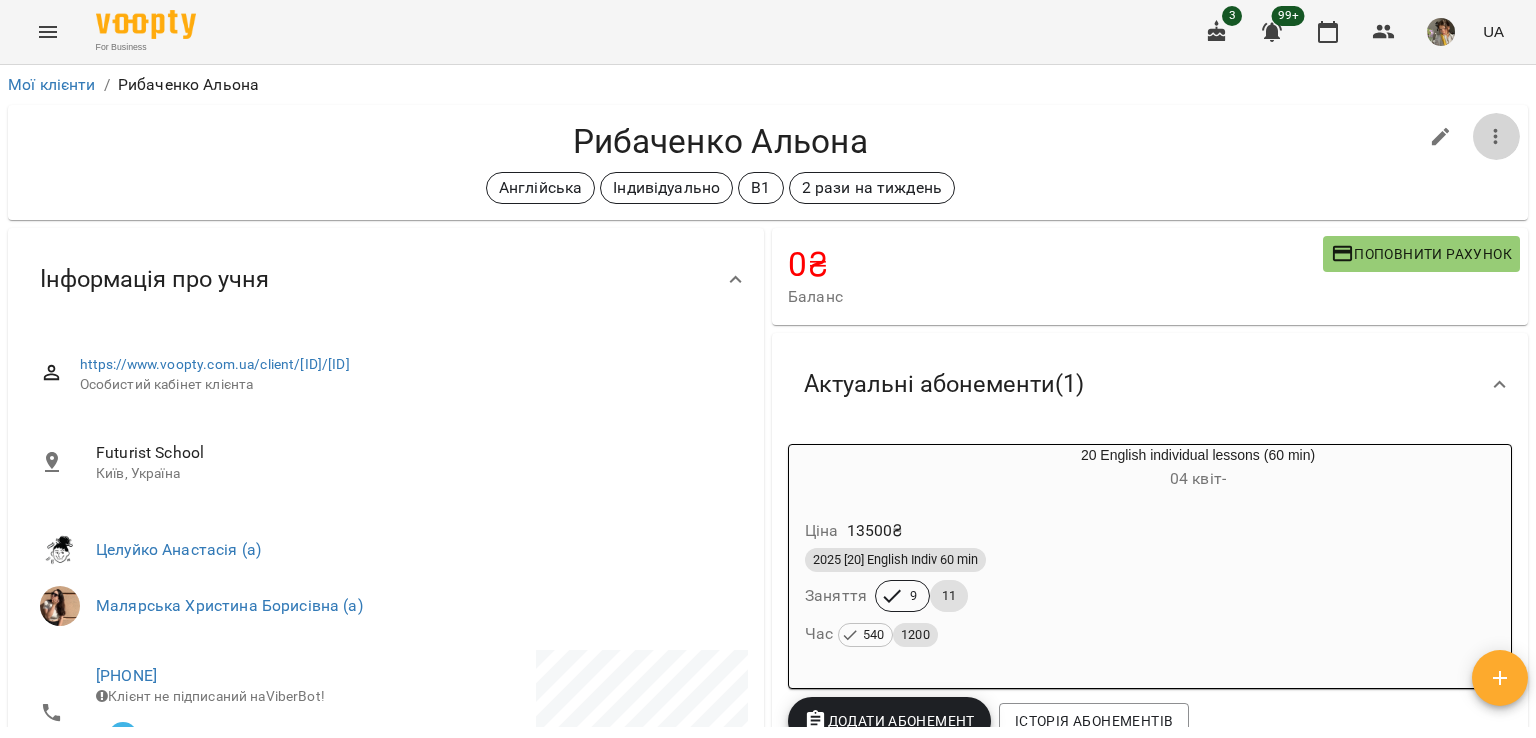 click 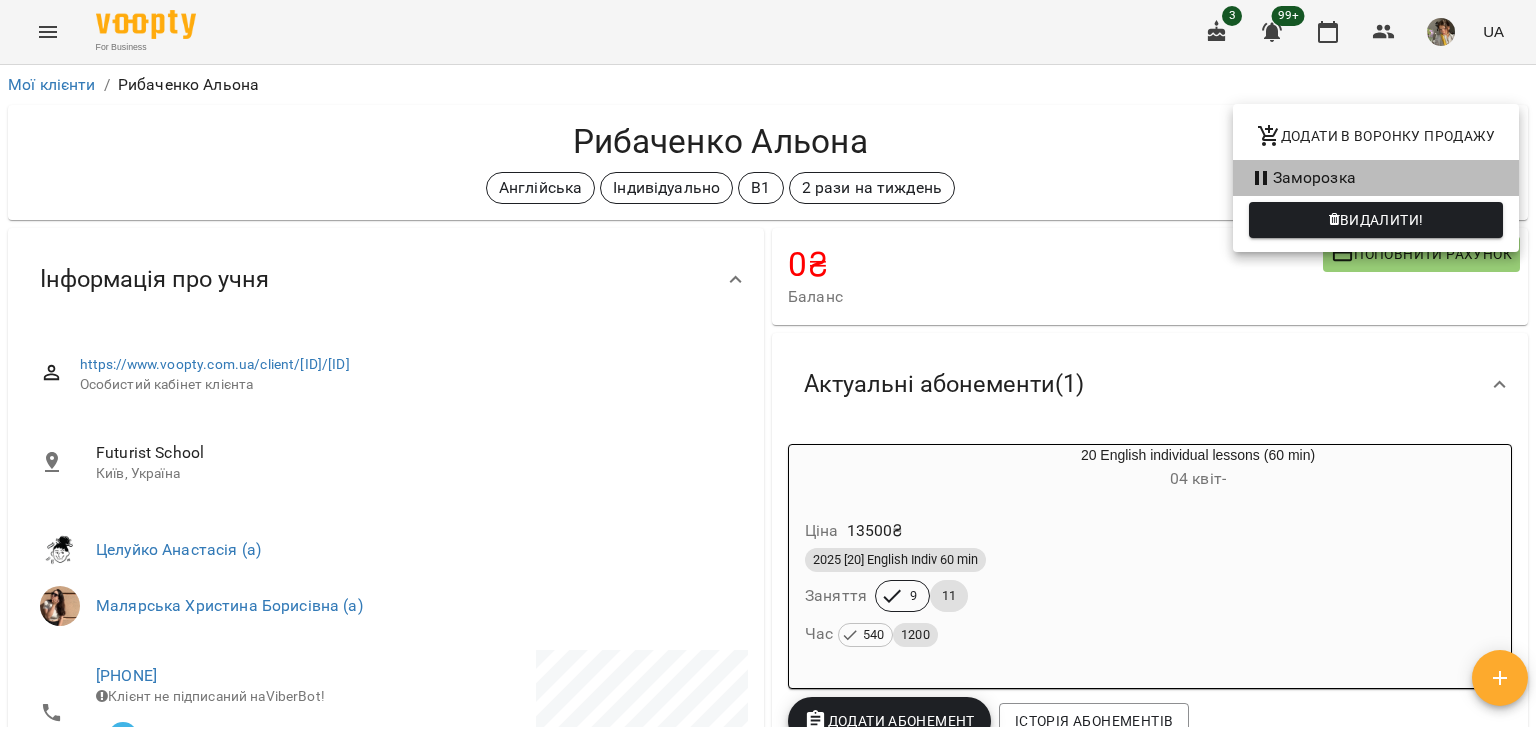 click on "Заморозка" at bounding box center [1376, 178] 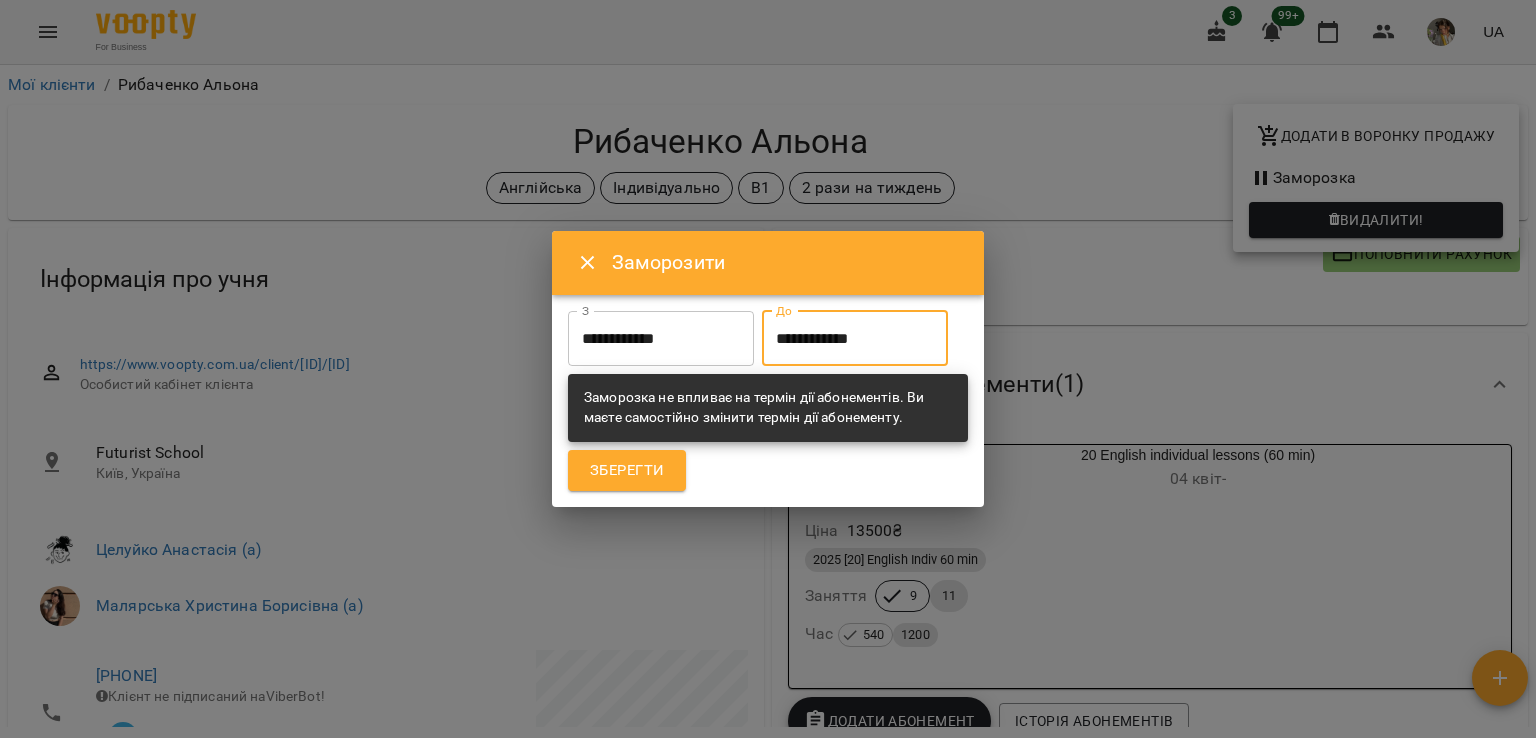 click on "**********" at bounding box center (855, 339) 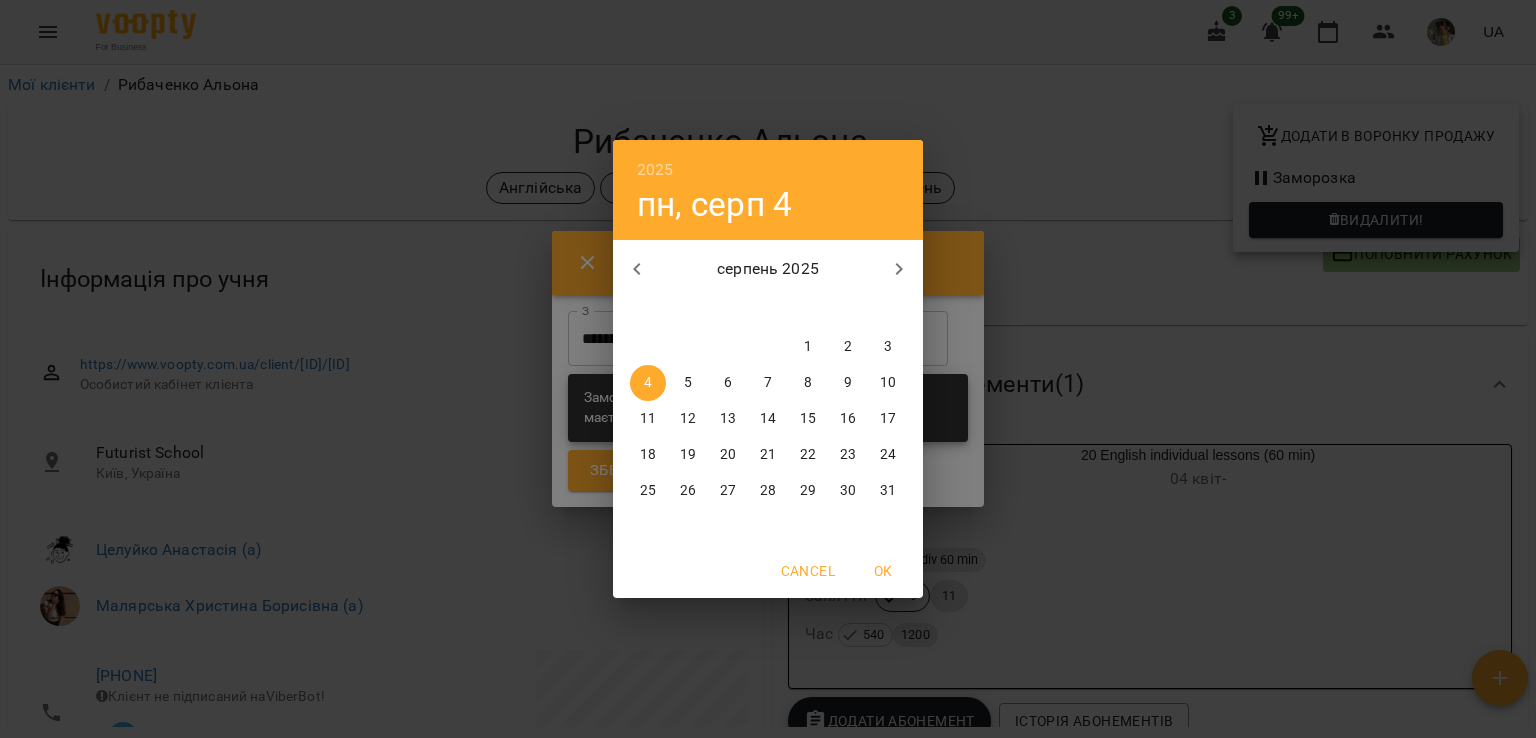 click on "10" at bounding box center (888, 383) 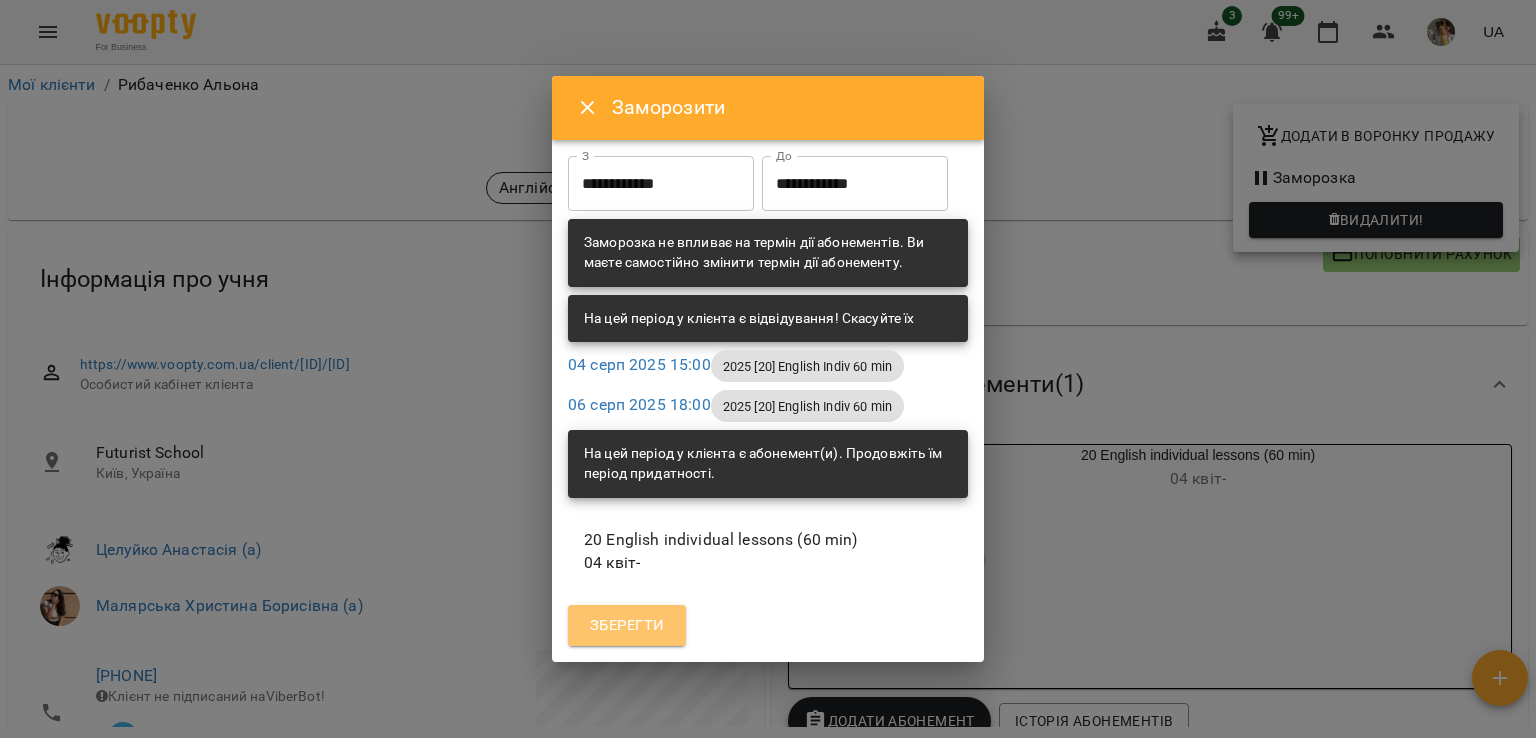 click on "Зберегти" at bounding box center (627, 626) 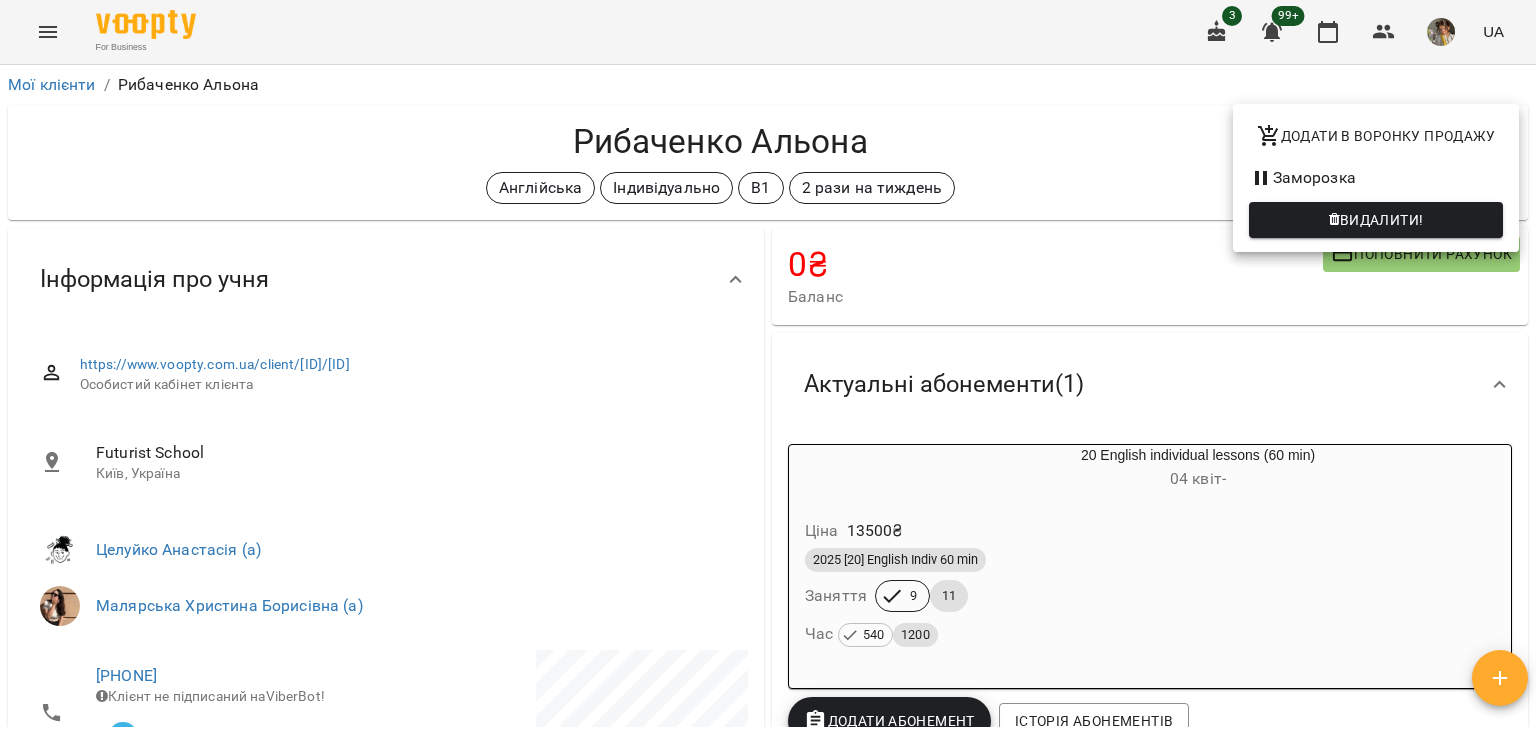 click at bounding box center (768, 369) 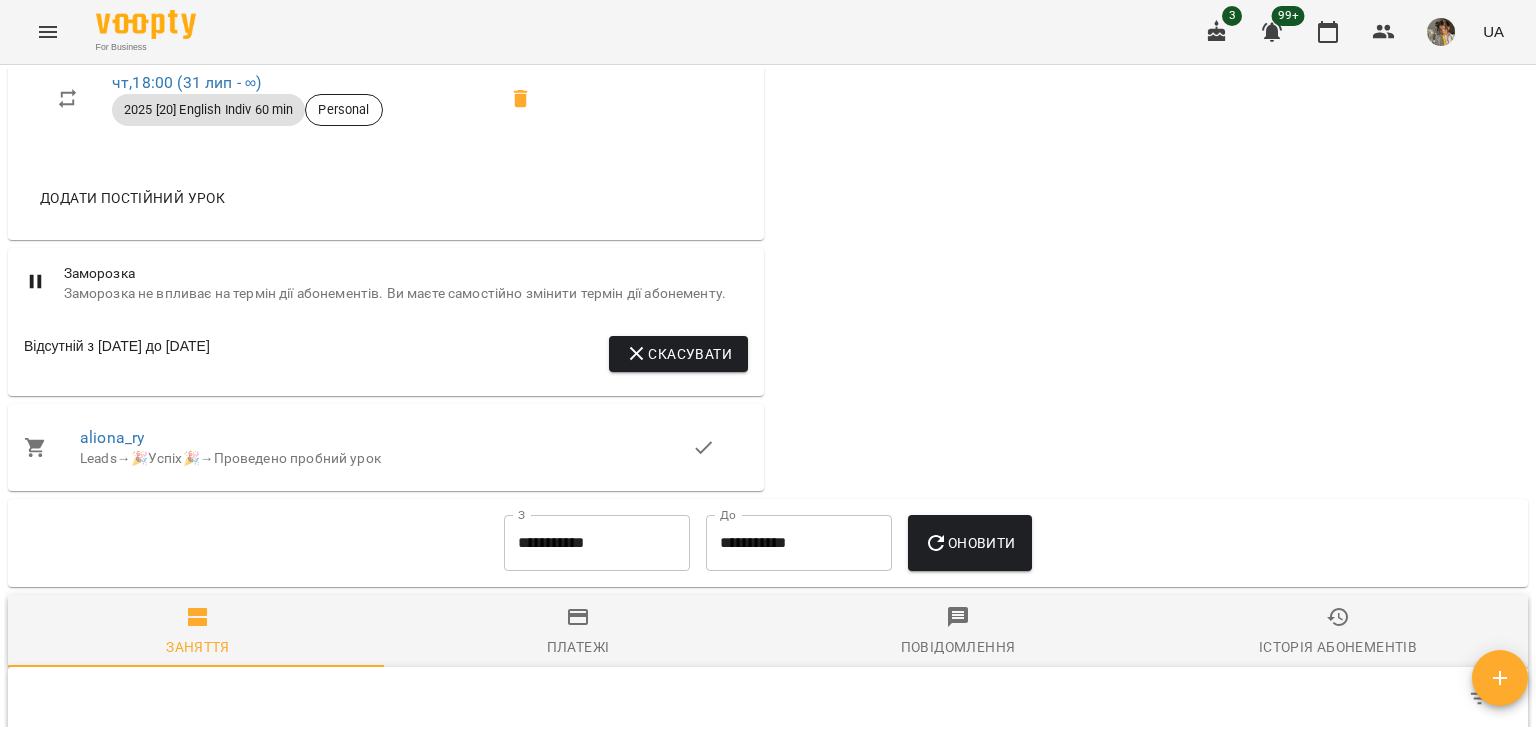 scroll, scrollTop: 1114, scrollLeft: 0, axis: vertical 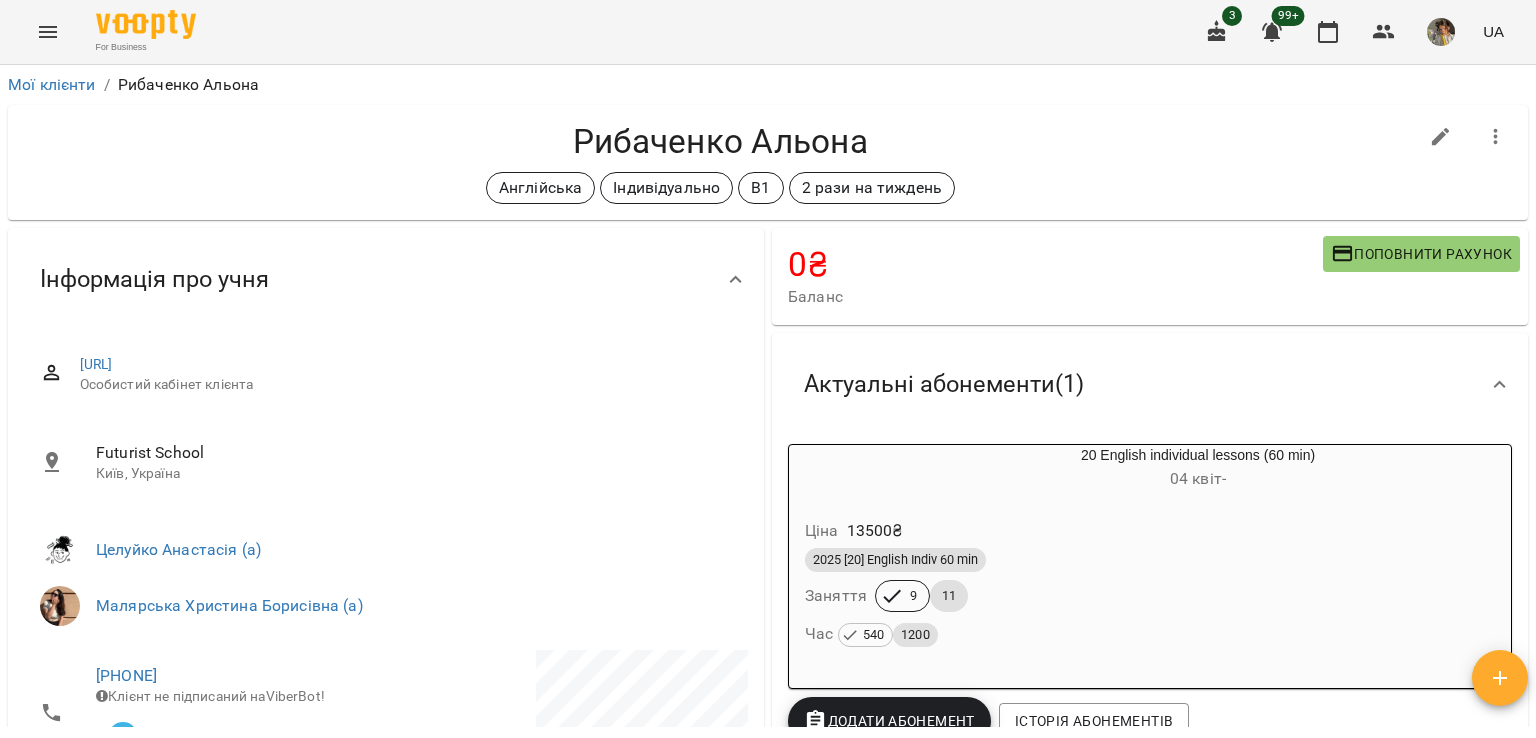 click 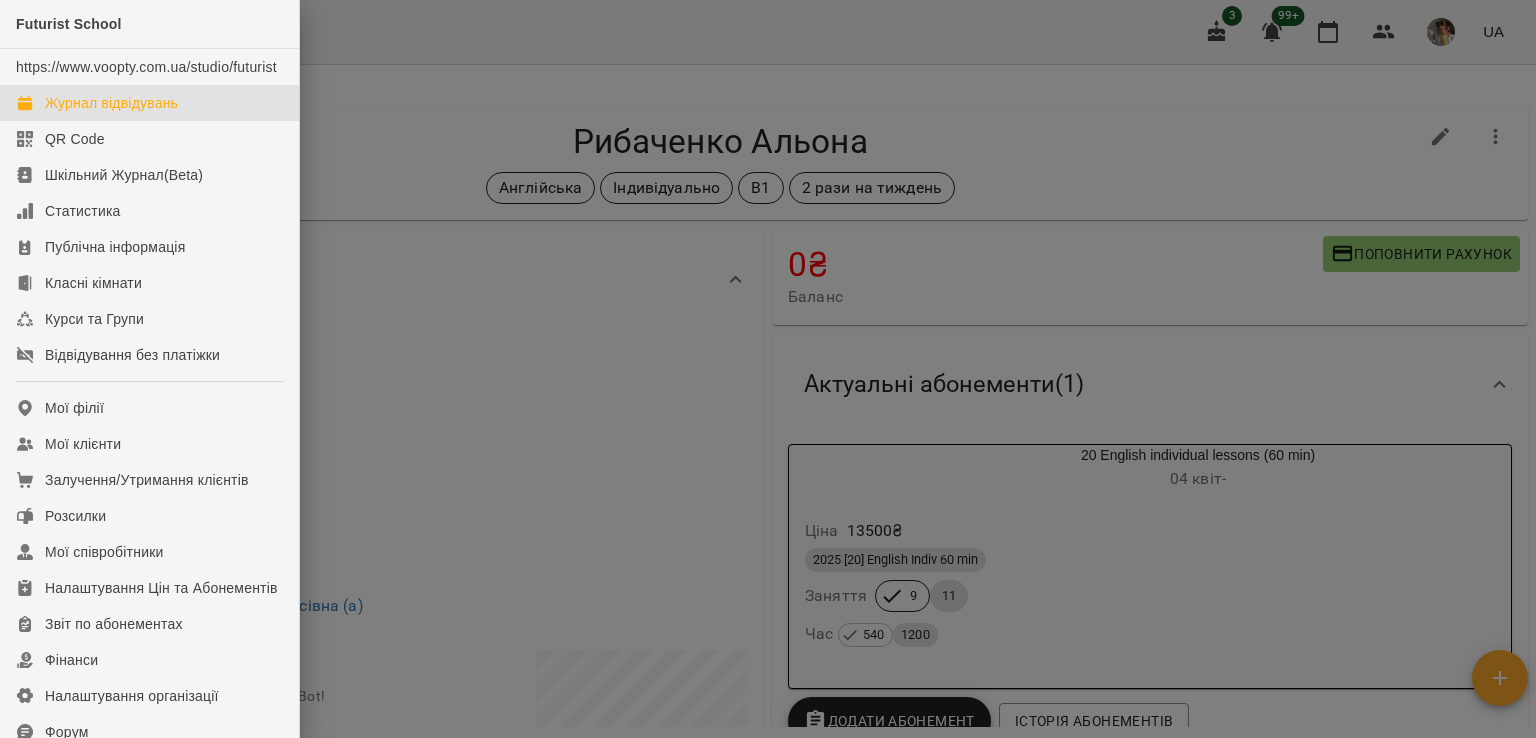 click on "Журнал відвідувань" at bounding box center (149, 103) 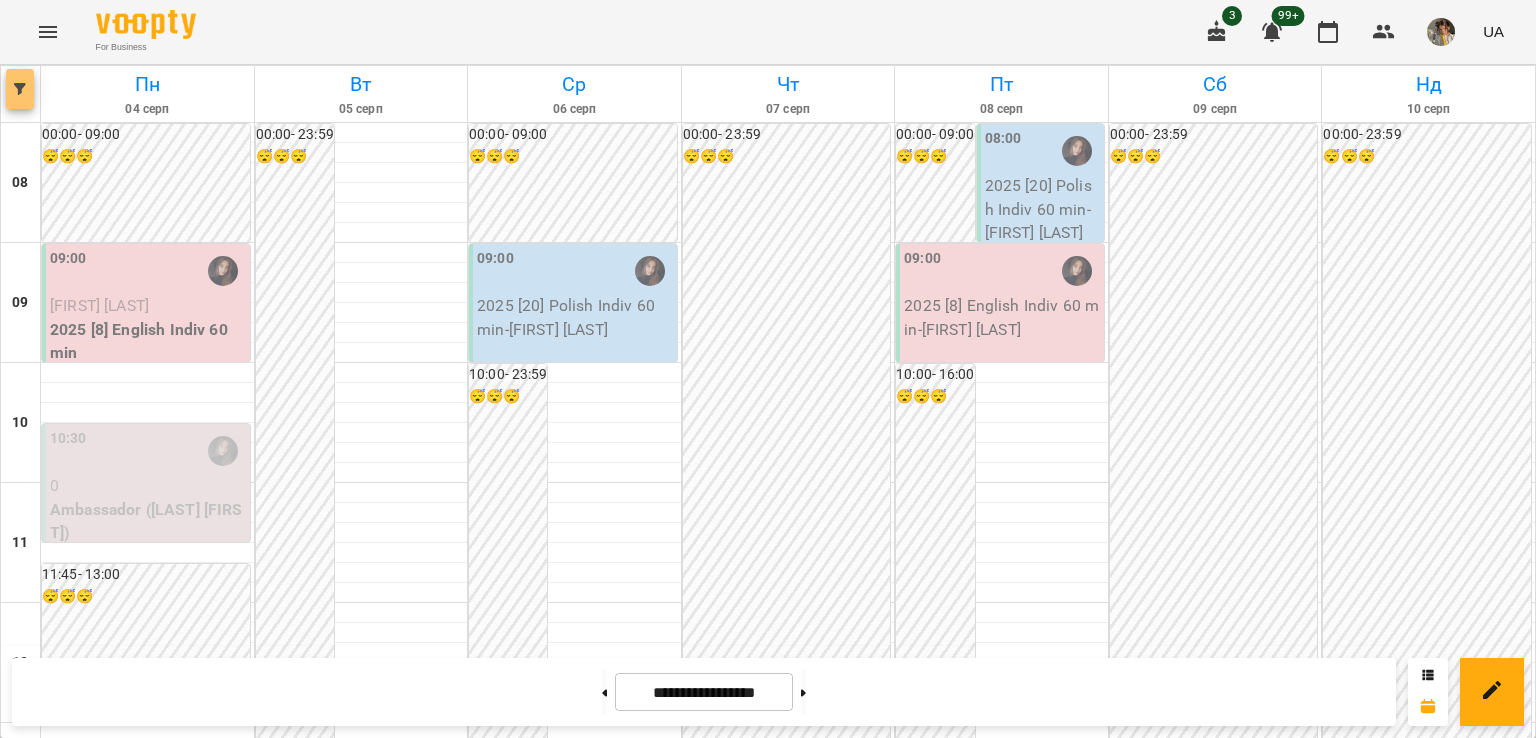 click at bounding box center [20, 89] 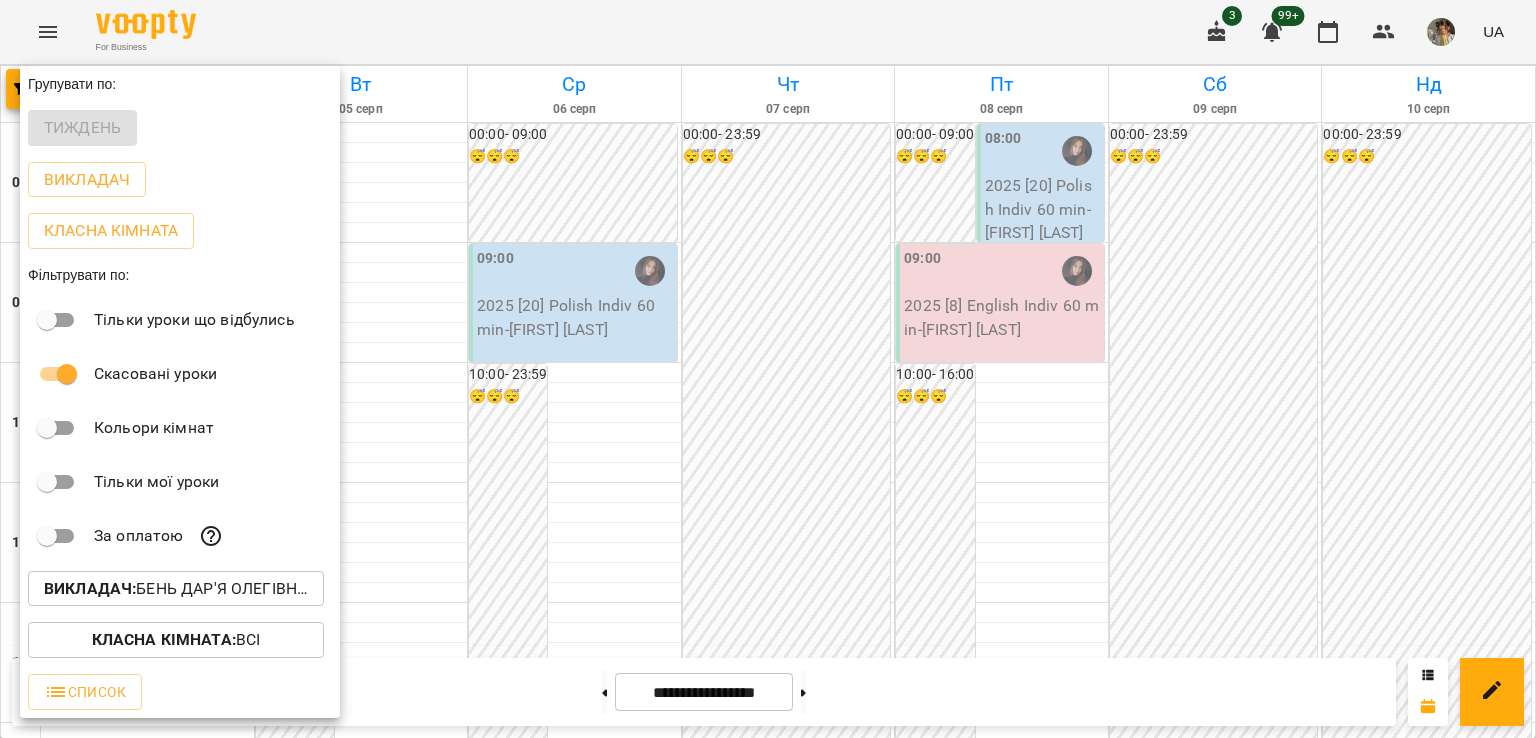 click on "Викладач :  [FIRST] [LAST] [PATRONYMIC] (а, п)" at bounding box center (176, 589) 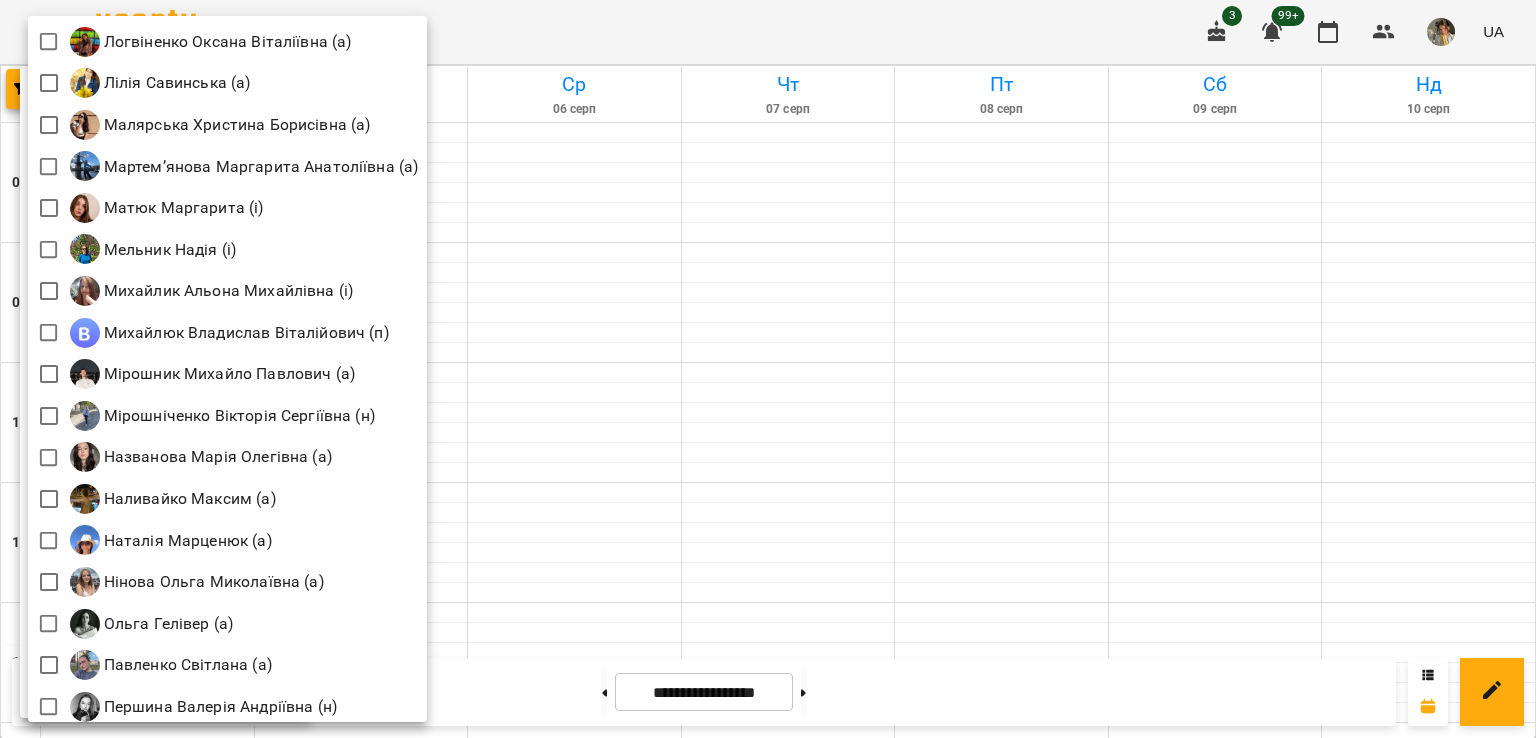 scroll, scrollTop: 1915, scrollLeft: 0, axis: vertical 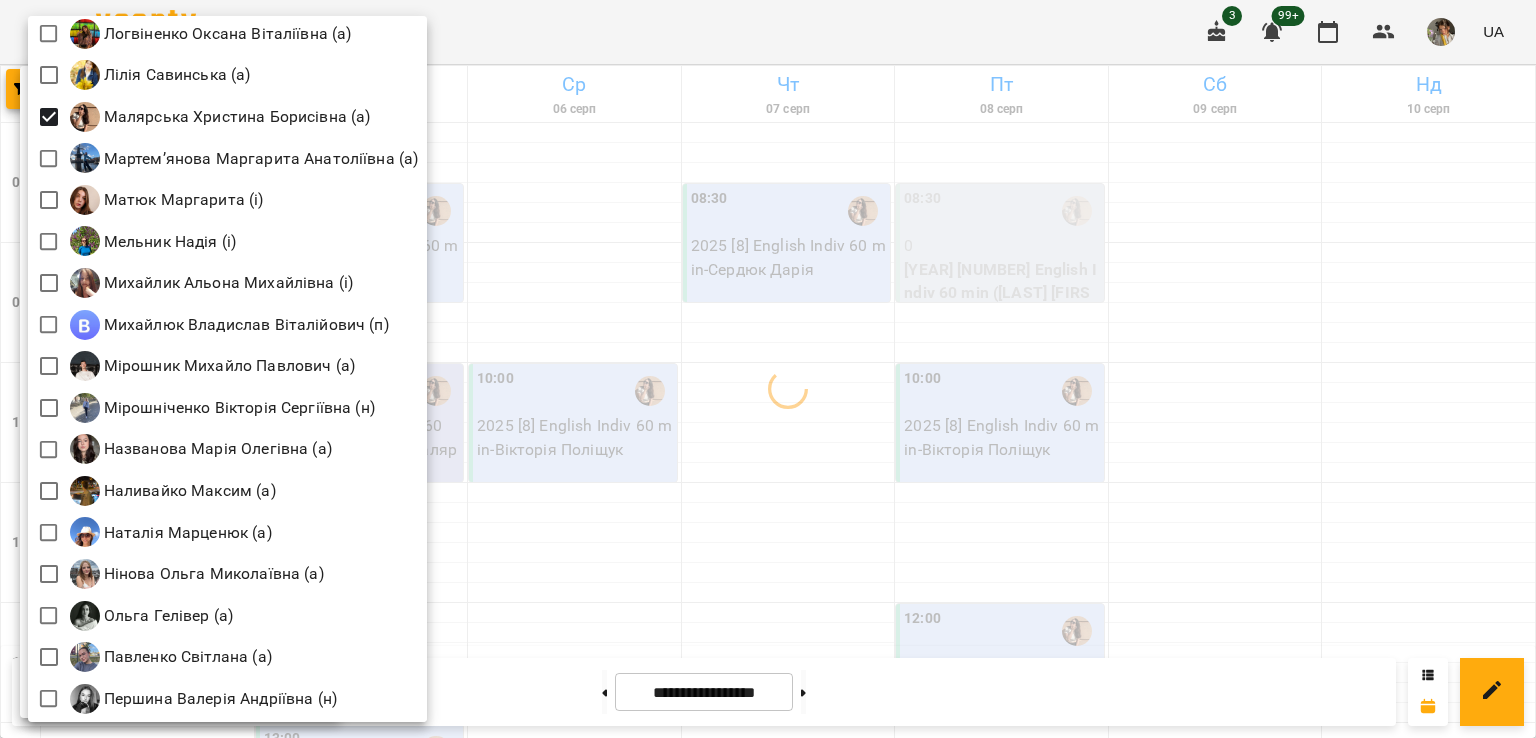 click at bounding box center [768, 369] 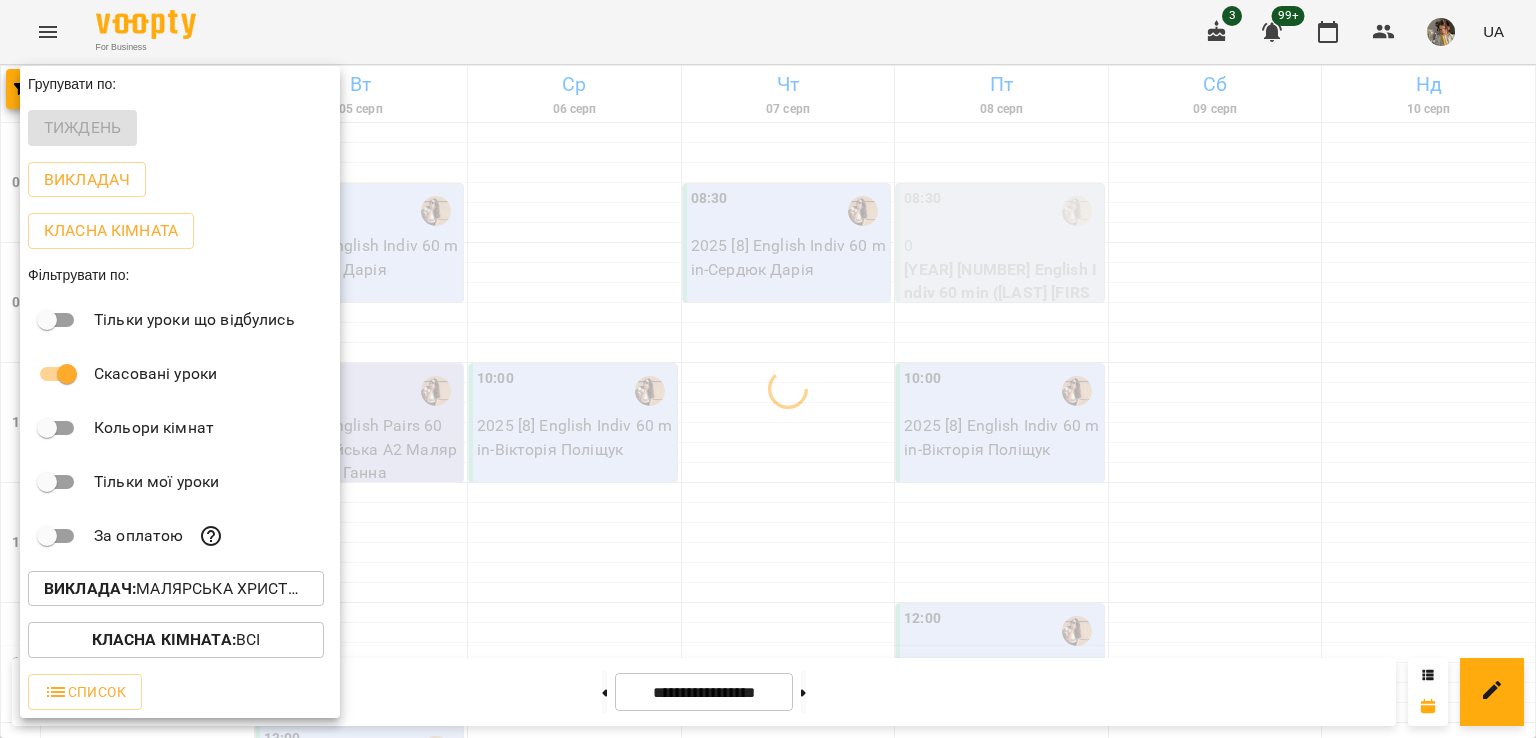 click at bounding box center [768, 369] 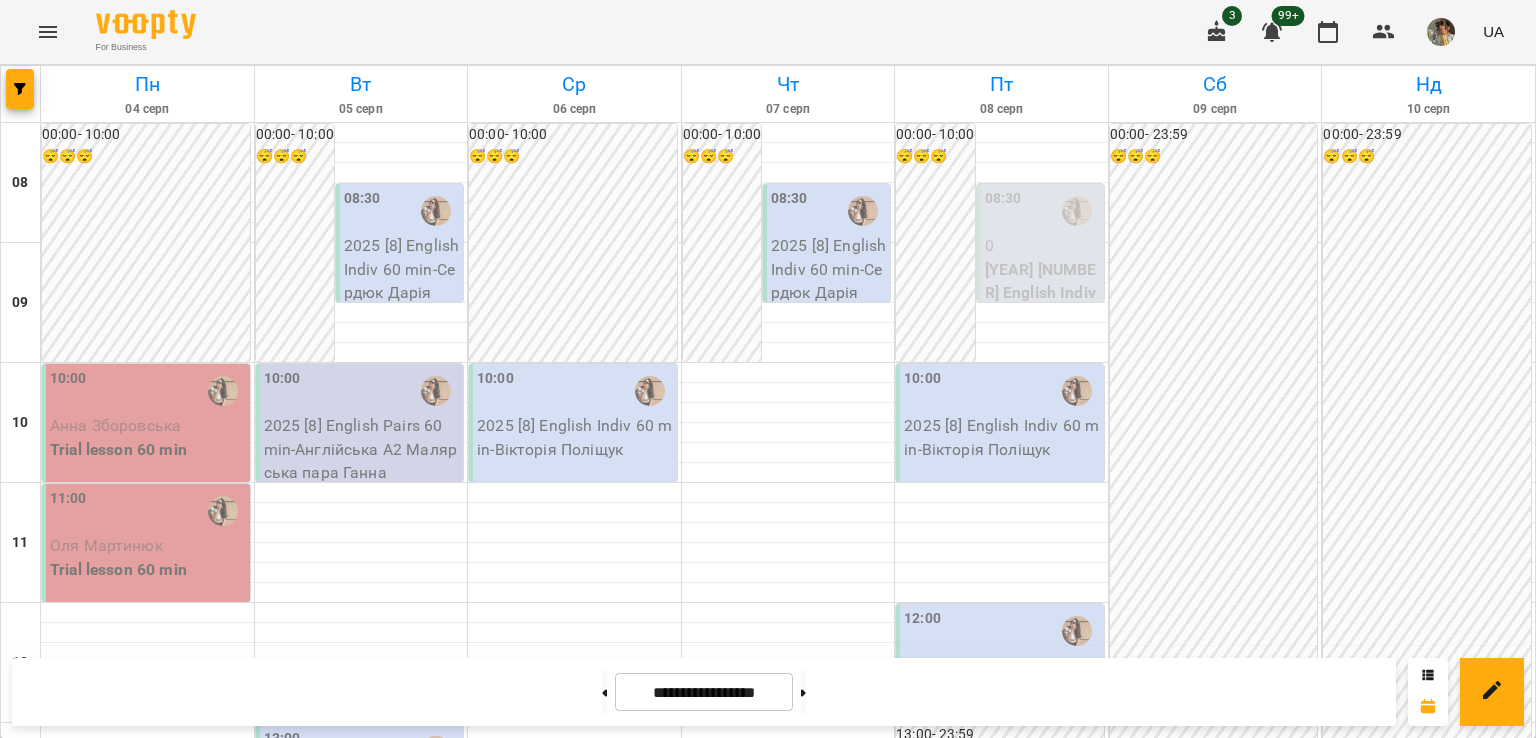 scroll, scrollTop: 733, scrollLeft: 0, axis: vertical 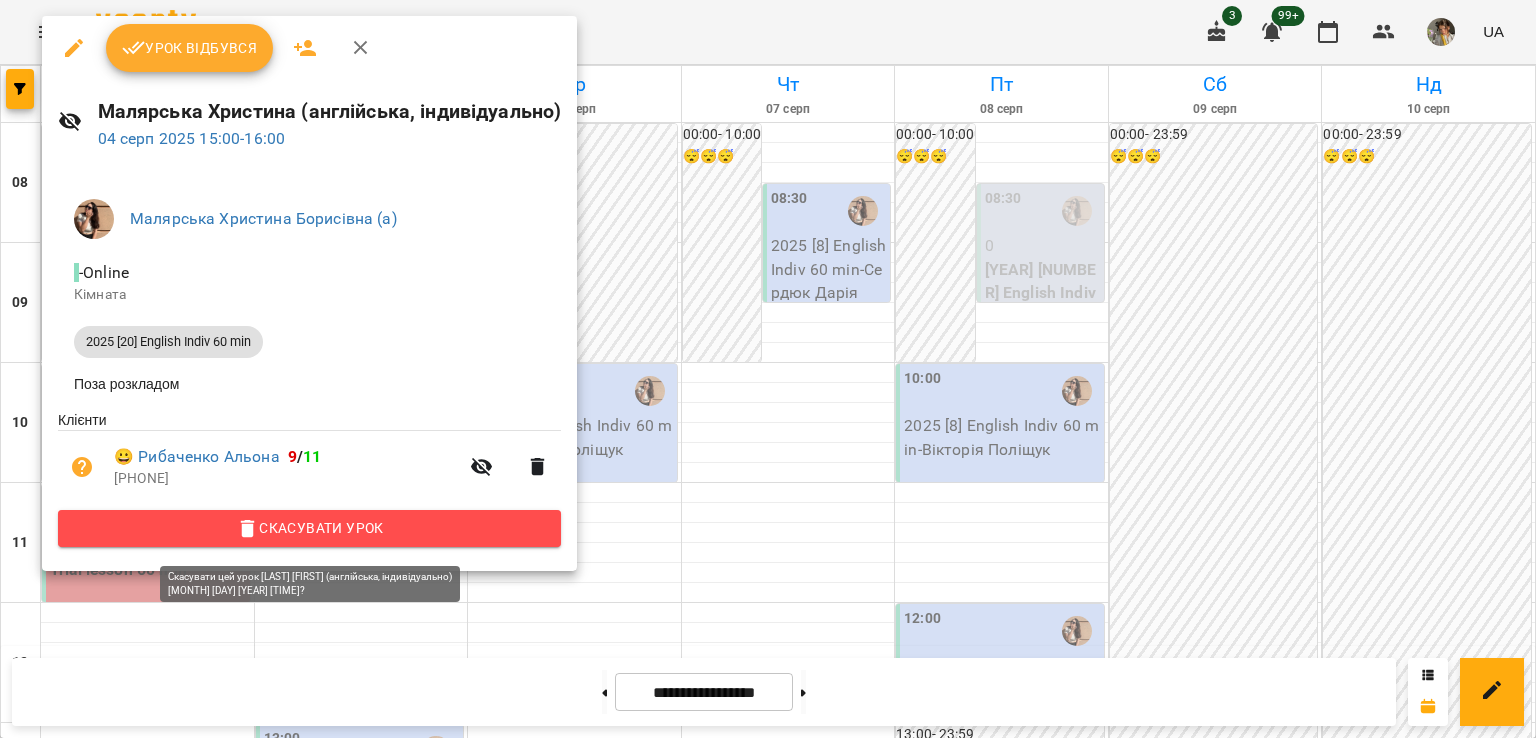 click on "Скасувати Урок" at bounding box center [309, 528] 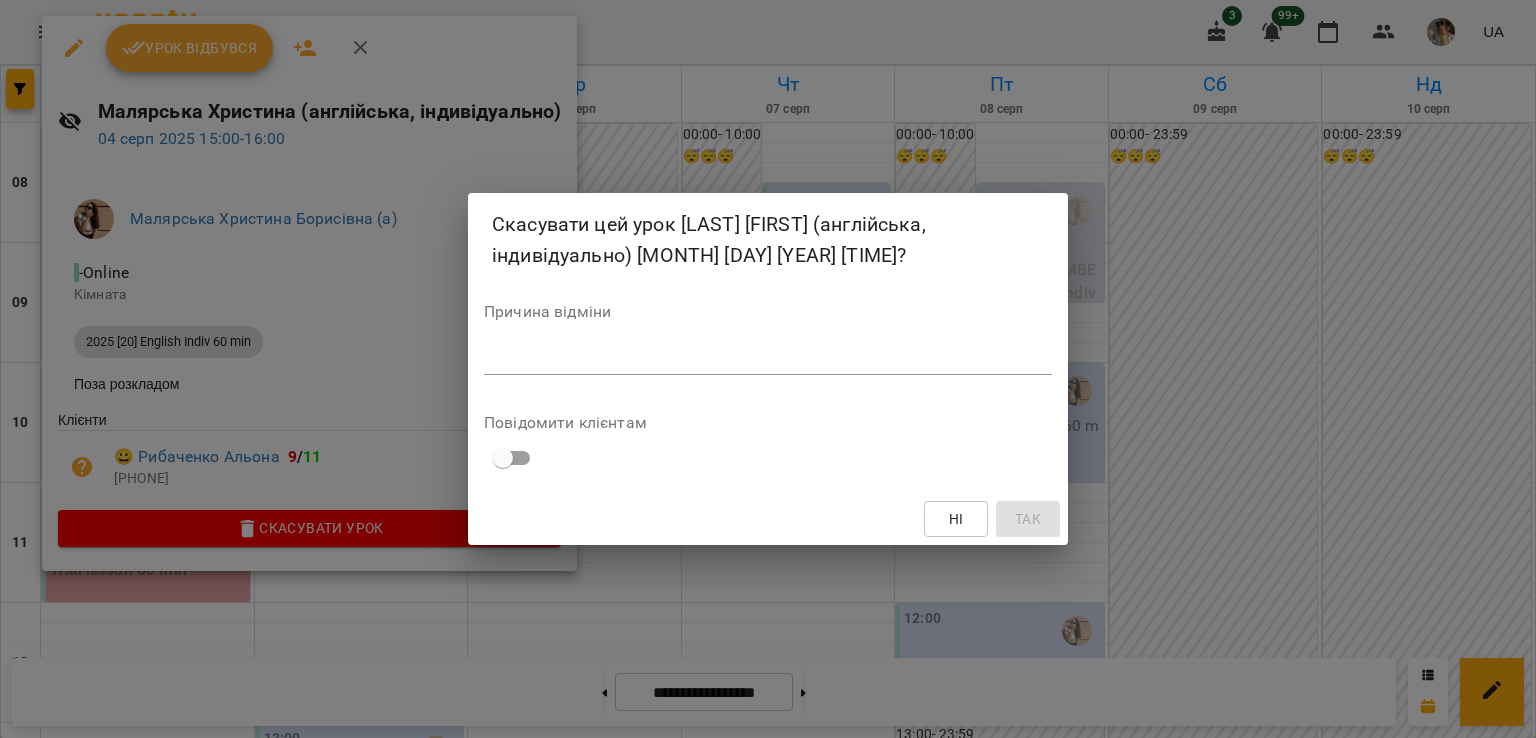 click at bounding box center [768, 358] 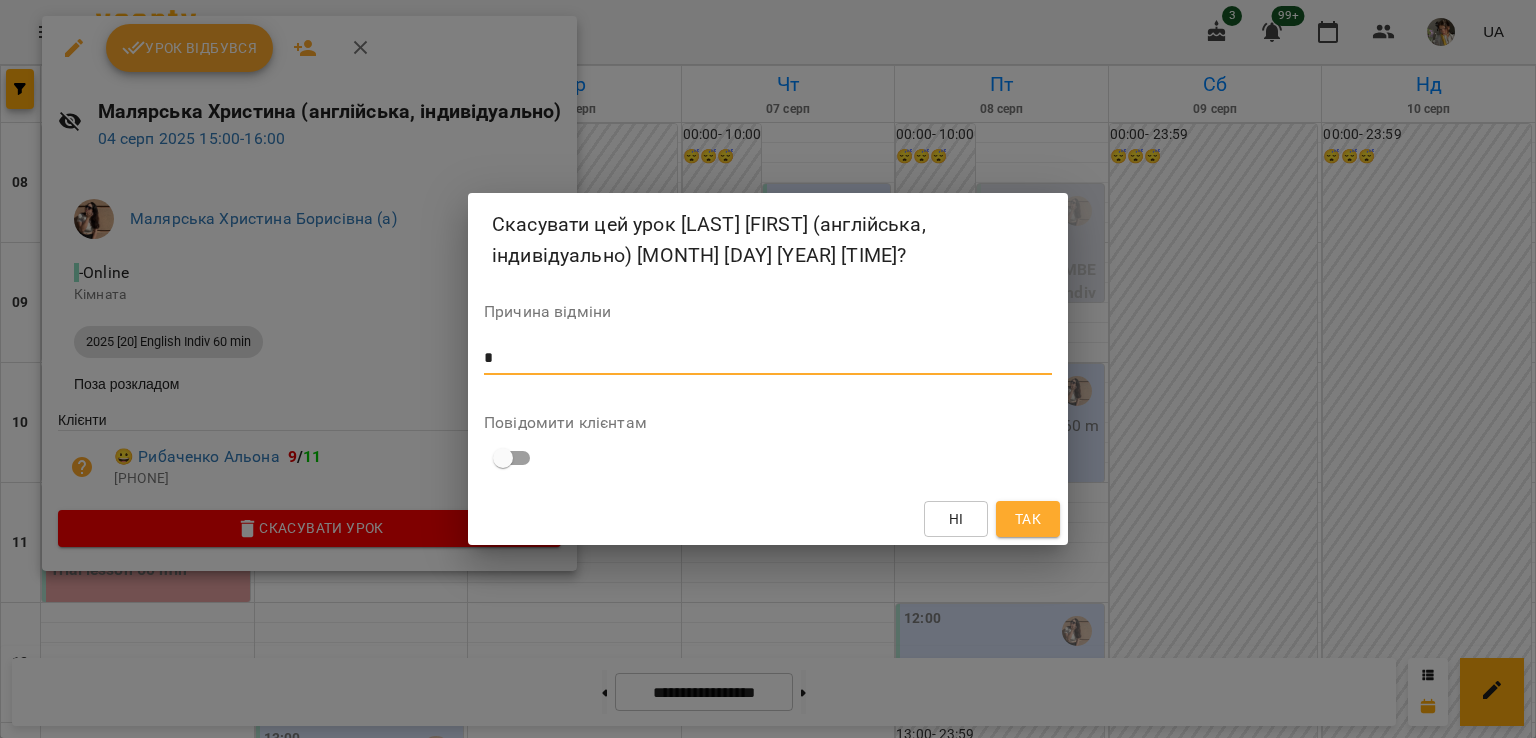 type on "*" 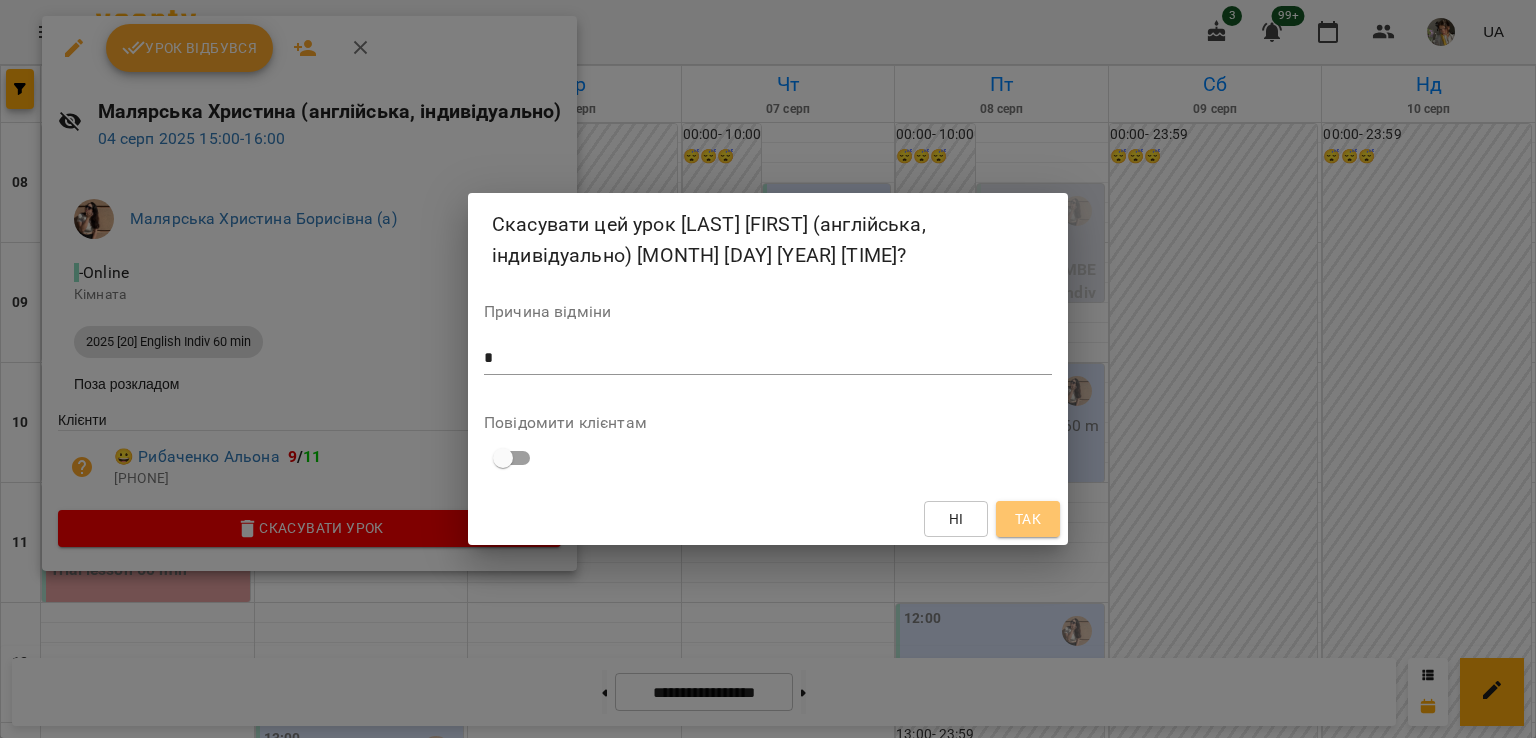 click on "Так" at bounding box center (1028, 519) 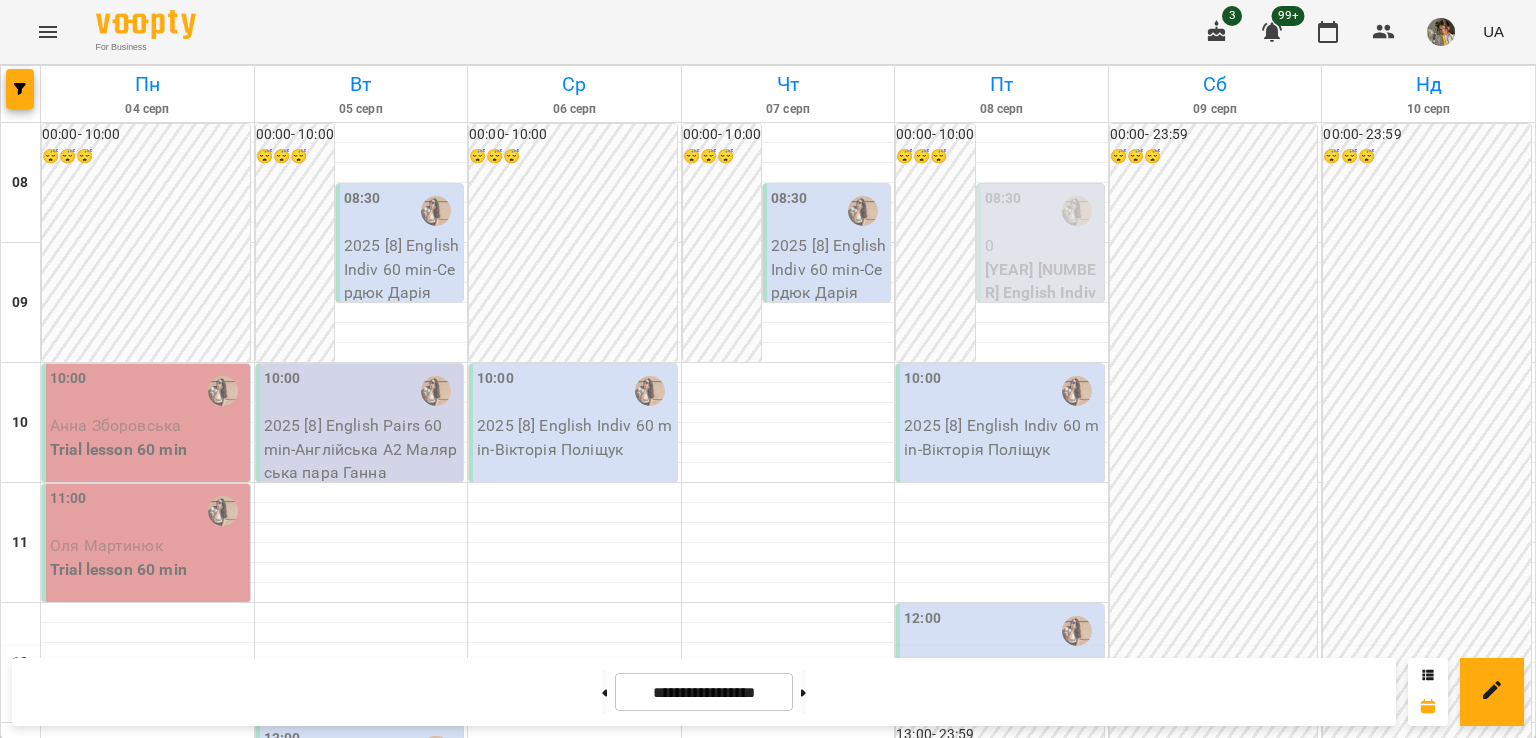 click on "18:00" at bounding box center [575, 1351] 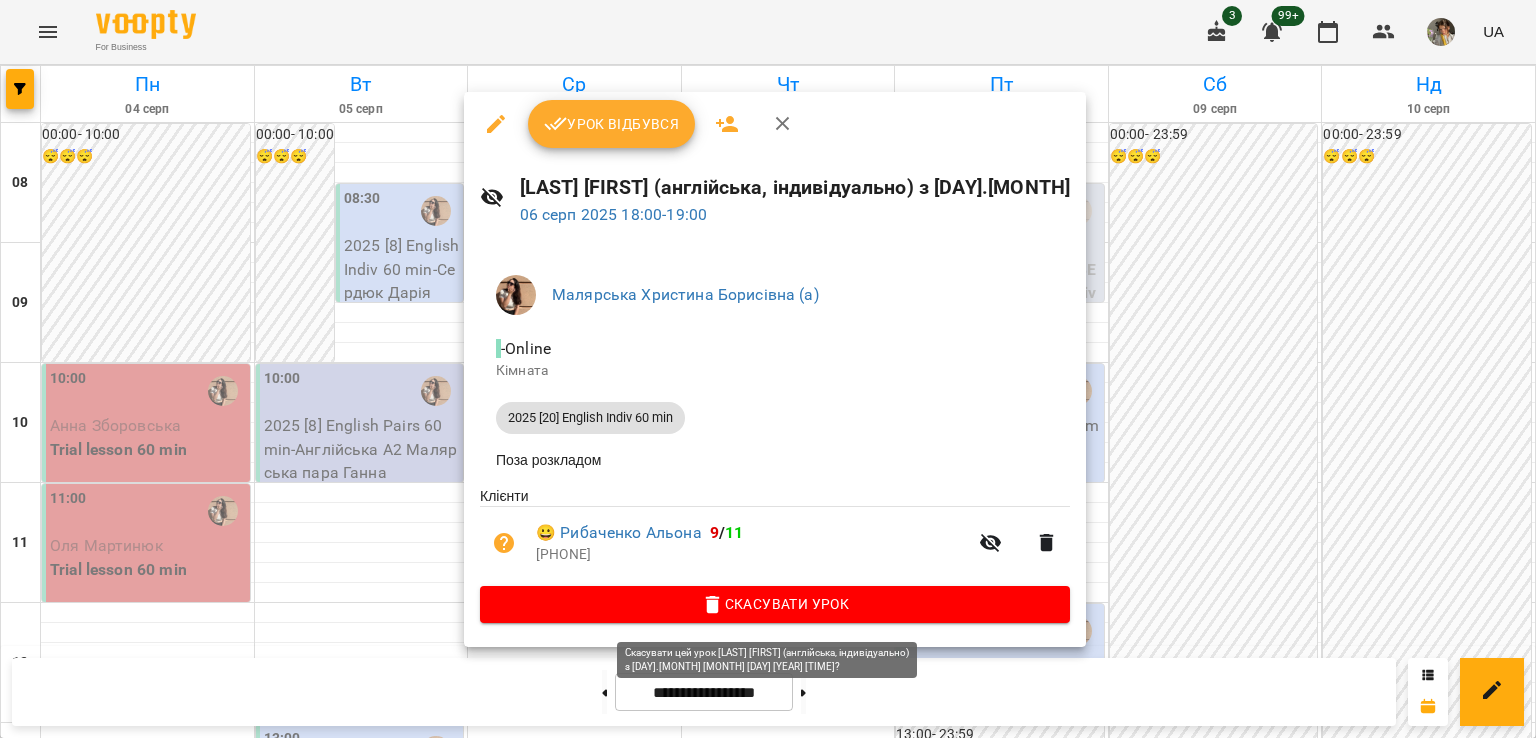 click on "Скасувати Урок" at bounding box center [775, 604] 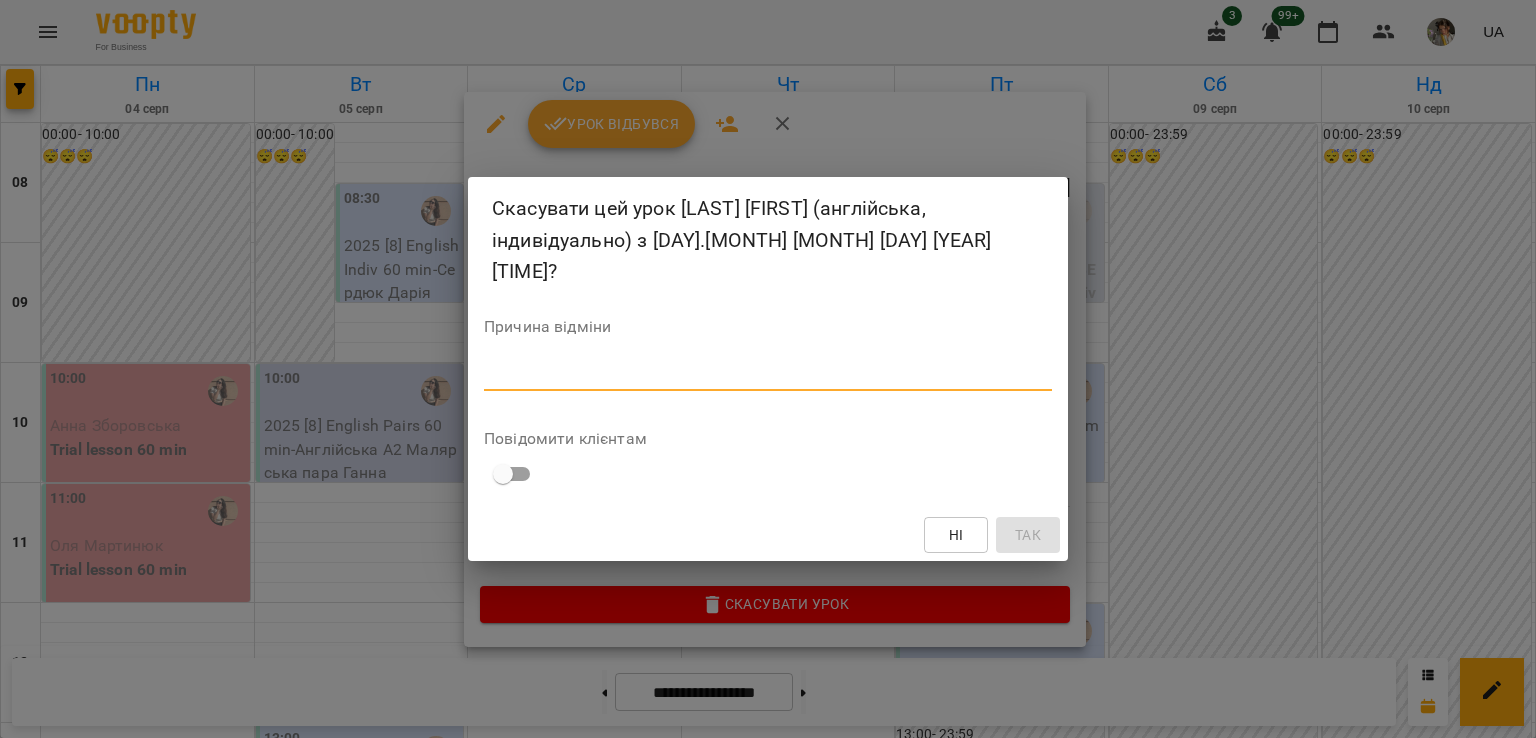 click at bounding box center (768, 374) 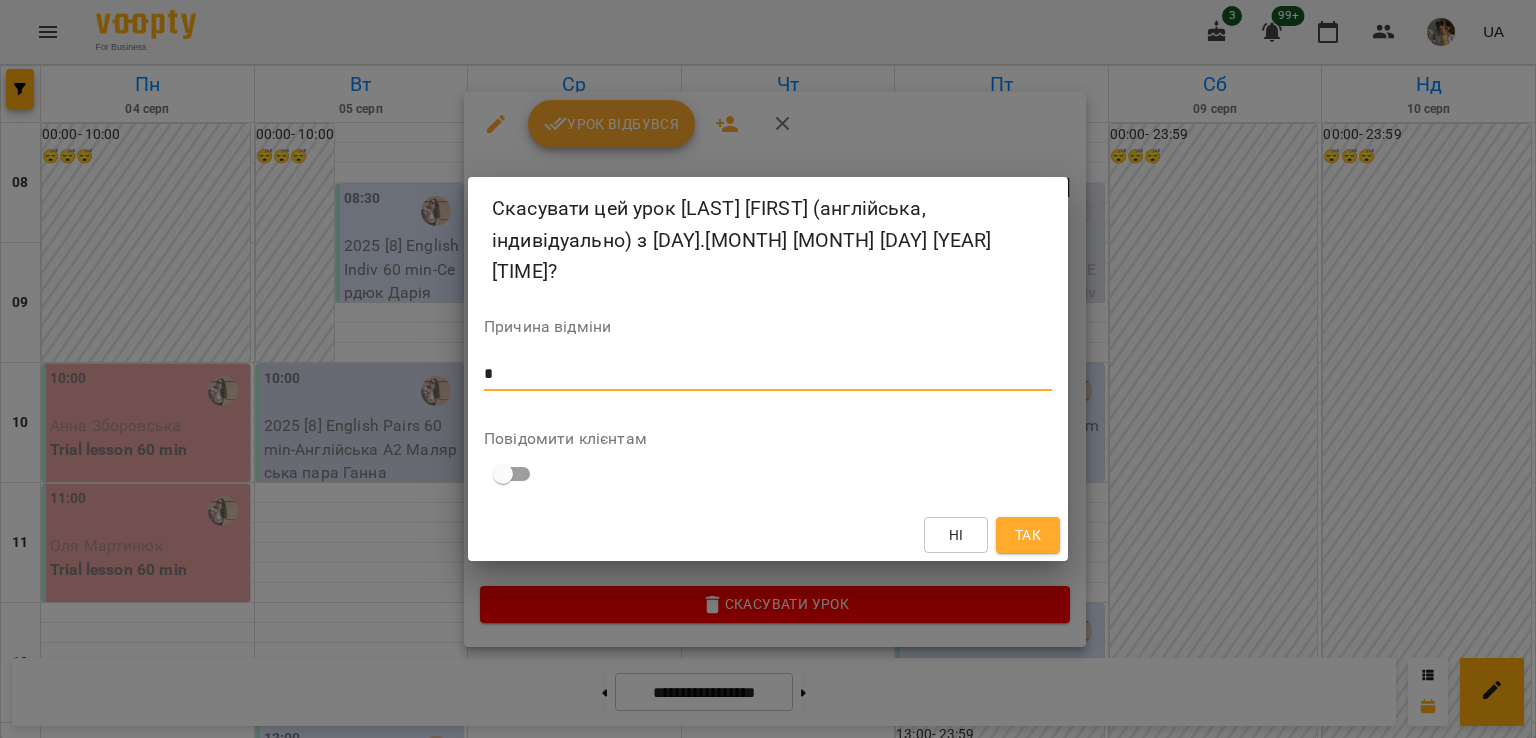 type on "*" 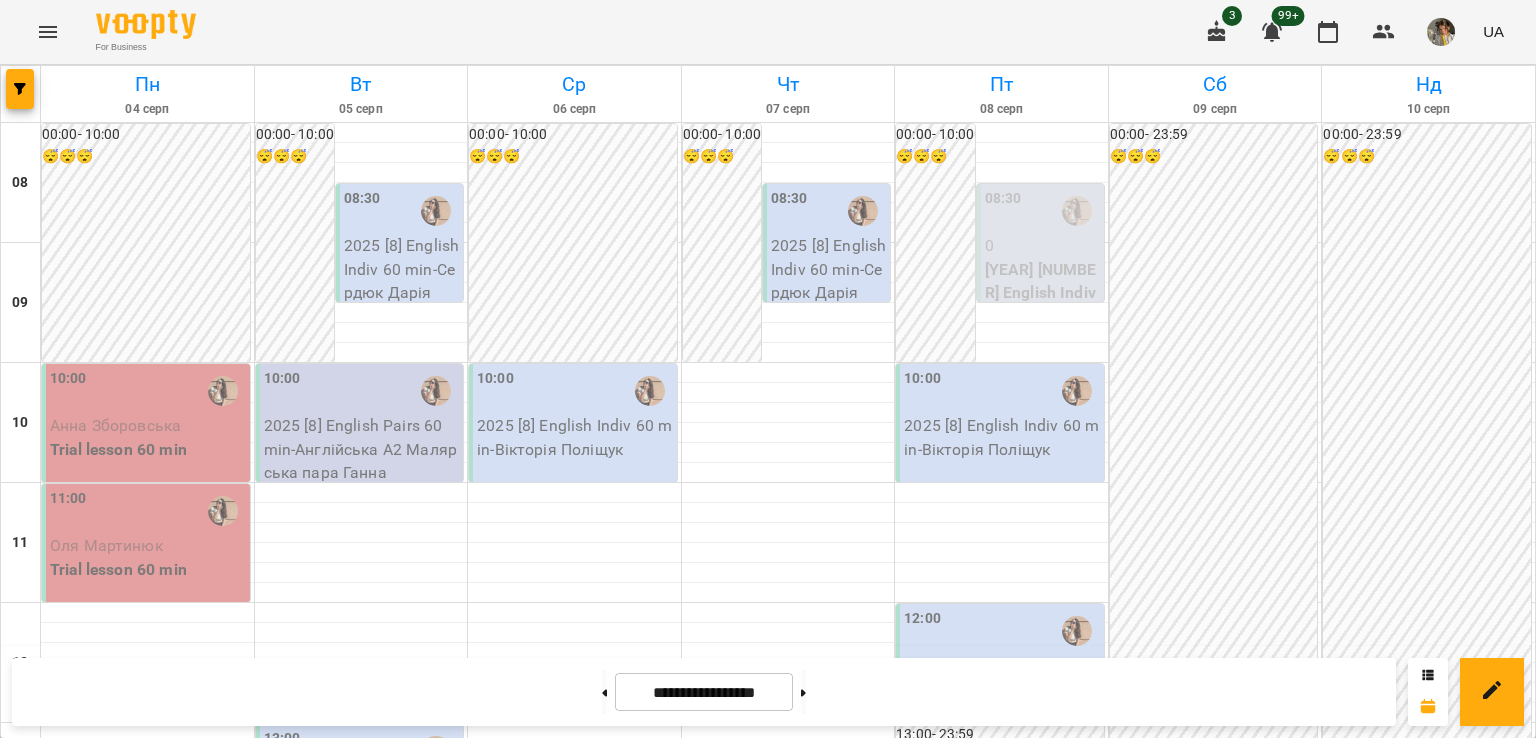 scroll, scrollTop: 1224, scrollLeft: 0, axis: vertical 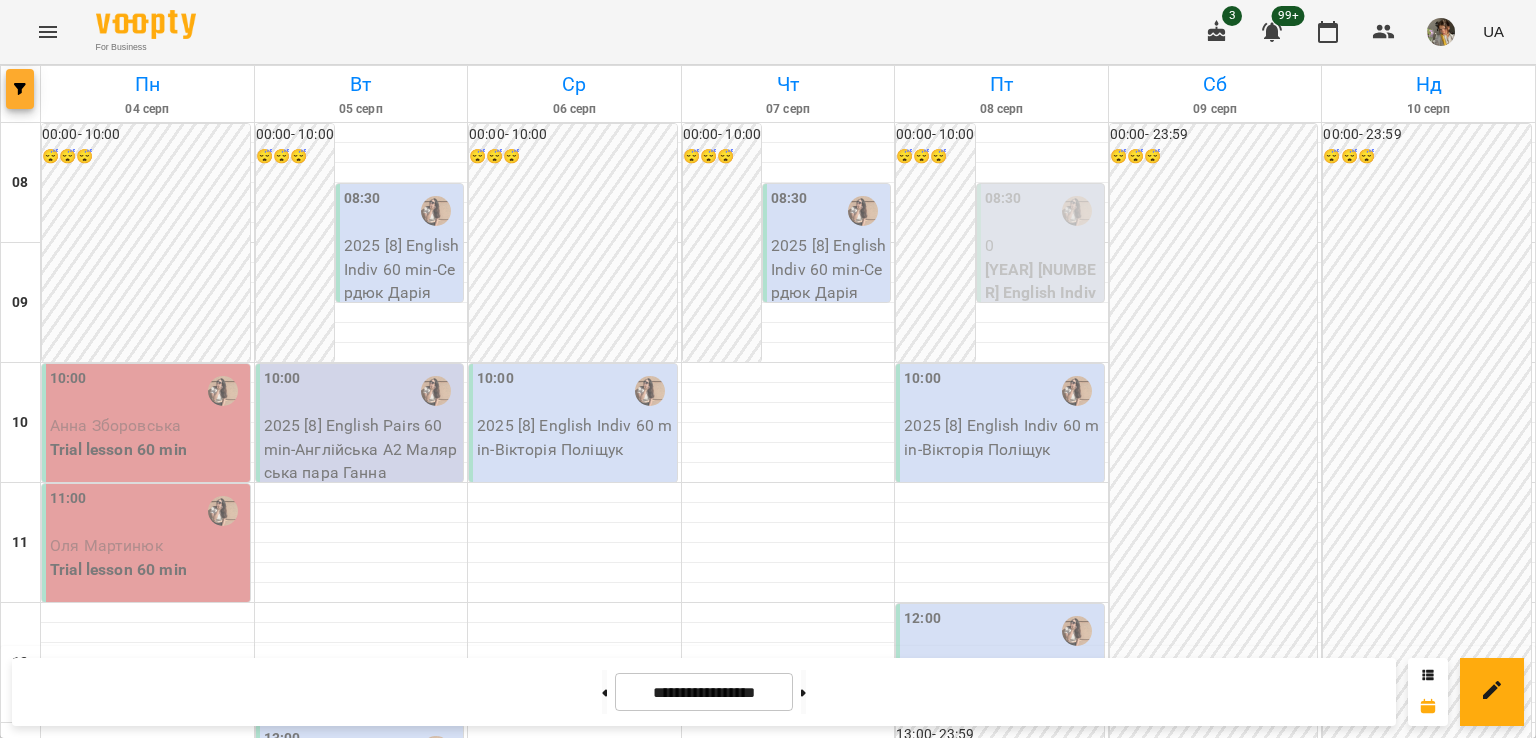 click at bounding box center [20, 89] 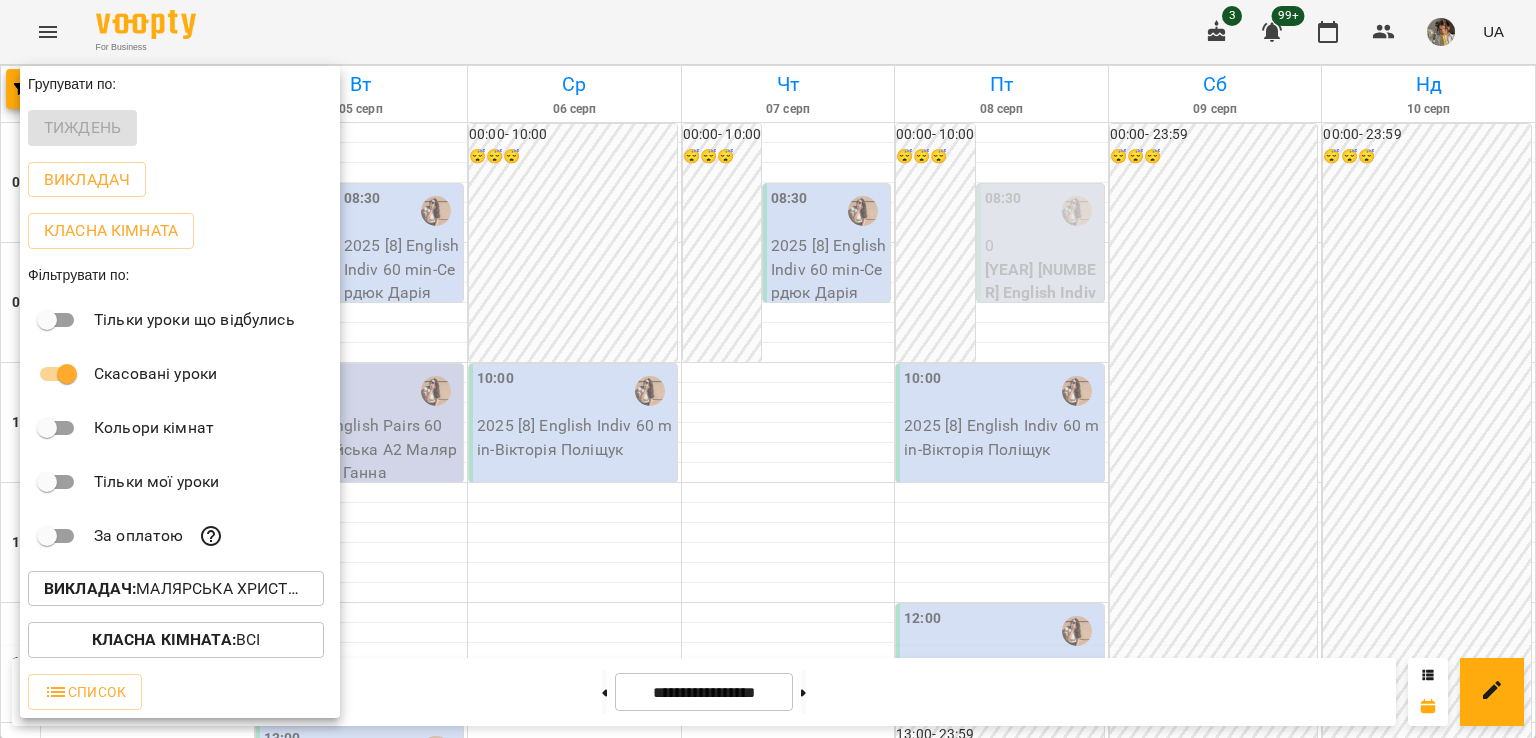 click on "Викладач :  [FIRST] [LAST] [PATRONYMIC] (а)" at bounding box center (176, 589) 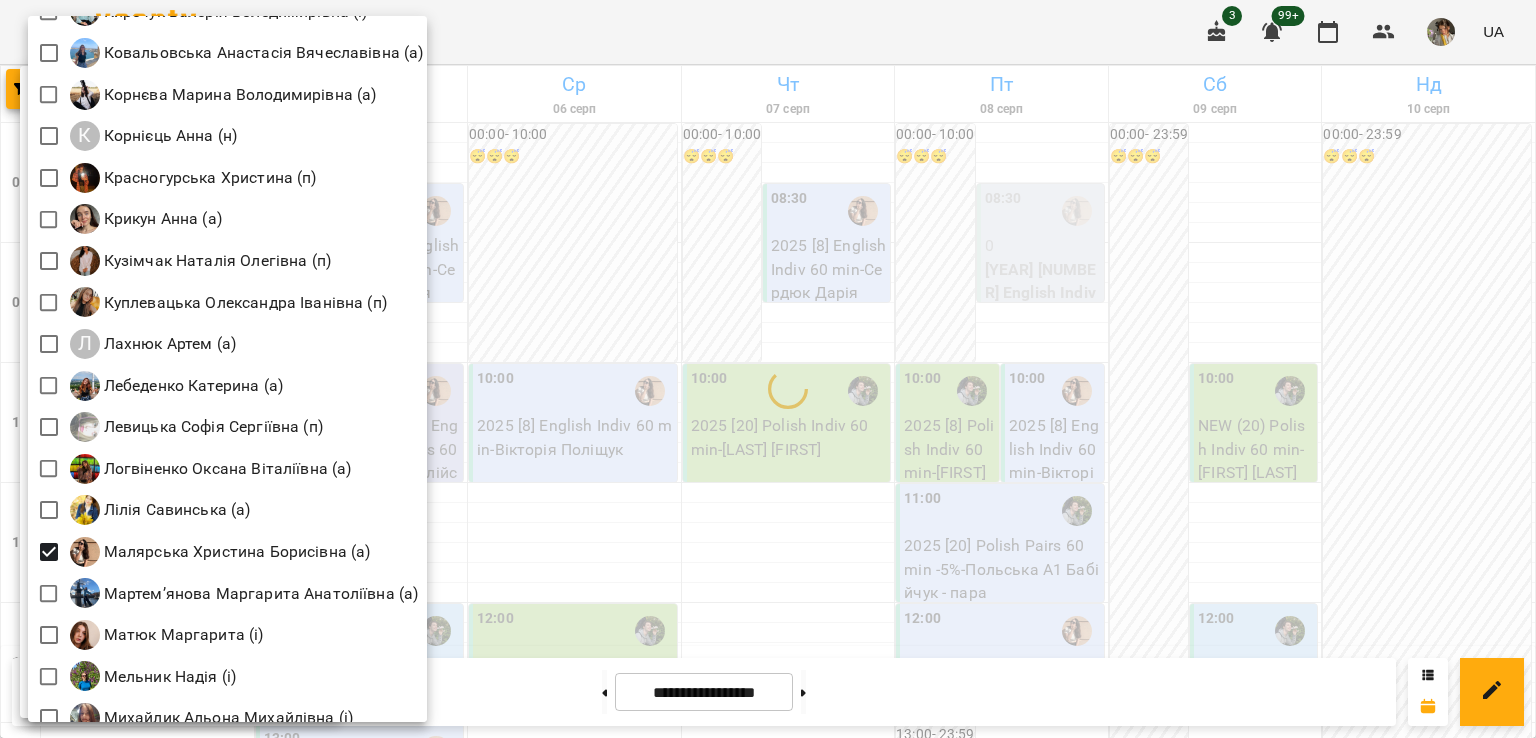 scroll, scrollTop: 1568, scrollLeft: 0, axis: vertical 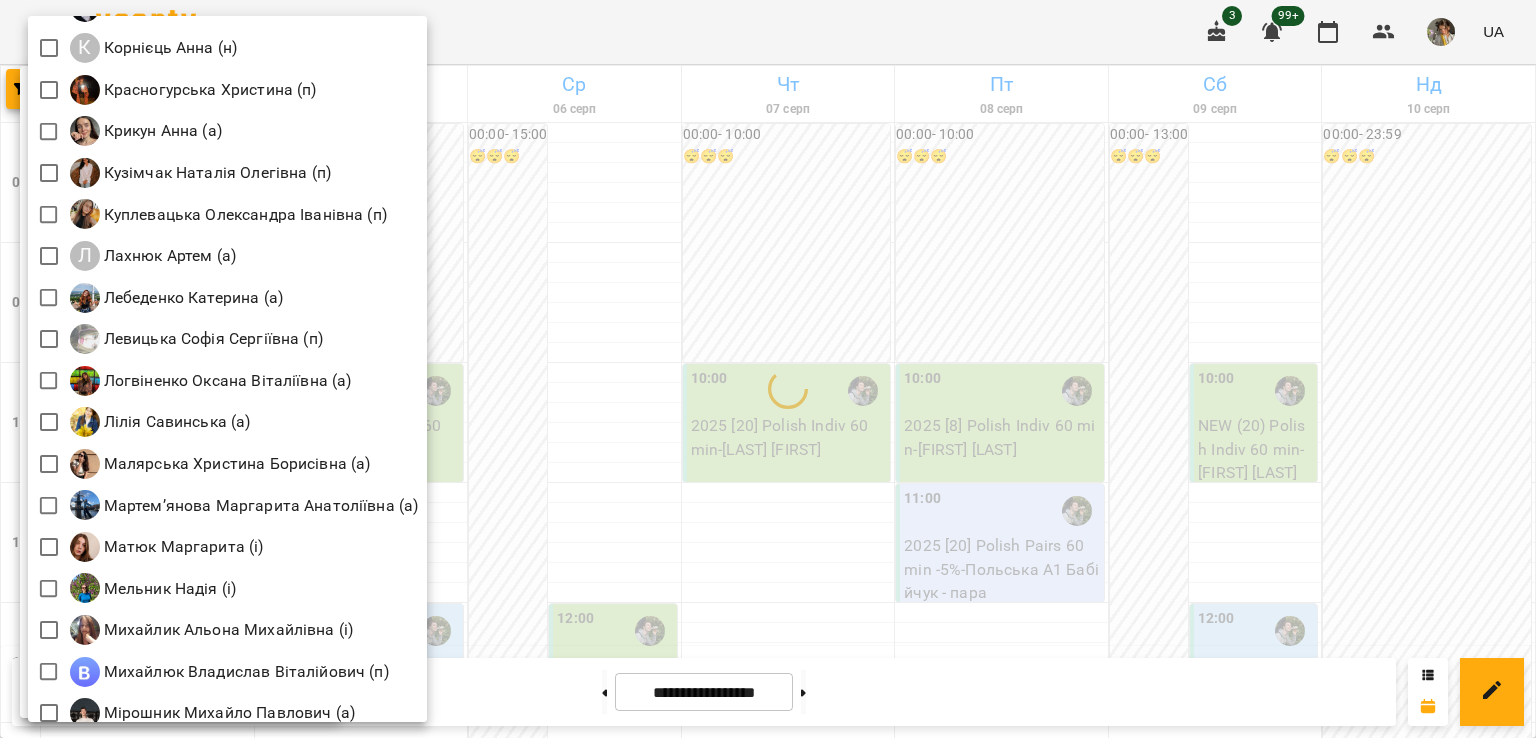 click at bounding box center [768, 369] 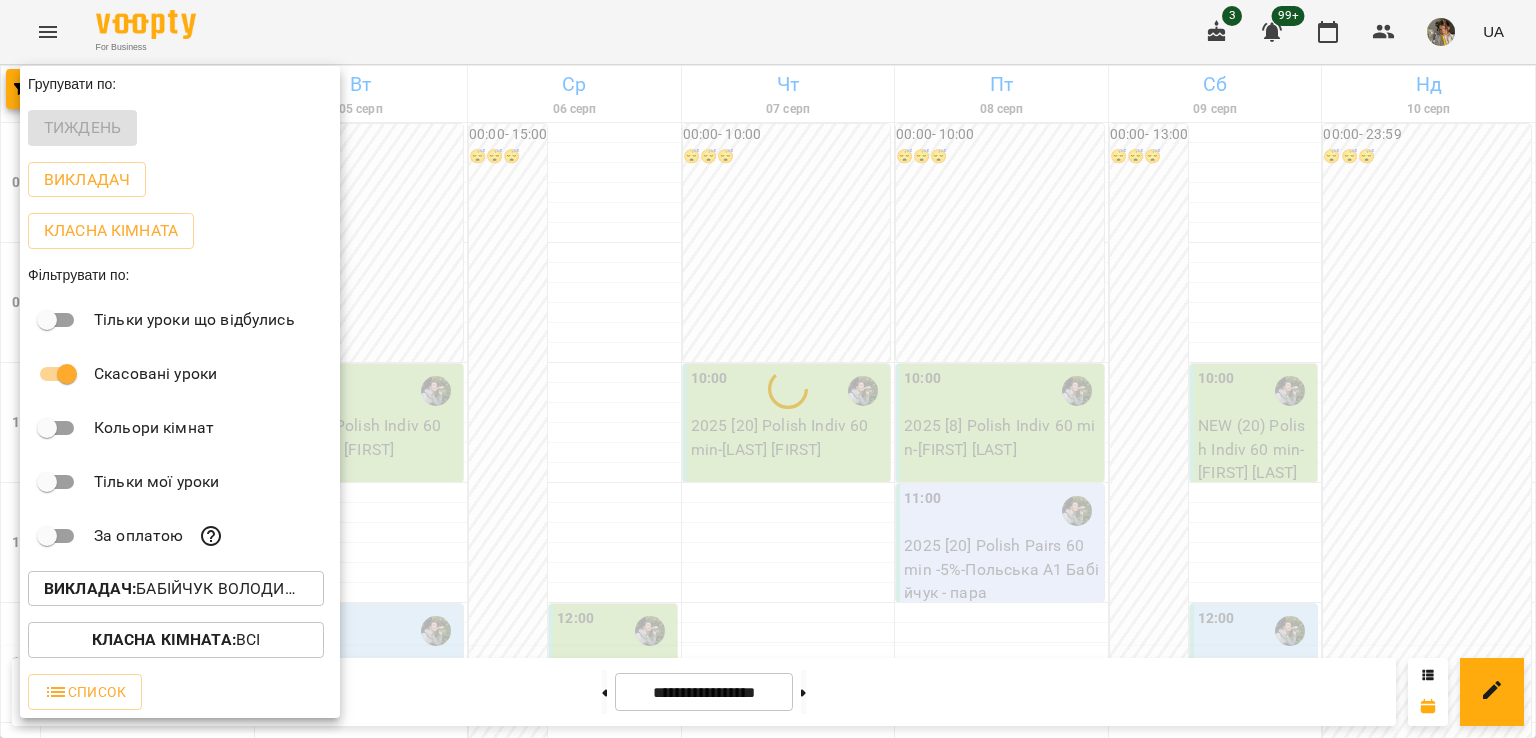 click on "Всі   Івашура Анна Вікторівна (і)     Ілля Закіров (і)     Андріана Пелипчак (п)     Бабійчук Володимир Дмитрович (п)     Баргель Олег Романович (а)     Бень Дар'я Олегівна (а, п)     Берковець Дарина Володимирівна (н)     Биба Марія Олексіївна (і)   Б   Бондаренко Катерина Сергіївна (н)     Брежнєва Катерина Ігорівна (а)     Біла Євгенія Олександрівна (а)     Білокур Катерина (а)     Білоскурська Олександра Романівна (а)     Ваганова Юлія (і)     Вербова Єлизавета Сергіївна (а)   В   Войтенко Богдан (а)     Вікторія Корнейко (а)     Гайдукевич Анна (і)     Гастінґс Катерина (а)" at bounding box center (768, 369) 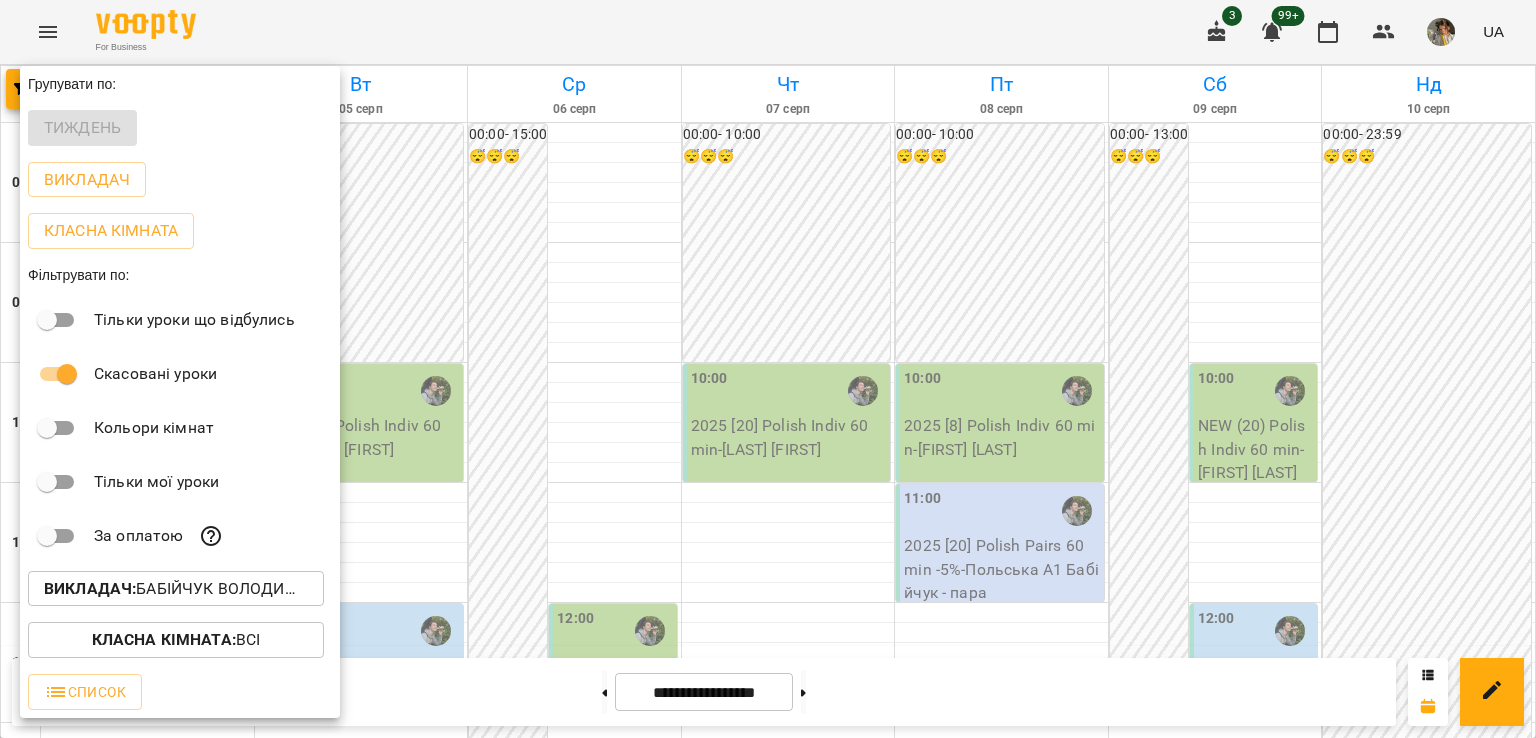 click at bounding box center (768, 369) 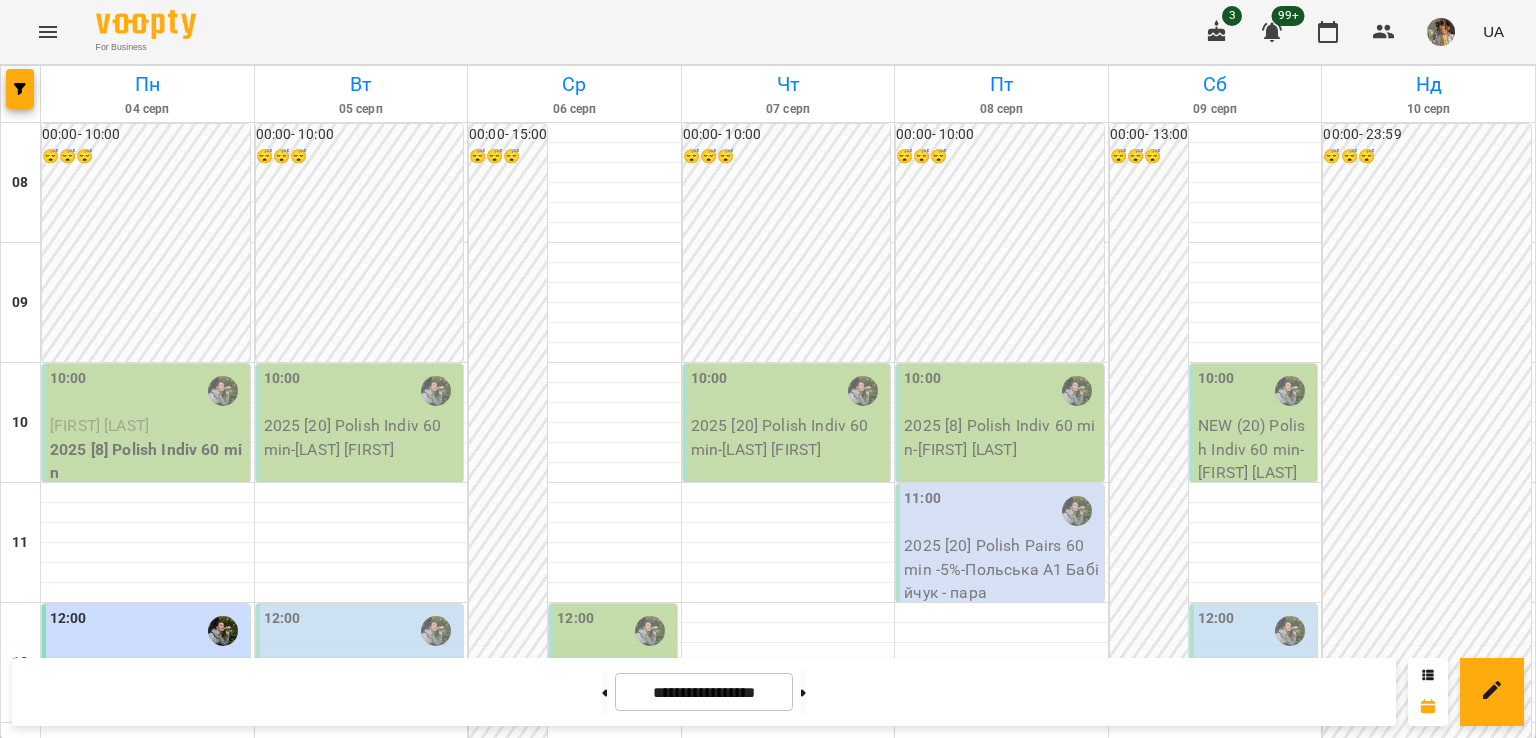scroll, scrollTop: 1052, scrollLeft: 0, axis: vertical 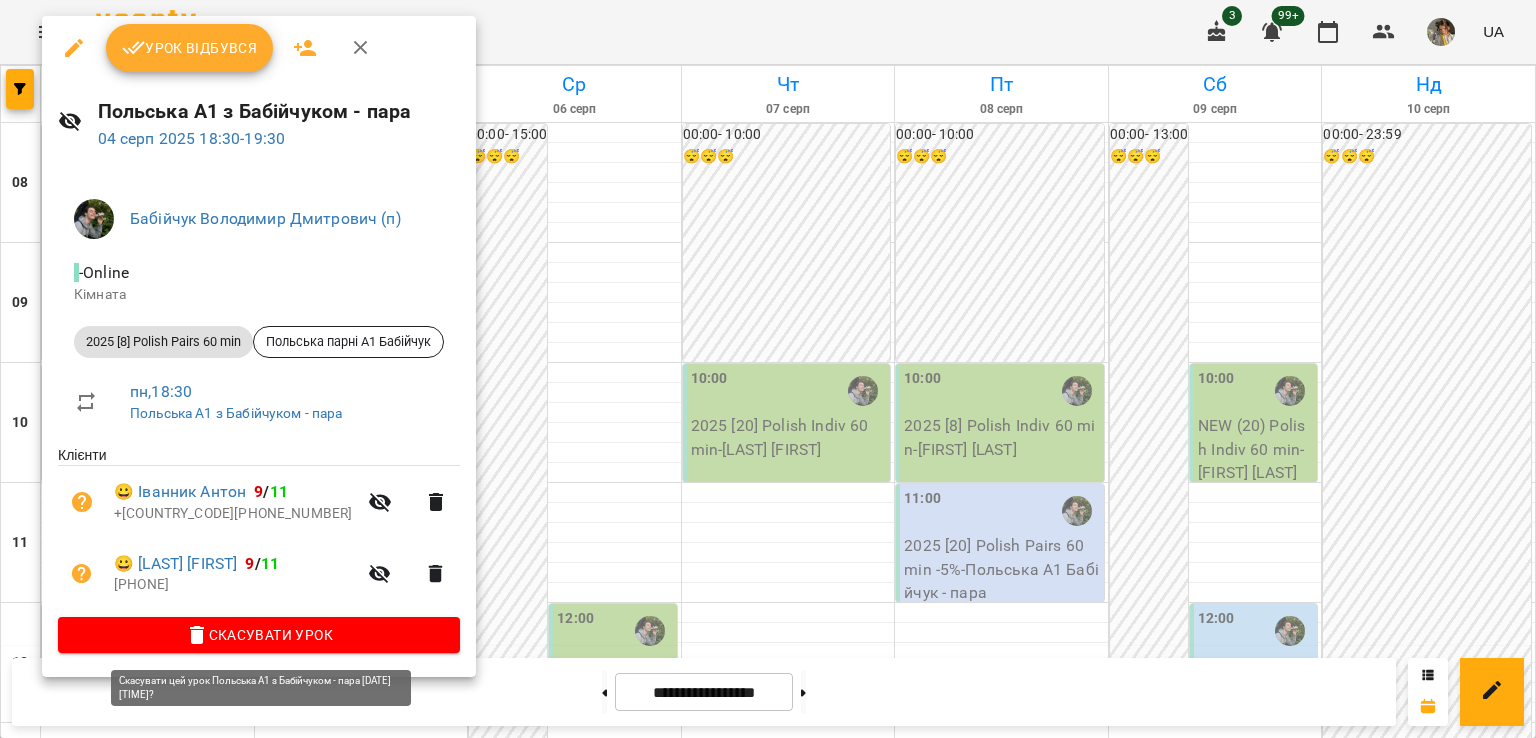 click on "Скасувати Урок" at bounding box center (259, 635) 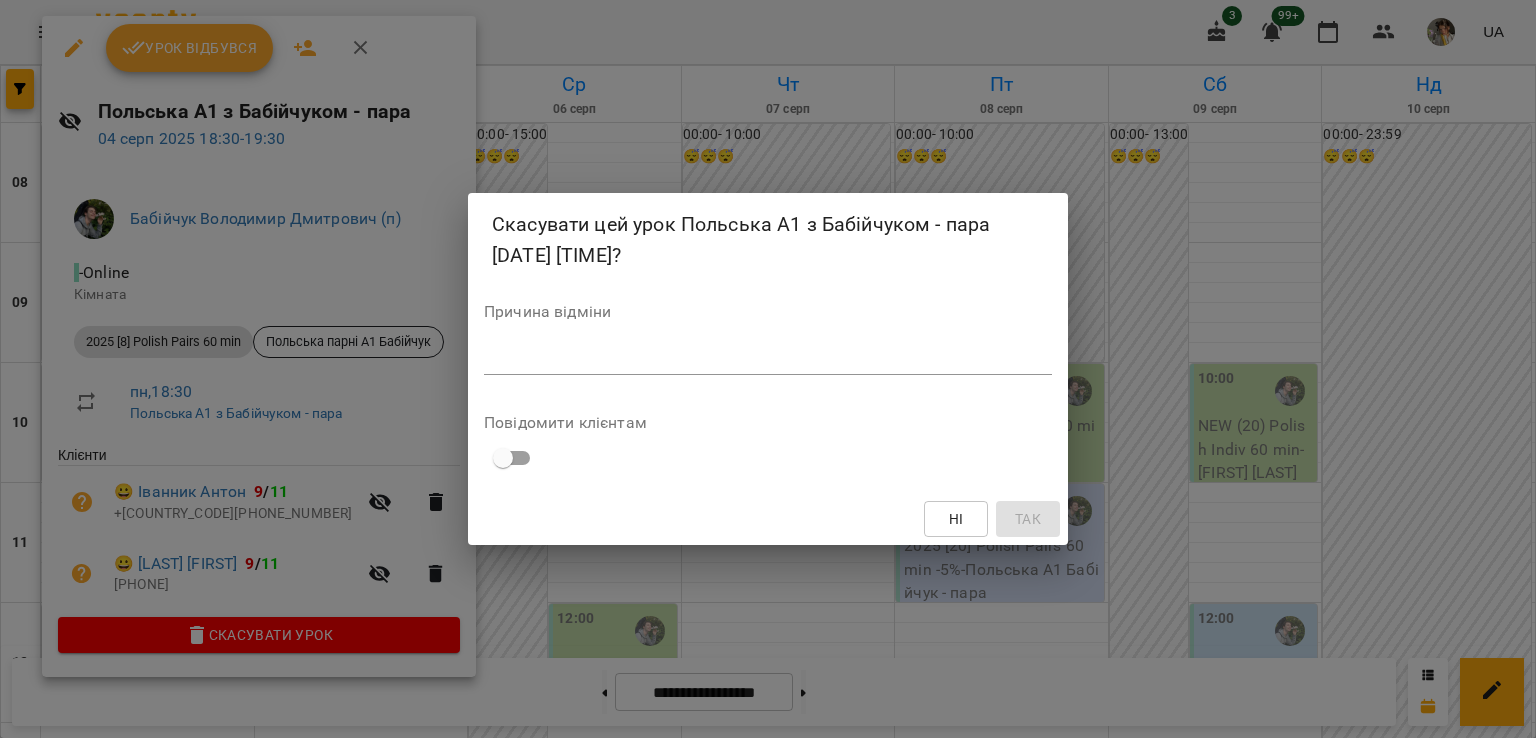 click at bounding box center (768, 358) 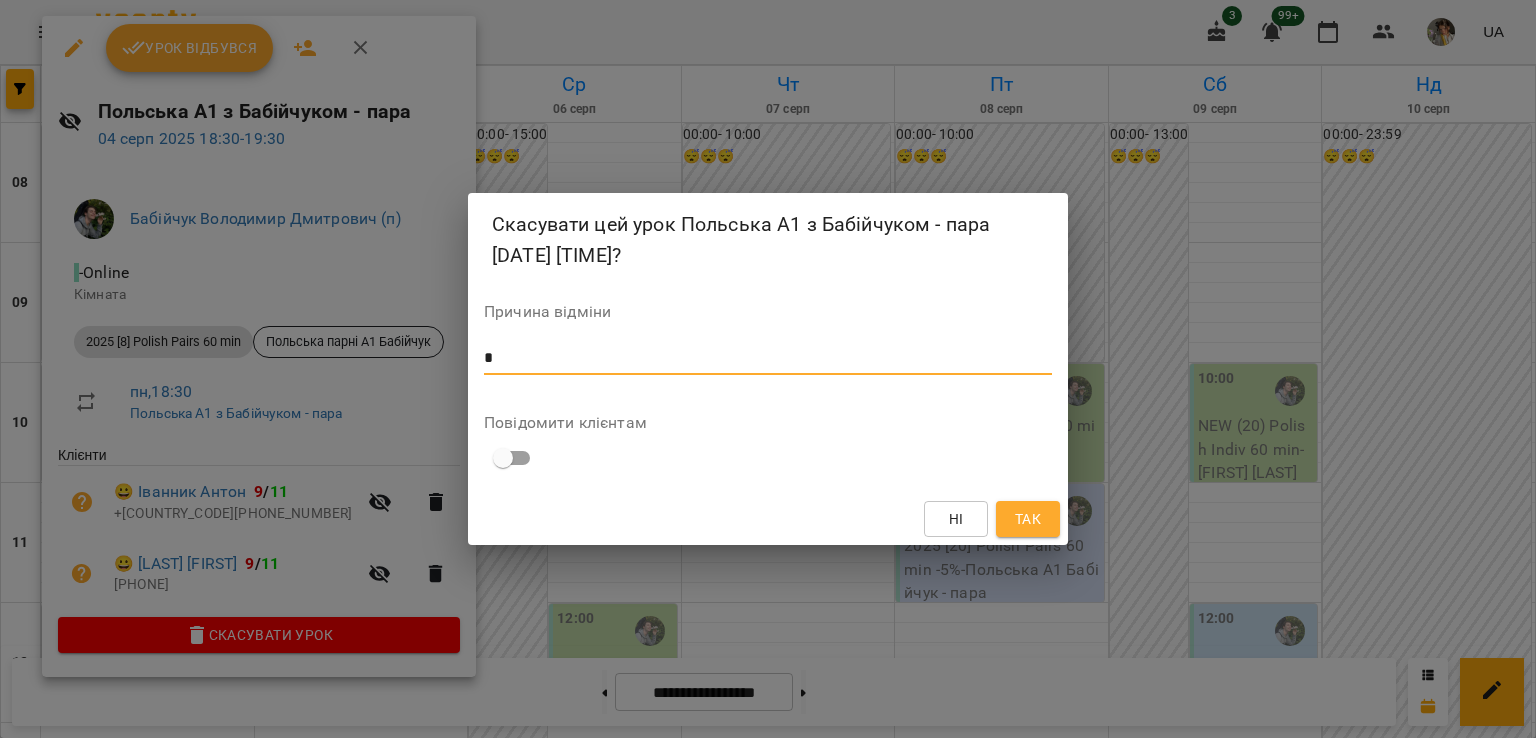 type on "*" 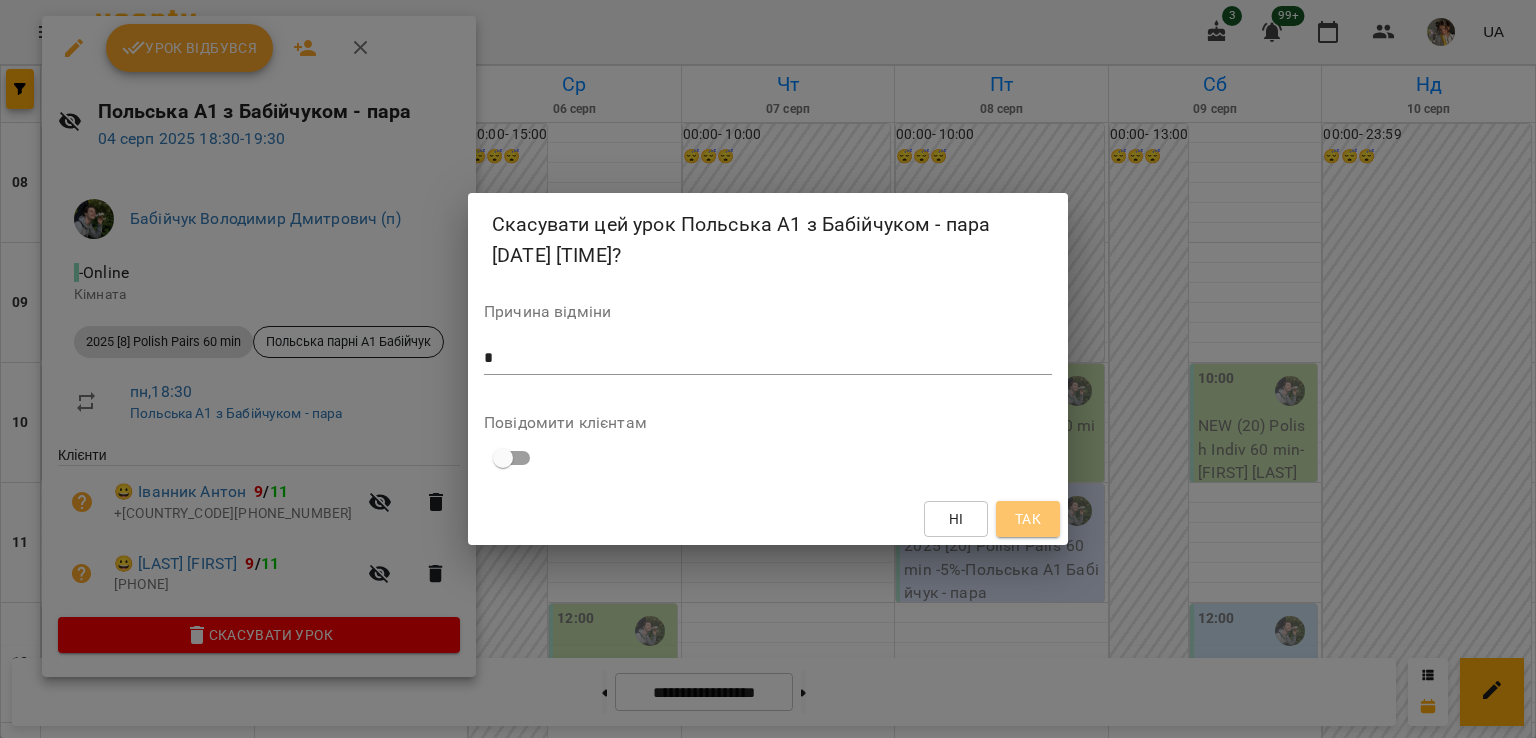 click on "Так" at bounding box center (1028, 519) 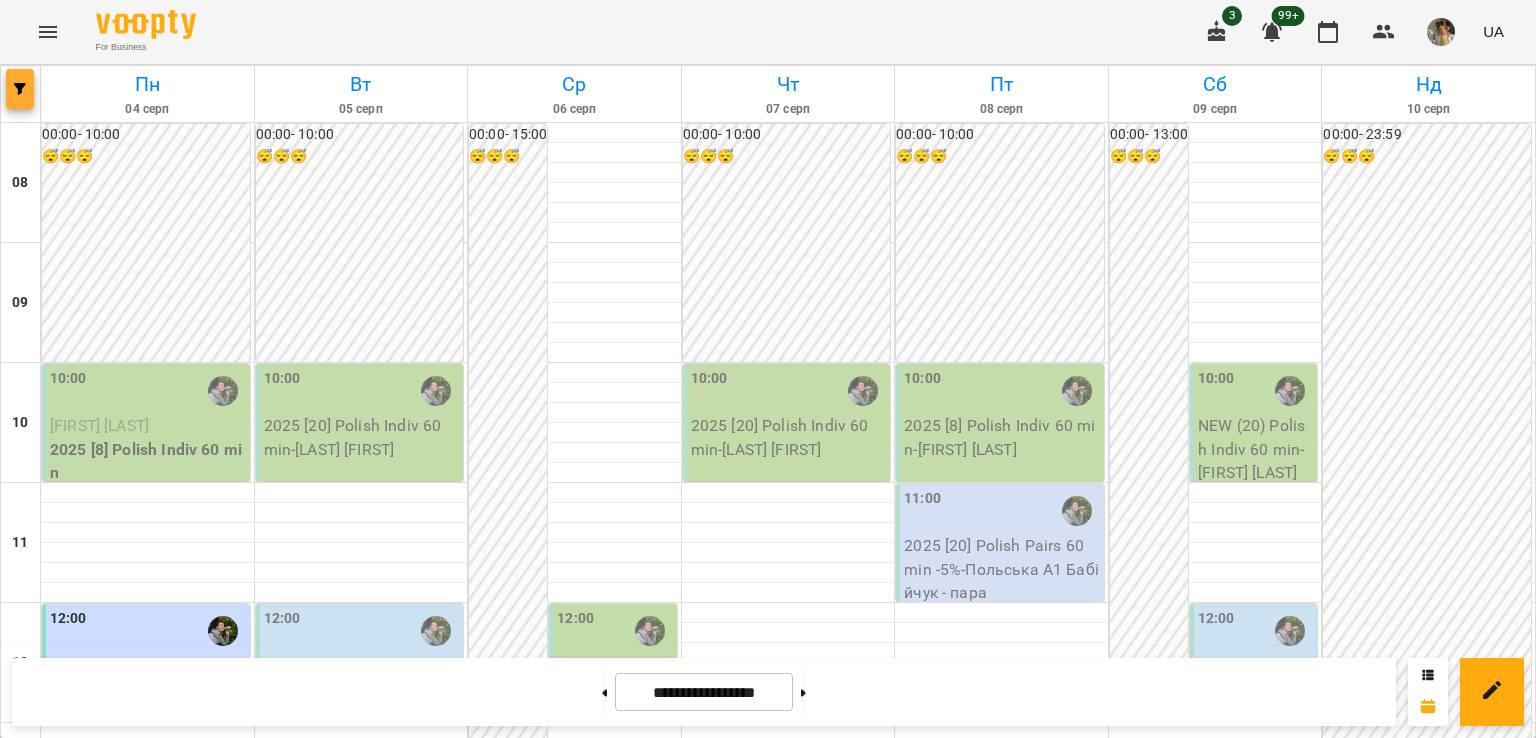 click at bounding box center (20, 89) 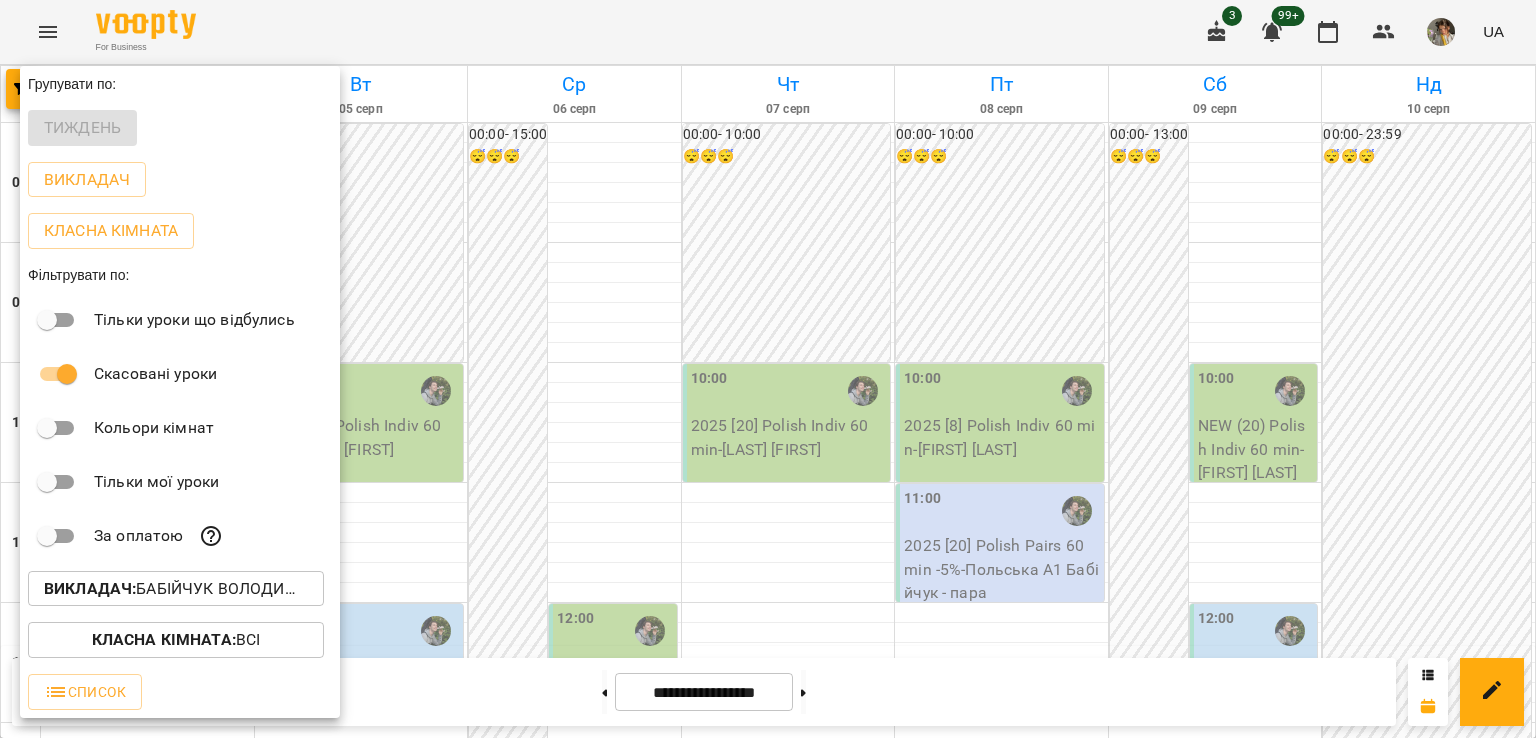 click at bounding box center [768, 369] 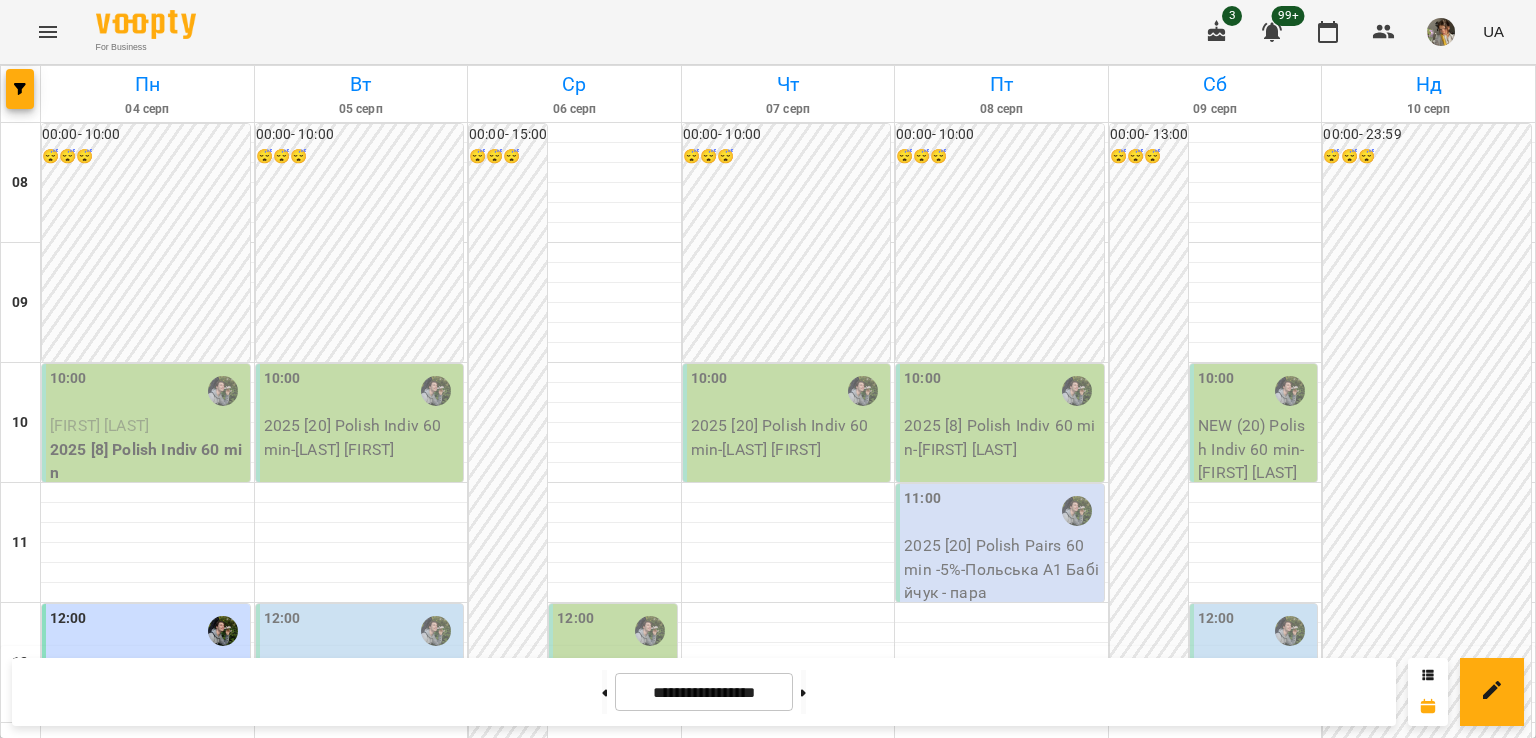 click at bounding box center [48, 32] 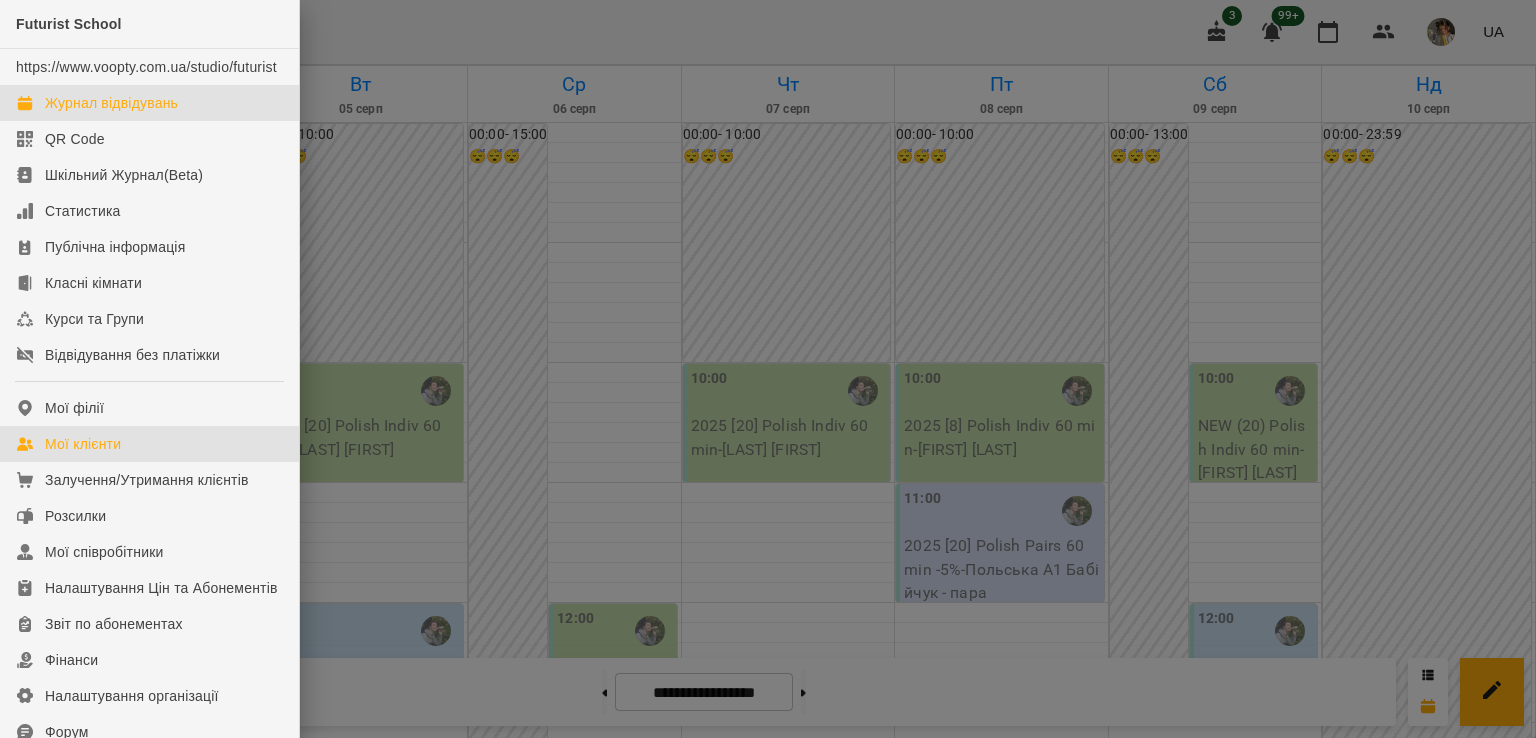 click on "Мої клієнти" at bounding box center [149, 444] 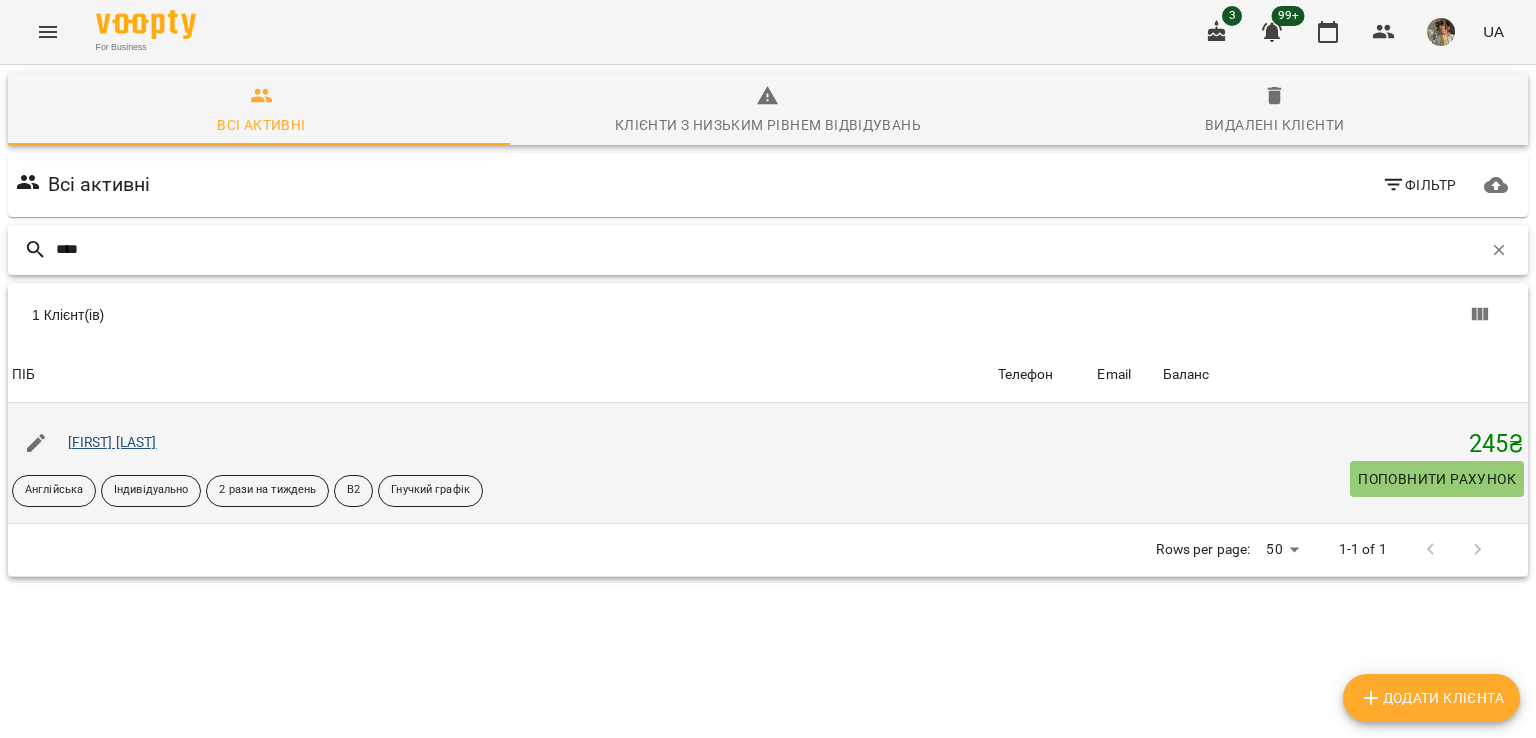 type on "****" 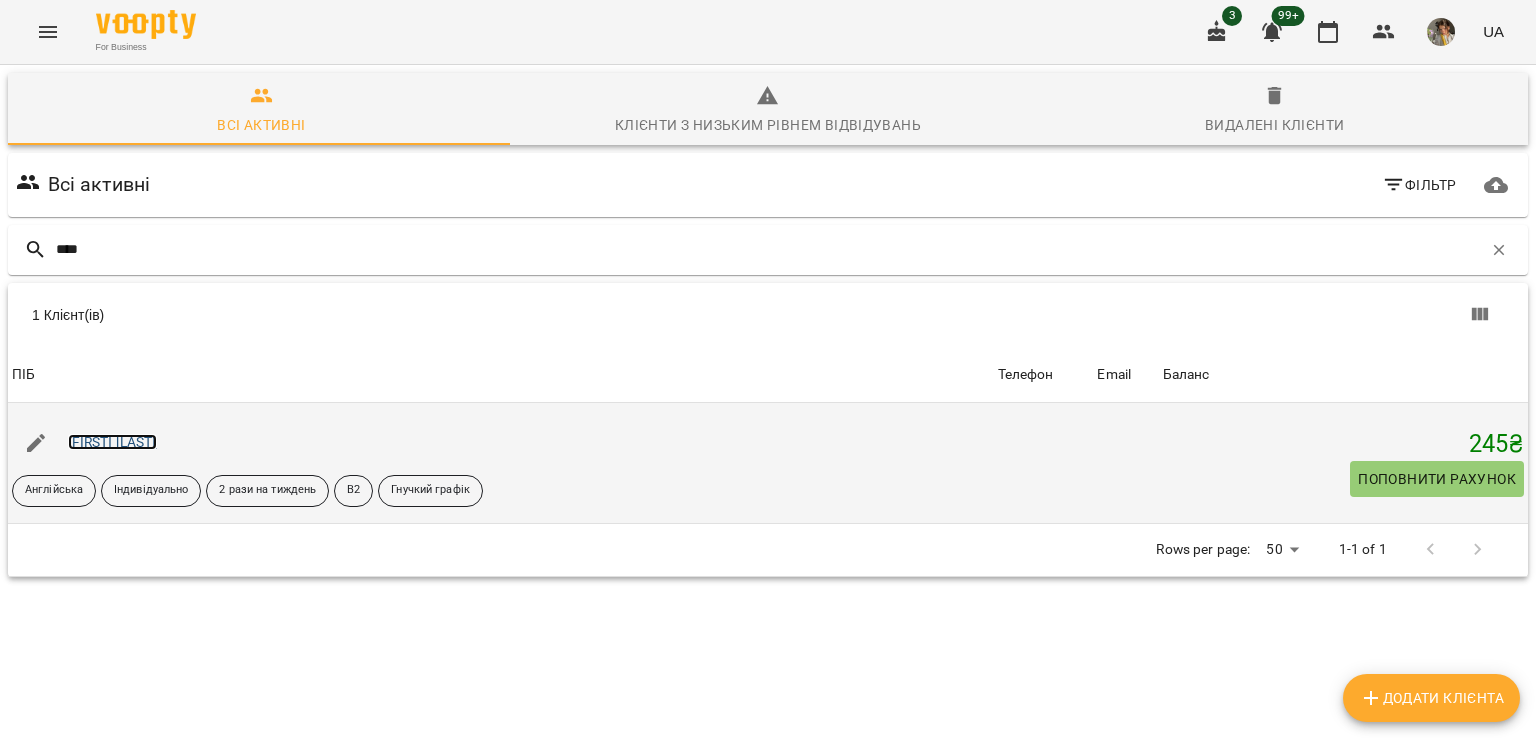 click on "[FIRST] [LAST]" at bounding box center [112, 442] 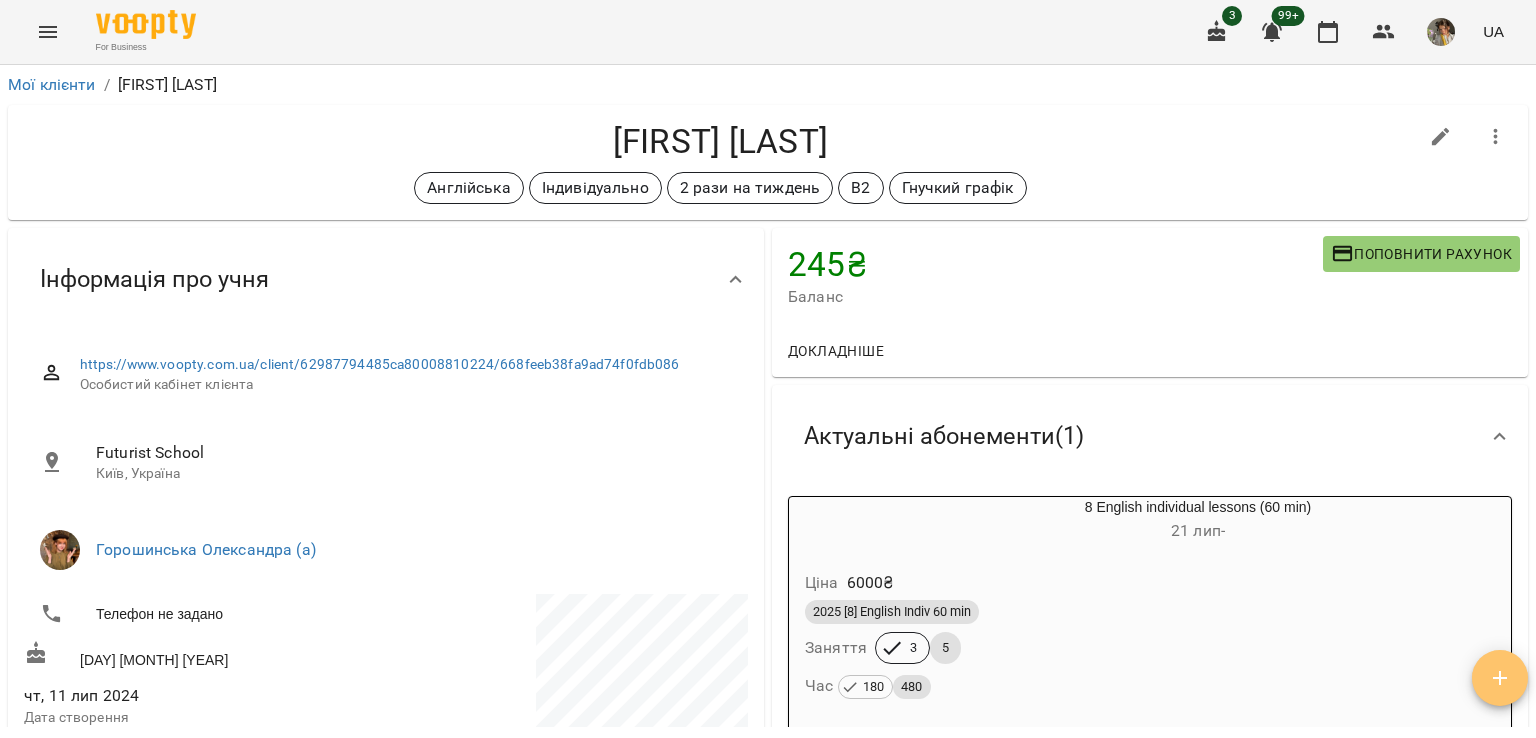 click at bounding box center [1500, 678] 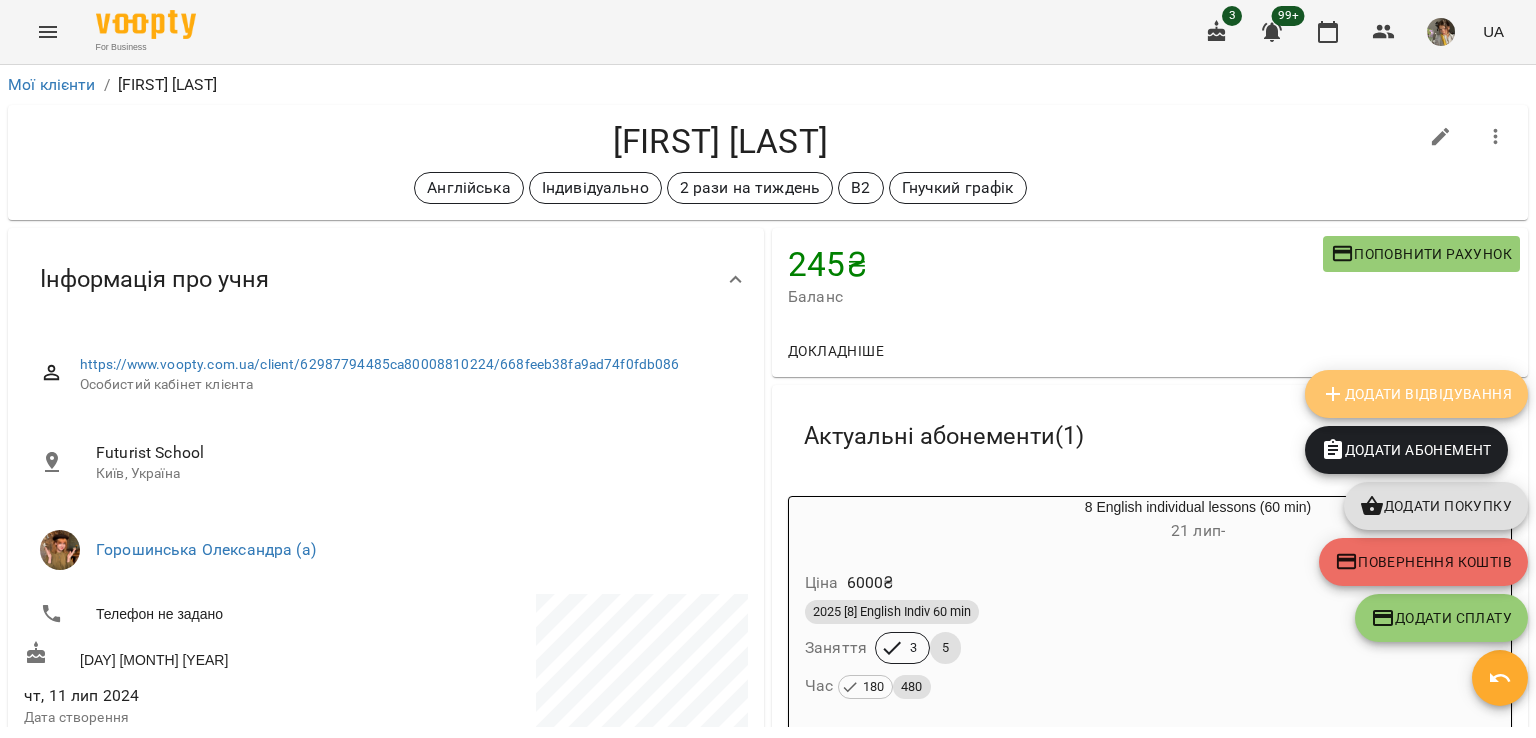 click on "Додати Відвідування" at bounding box center [1416, 394] 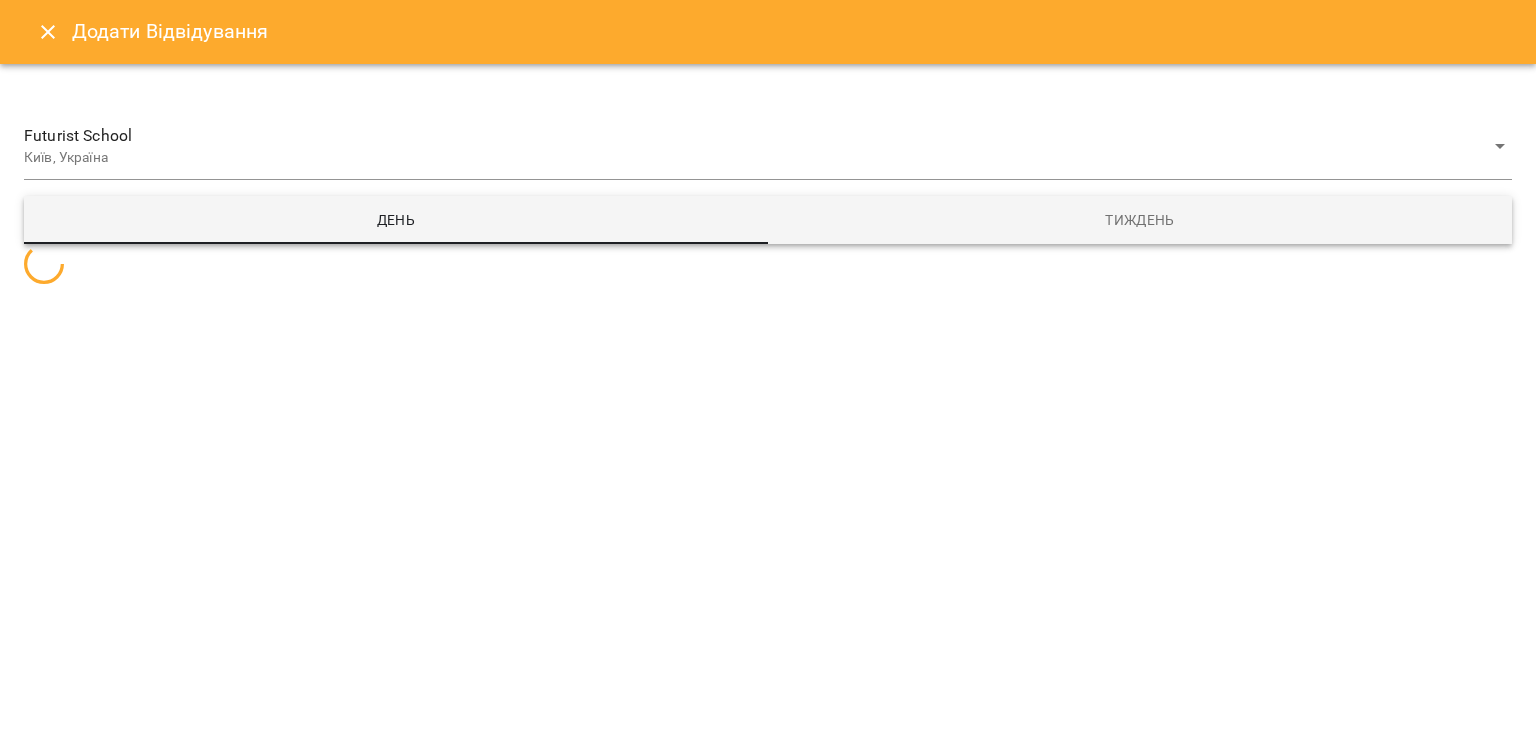 select 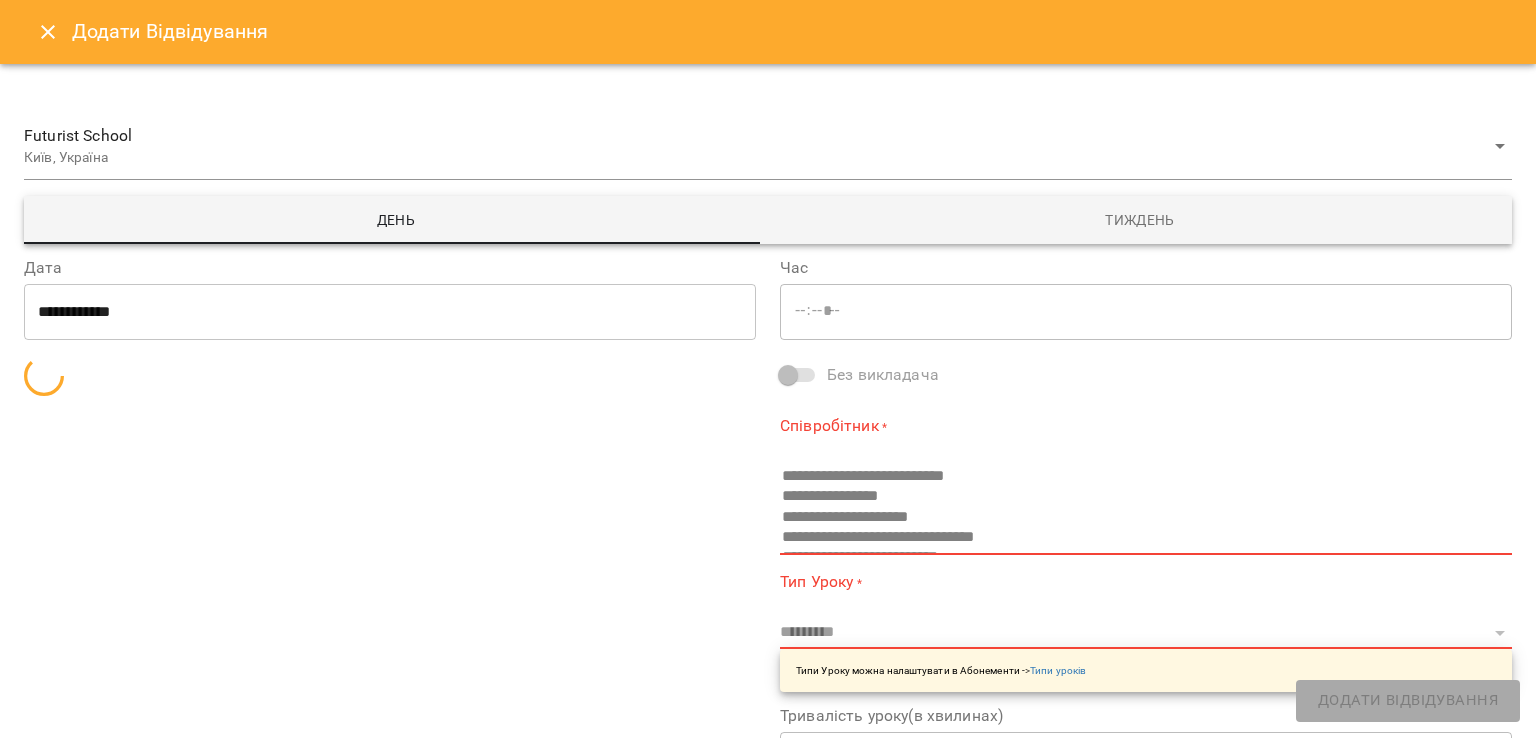 type on "*****" 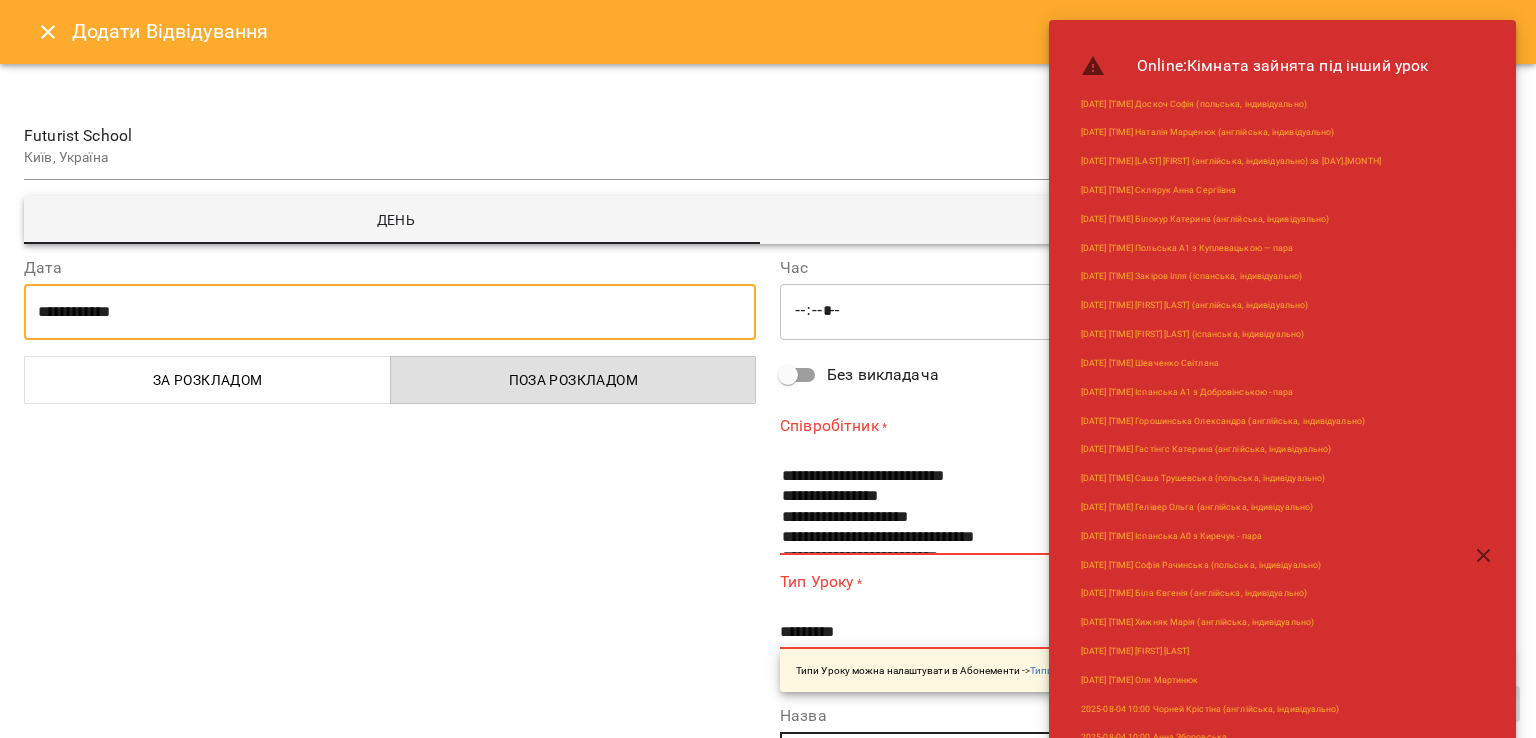 click on "**********" at bounding box center [390, 312] 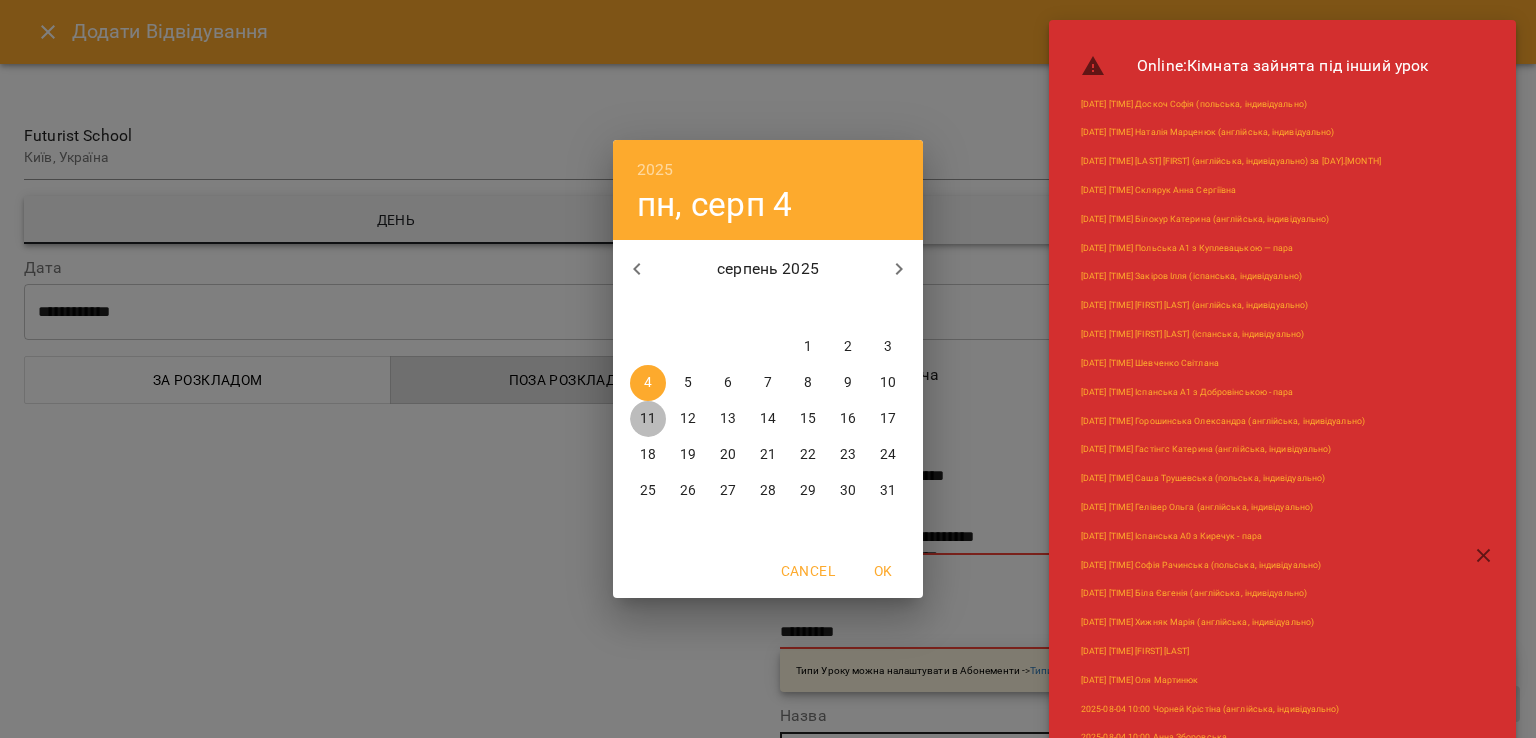click on "11" at bounding box center (648, 419) 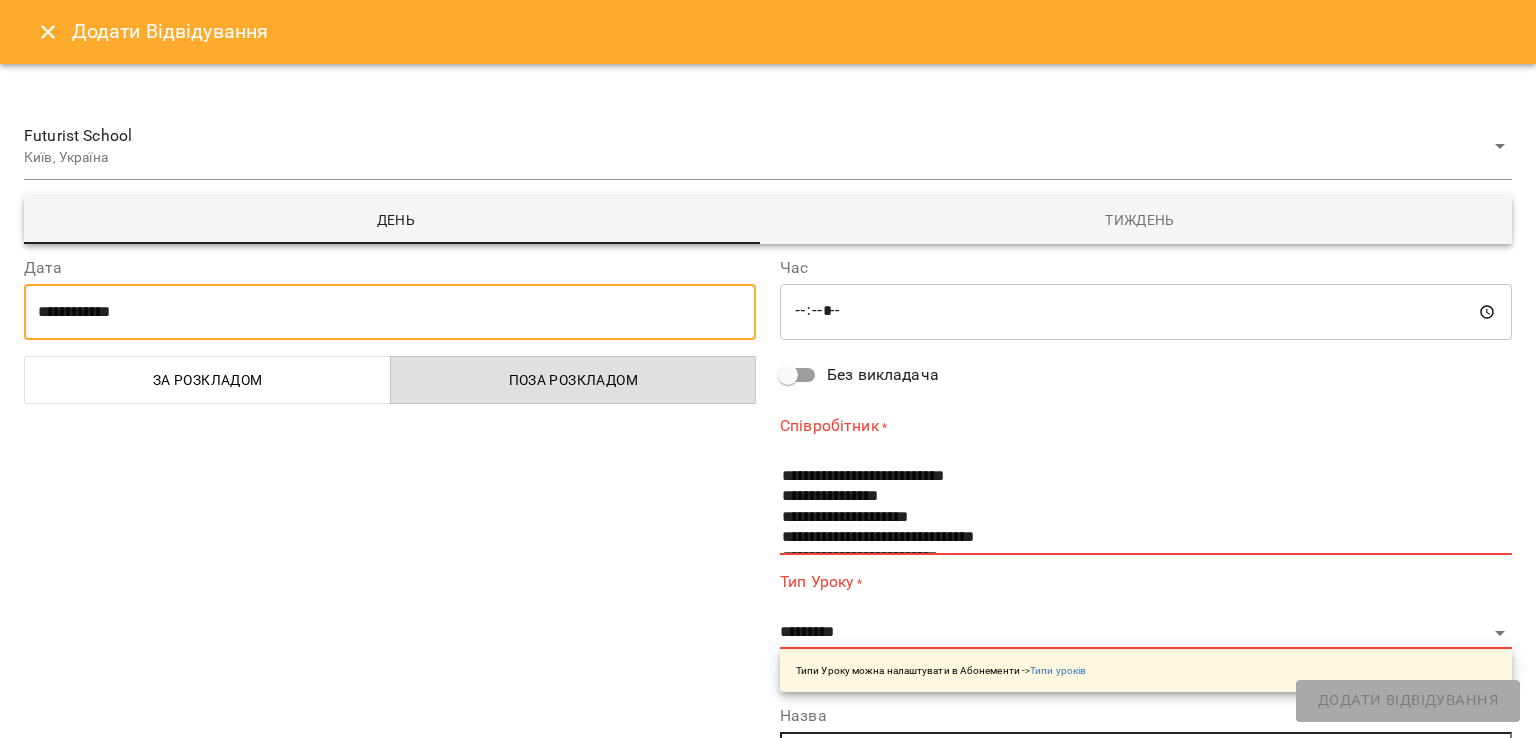 click on "*****" at bounding box center (1146, 312) 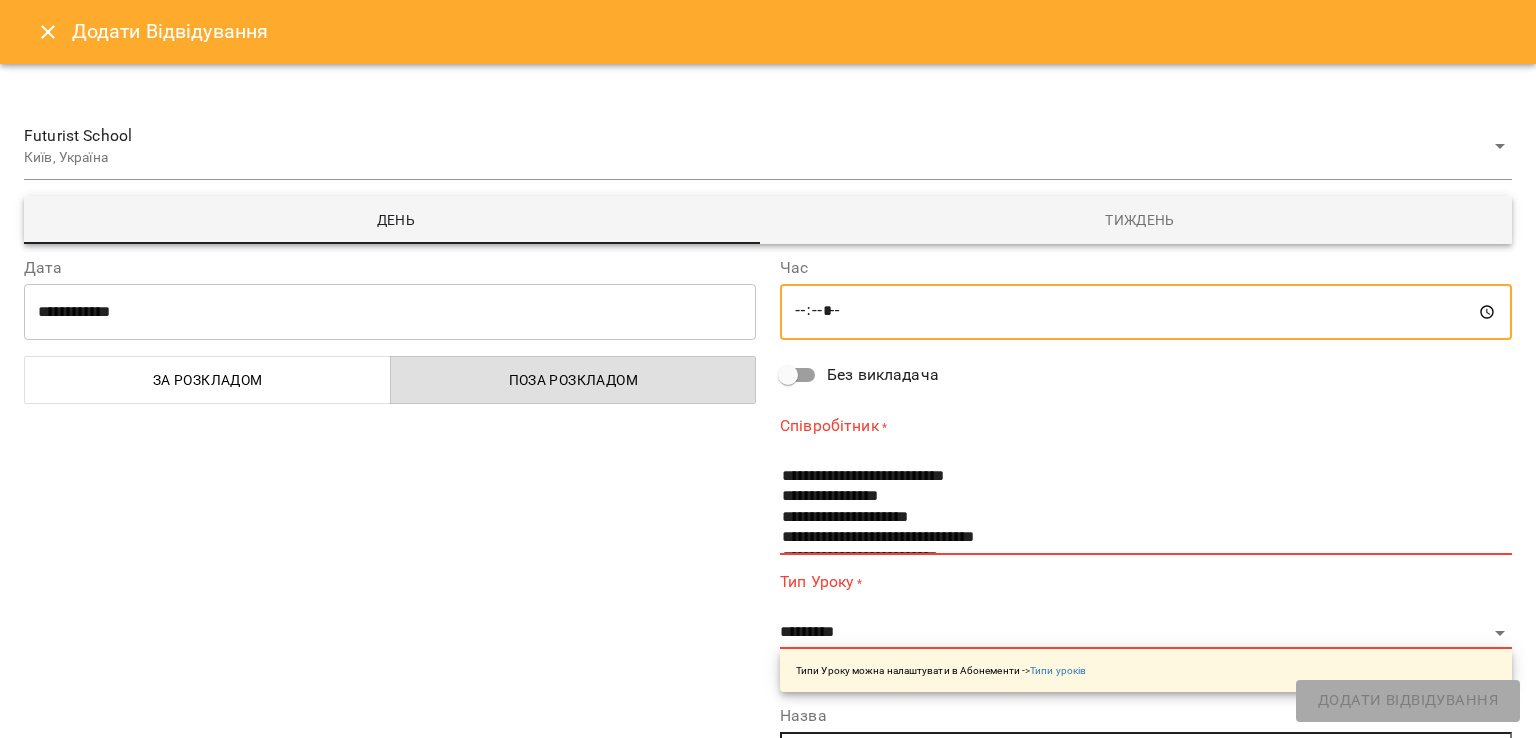type on "*****" 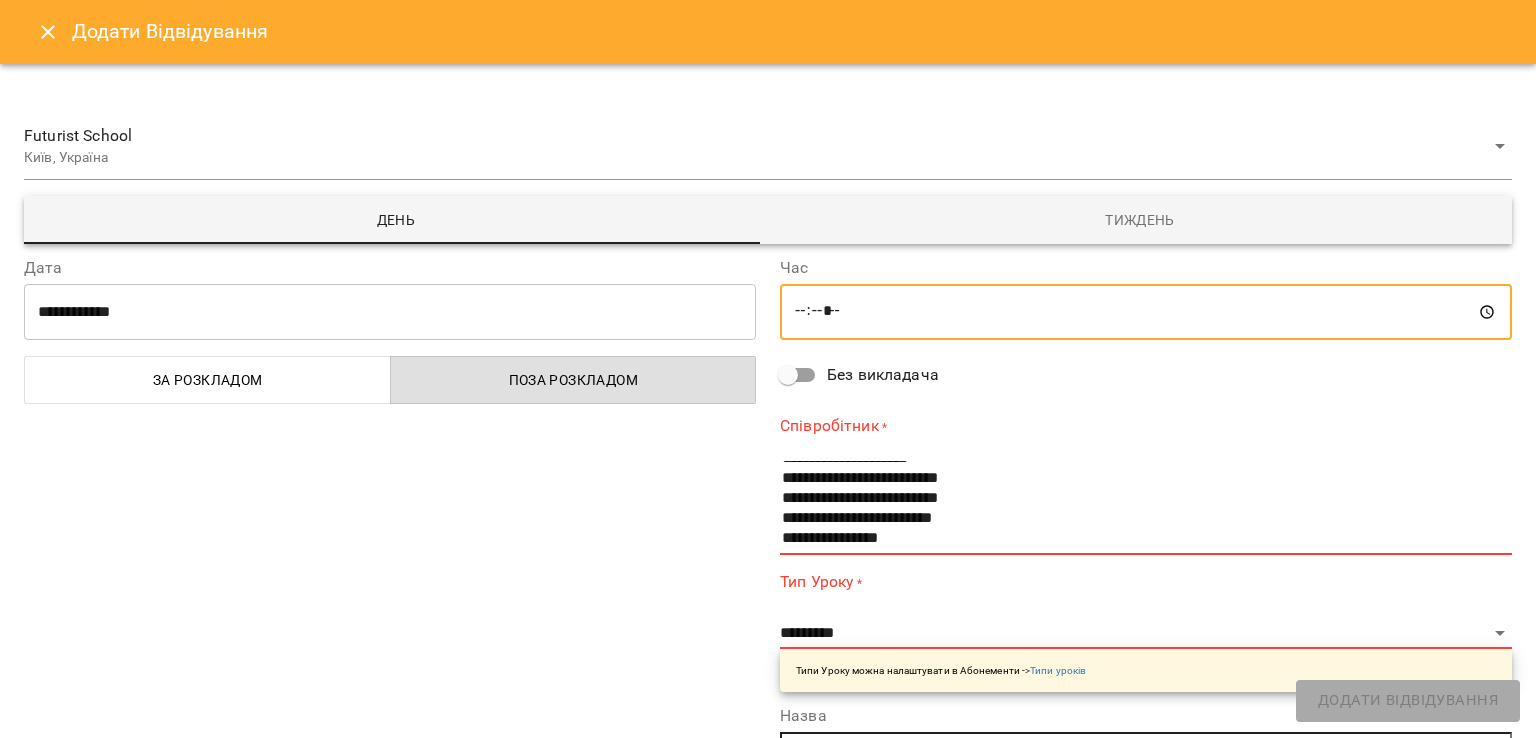 scroll, scrollTop: 390, scrollLeft: 0, axis: vertical 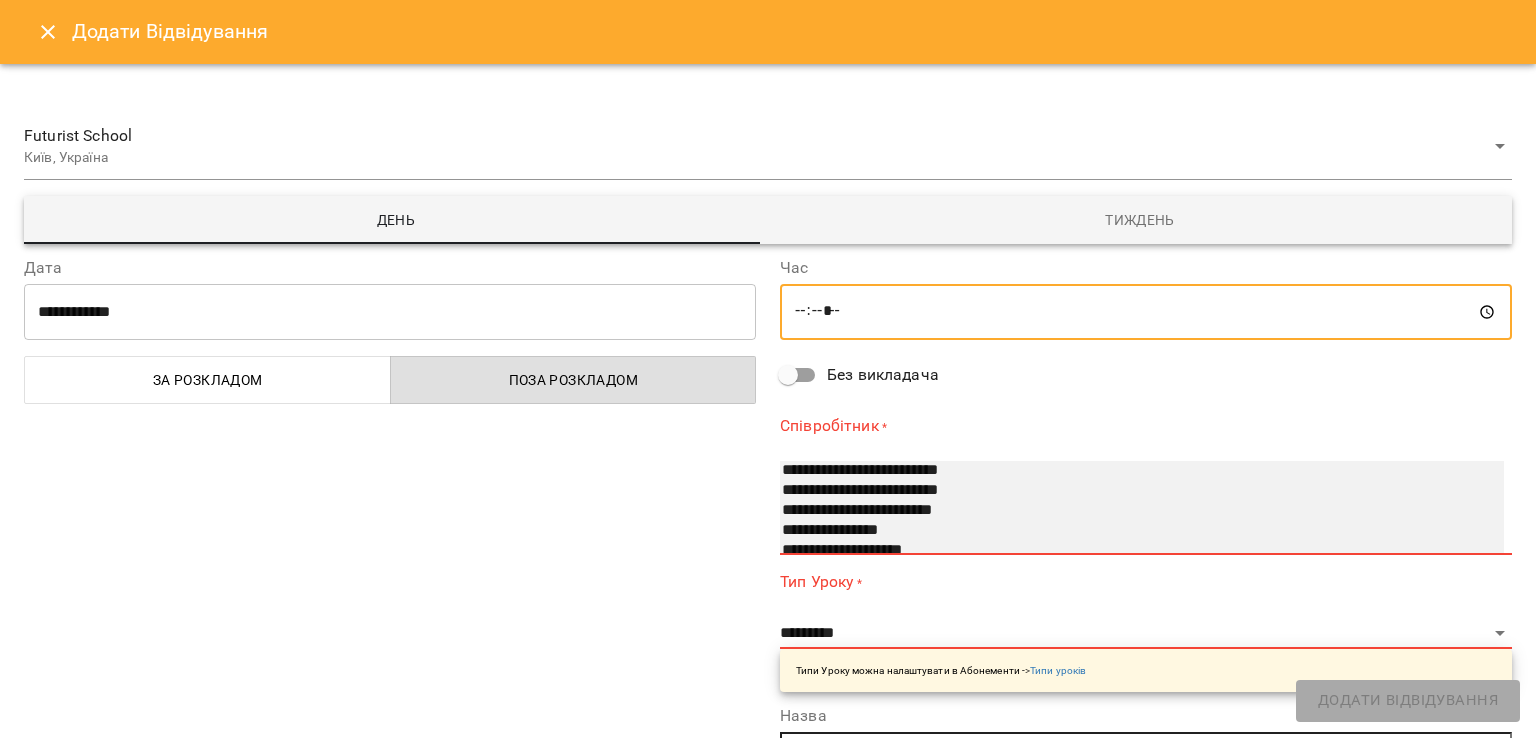 select on "**********" 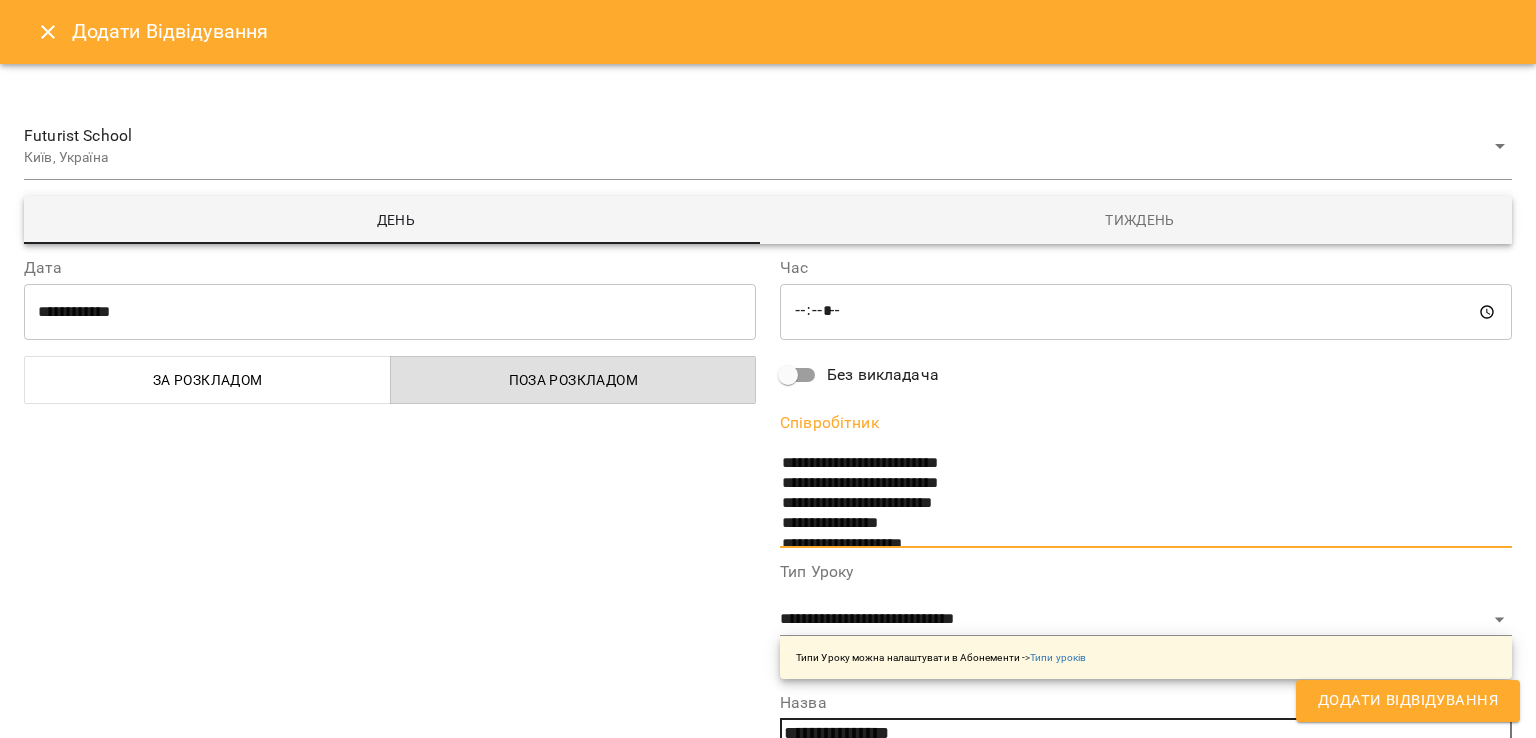 click on "Додати Відвідування" at bounding box center (1408, 701) 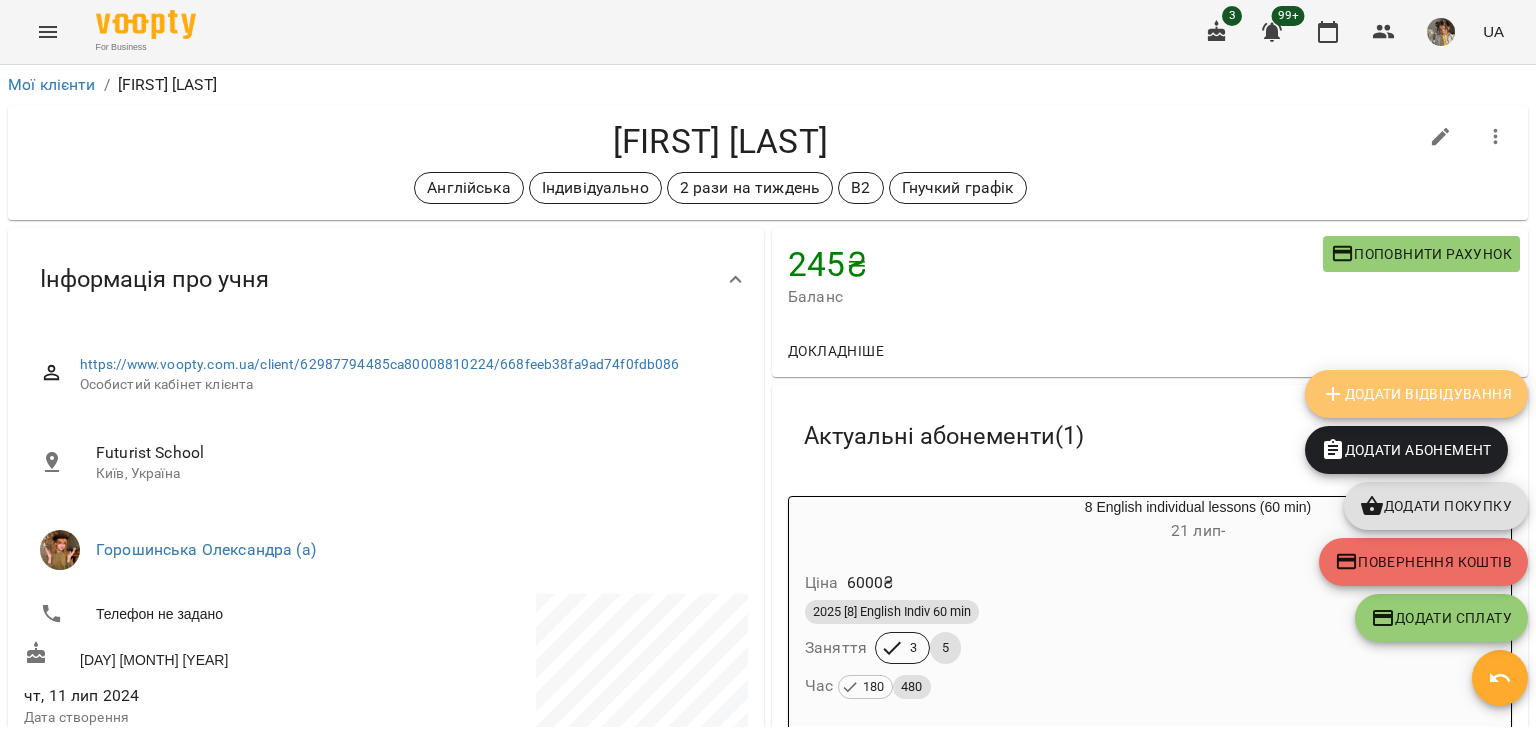 click on "Додати Відвідування" at bounding box center [1416, 394] 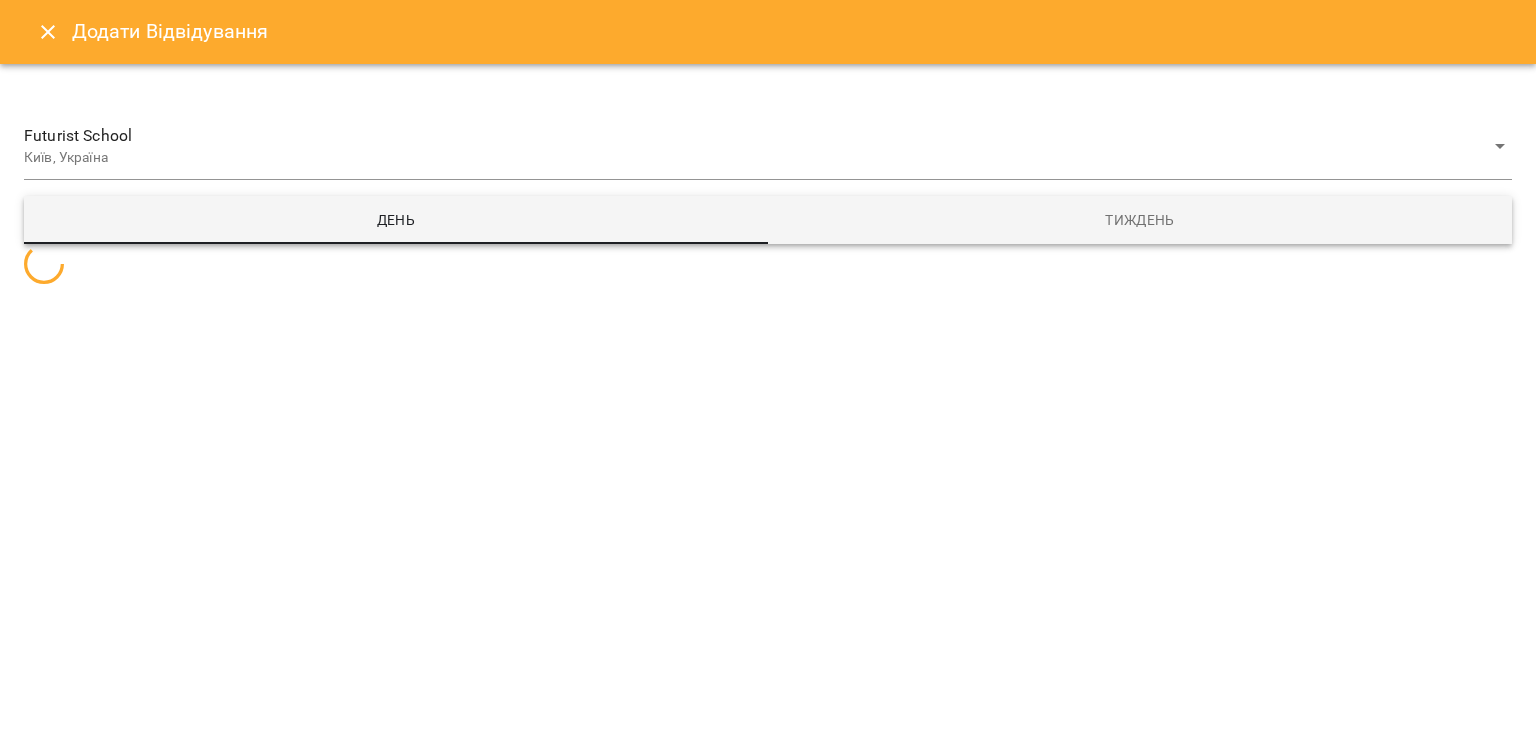 select 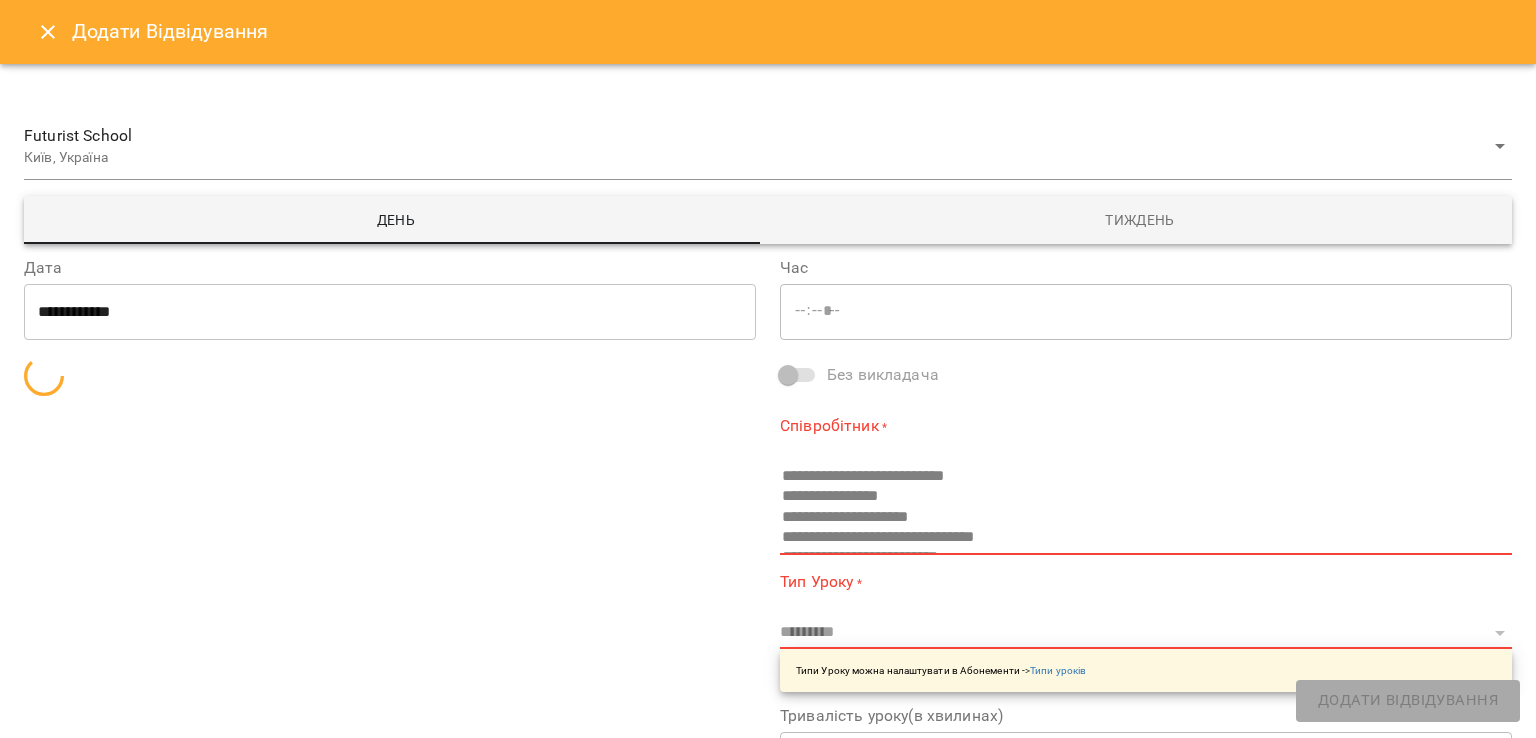 type on "*****" 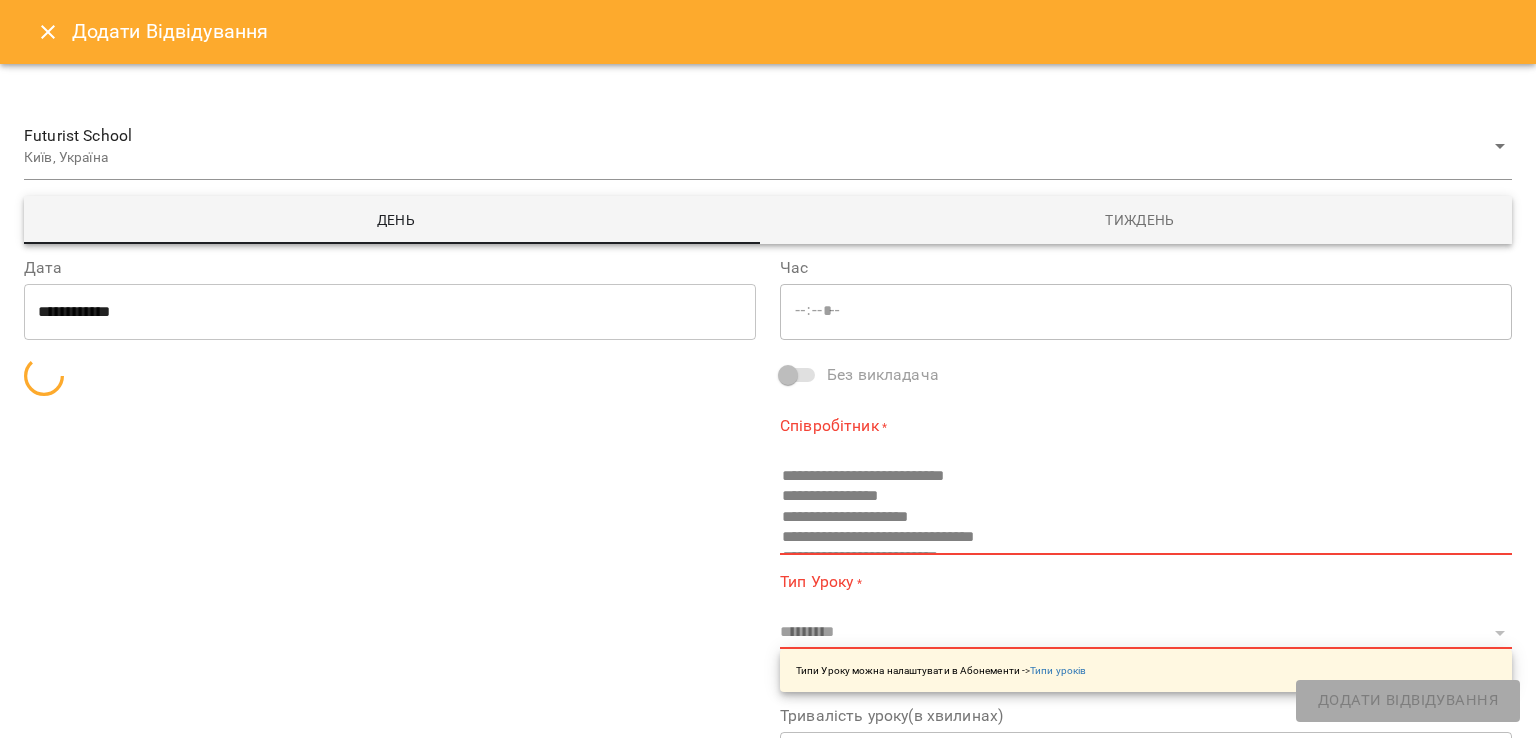type on "**********" 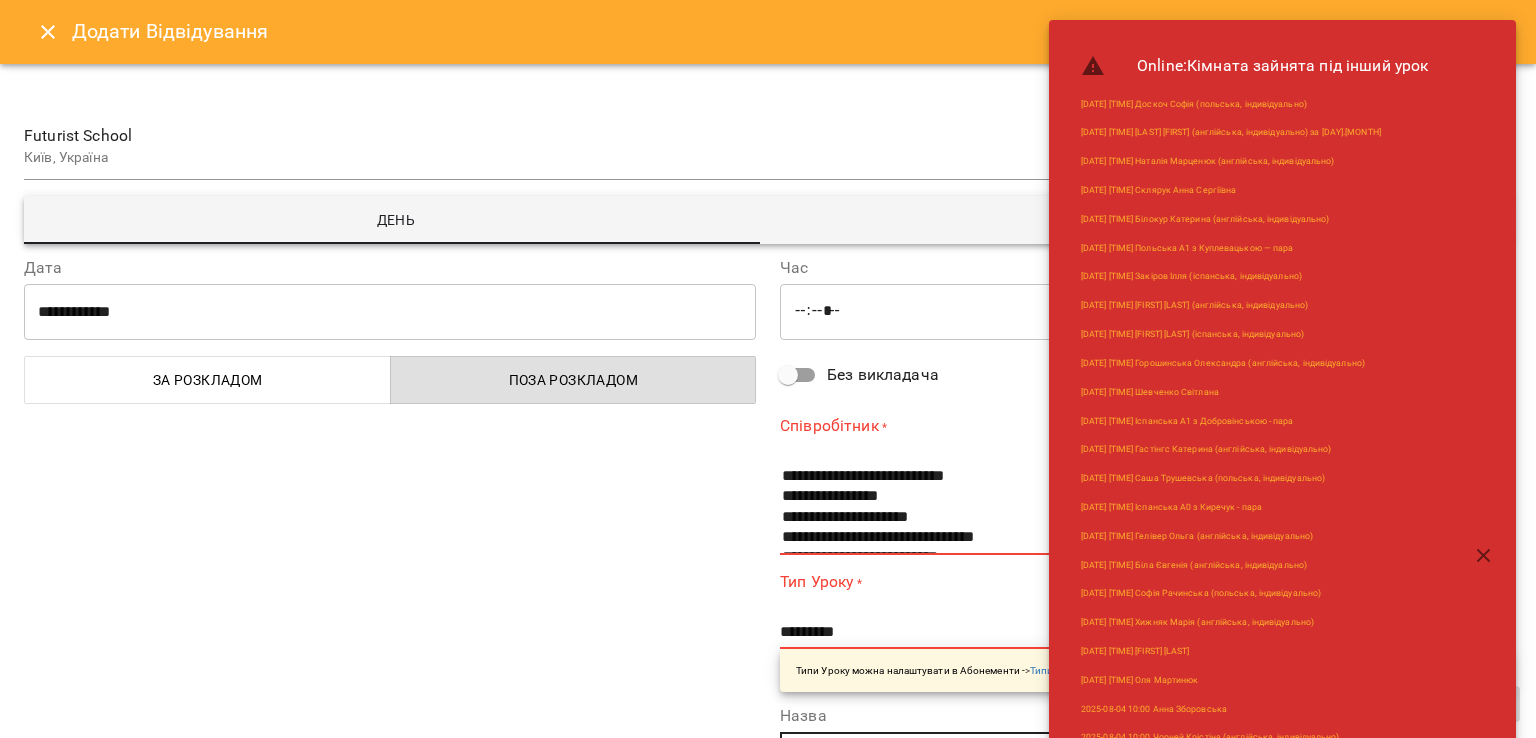 click on "**********" at bounding box center (390, 312) 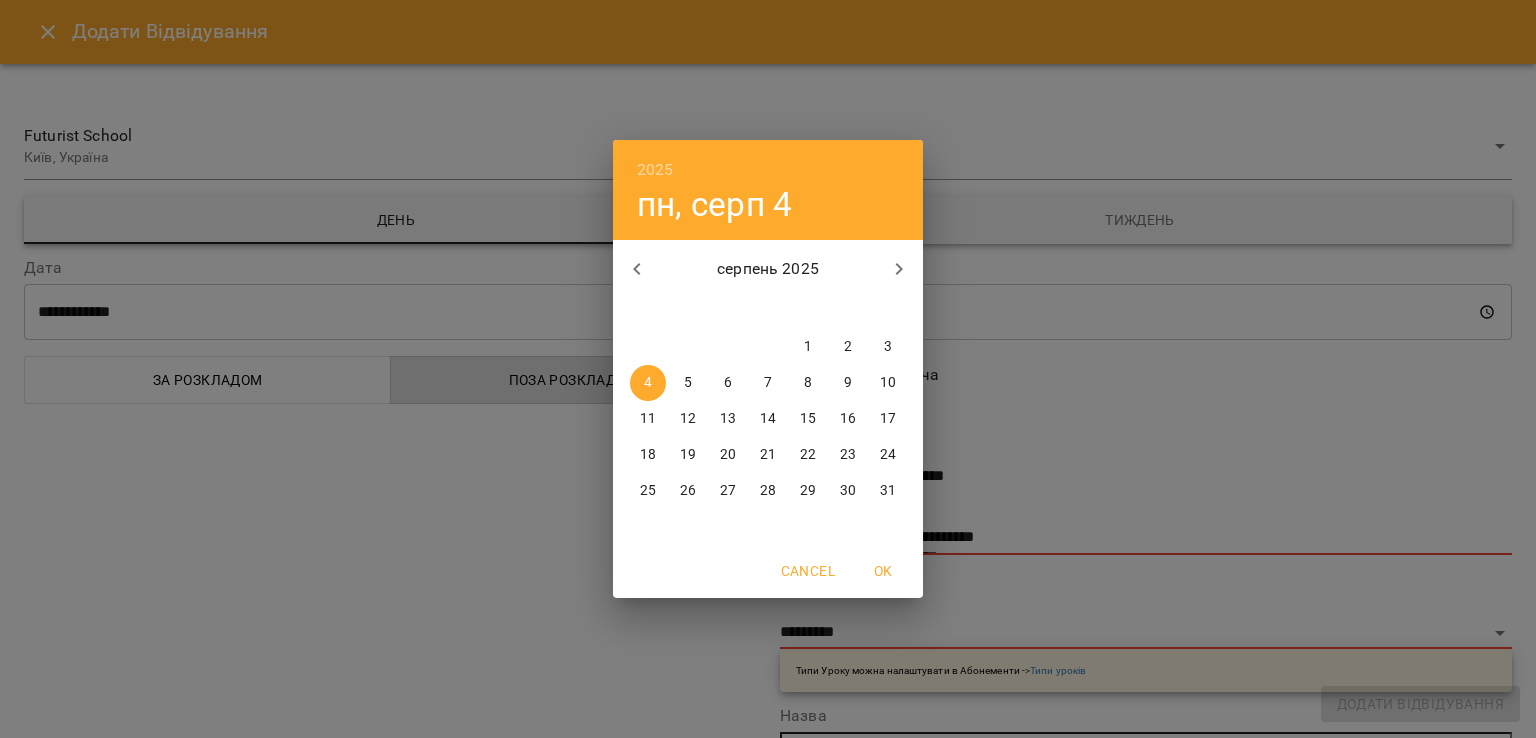 click on "19" at bounding box center [688, 455] 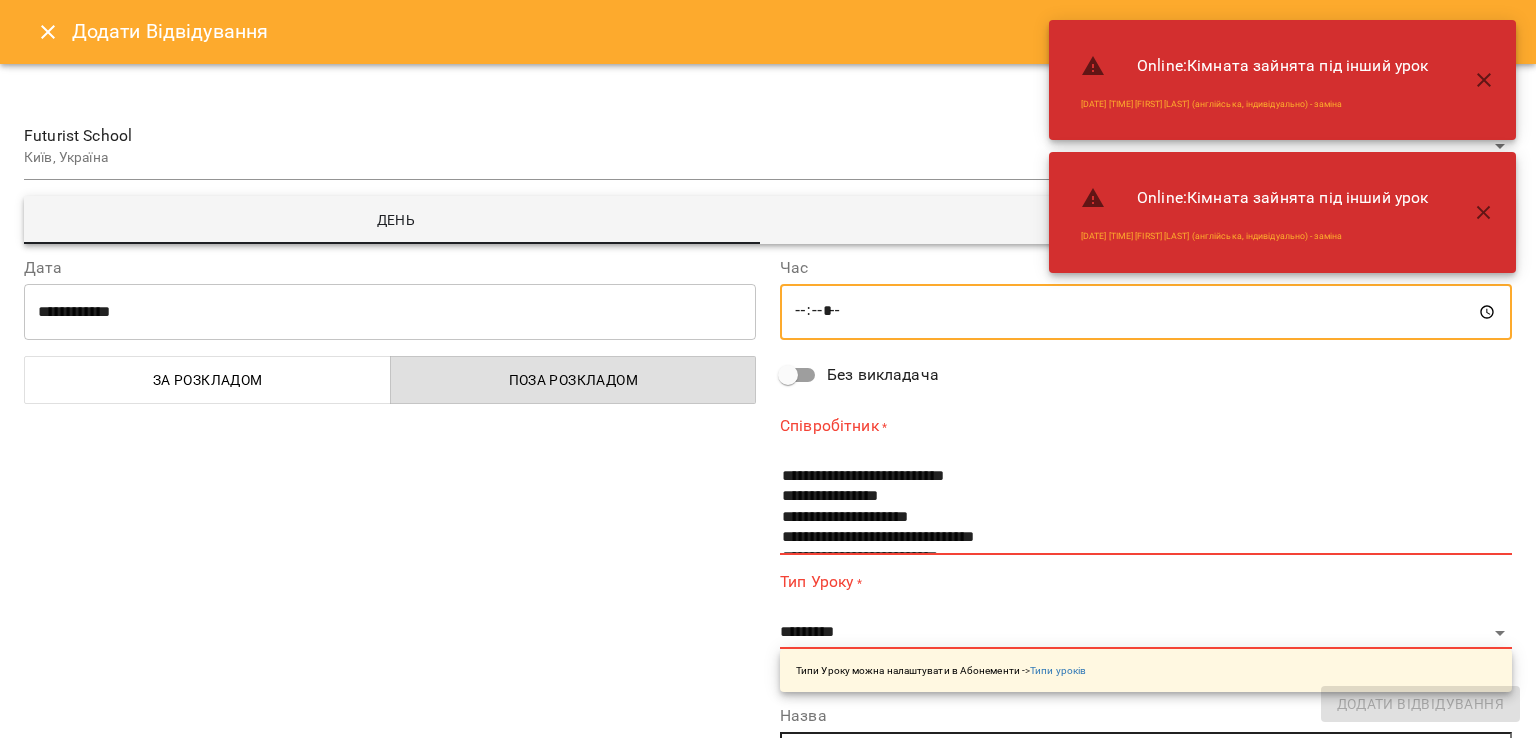 click on "*****" at bounding box center [1146, 312] 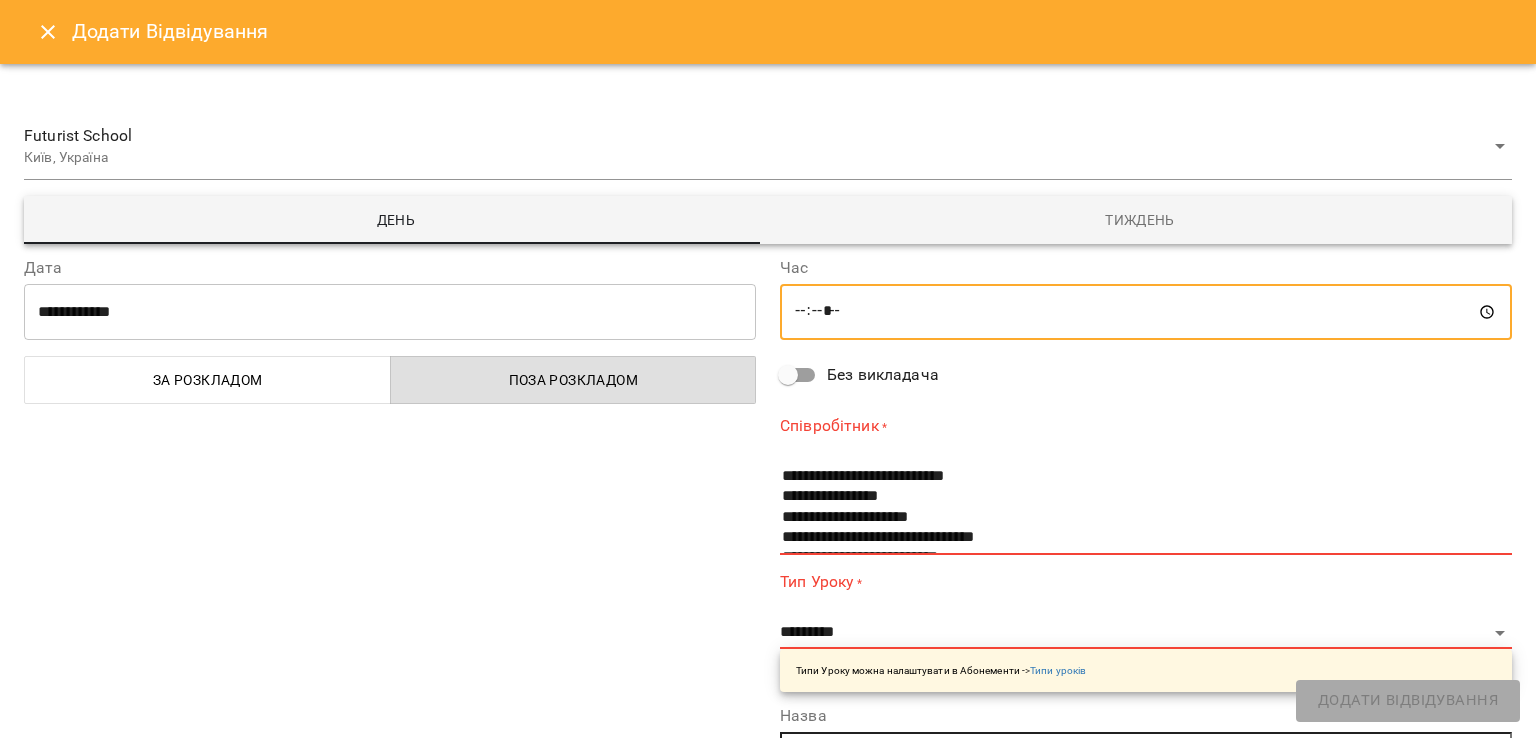 type on "*****" 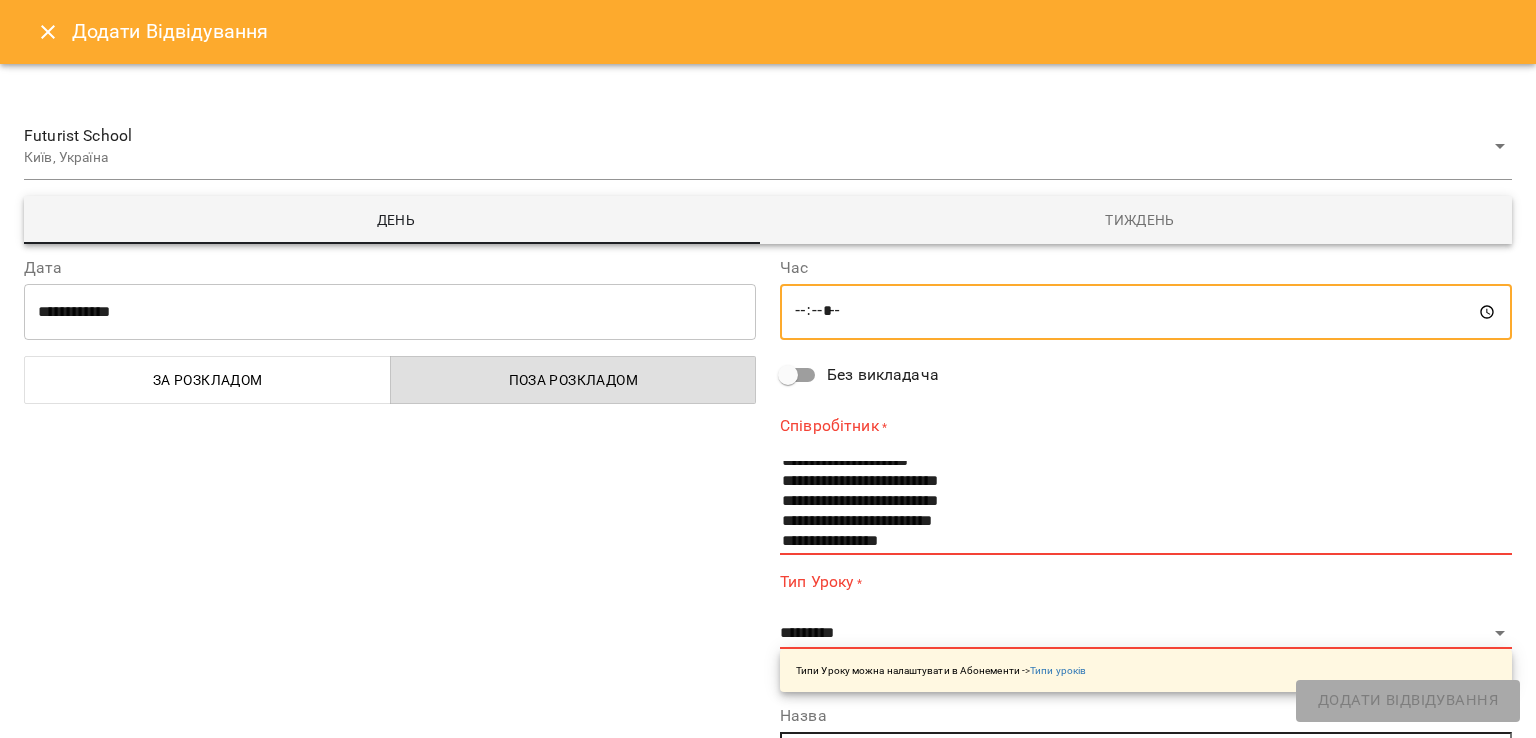scroll, scrollTop: 373, scrollLeft: 0, axis: vertical 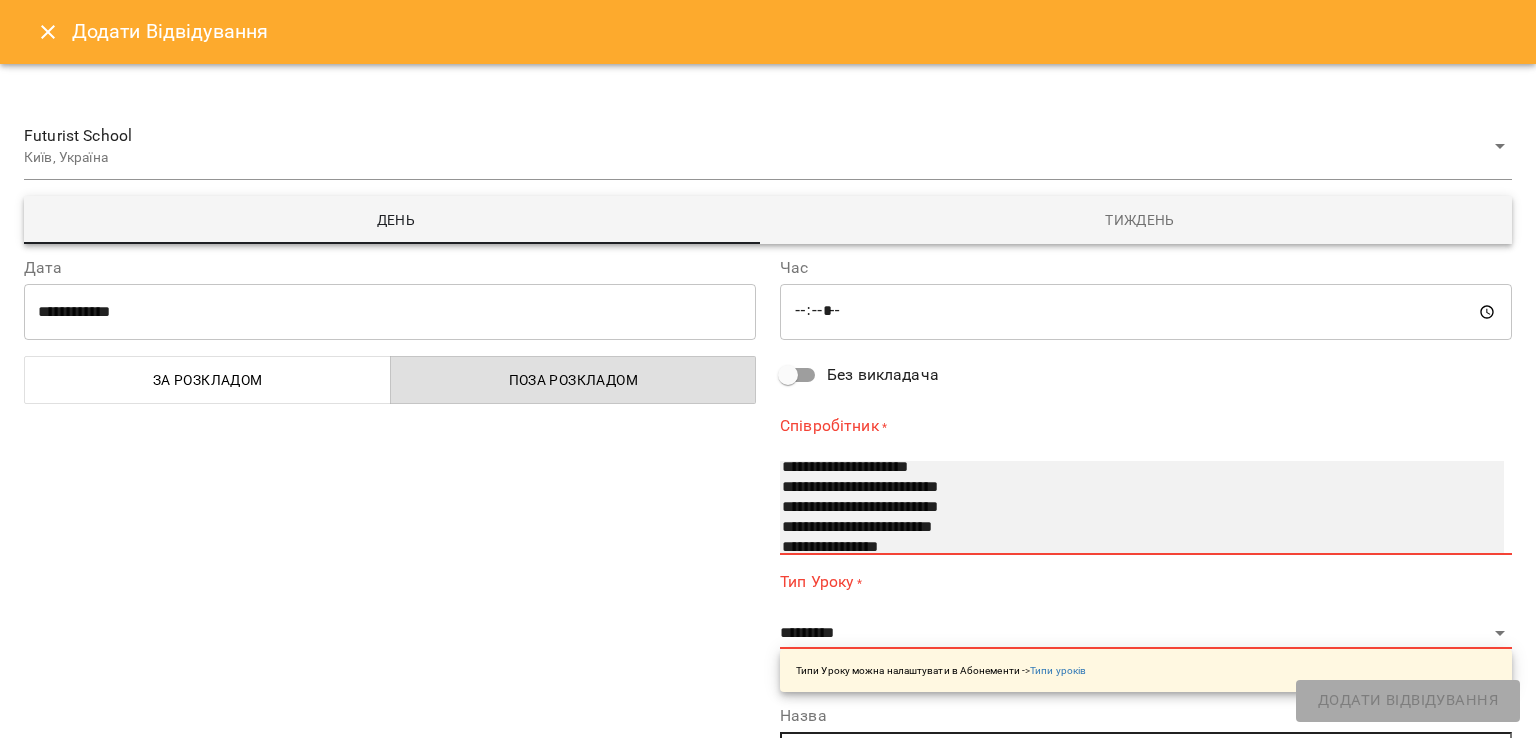 select on "**********" 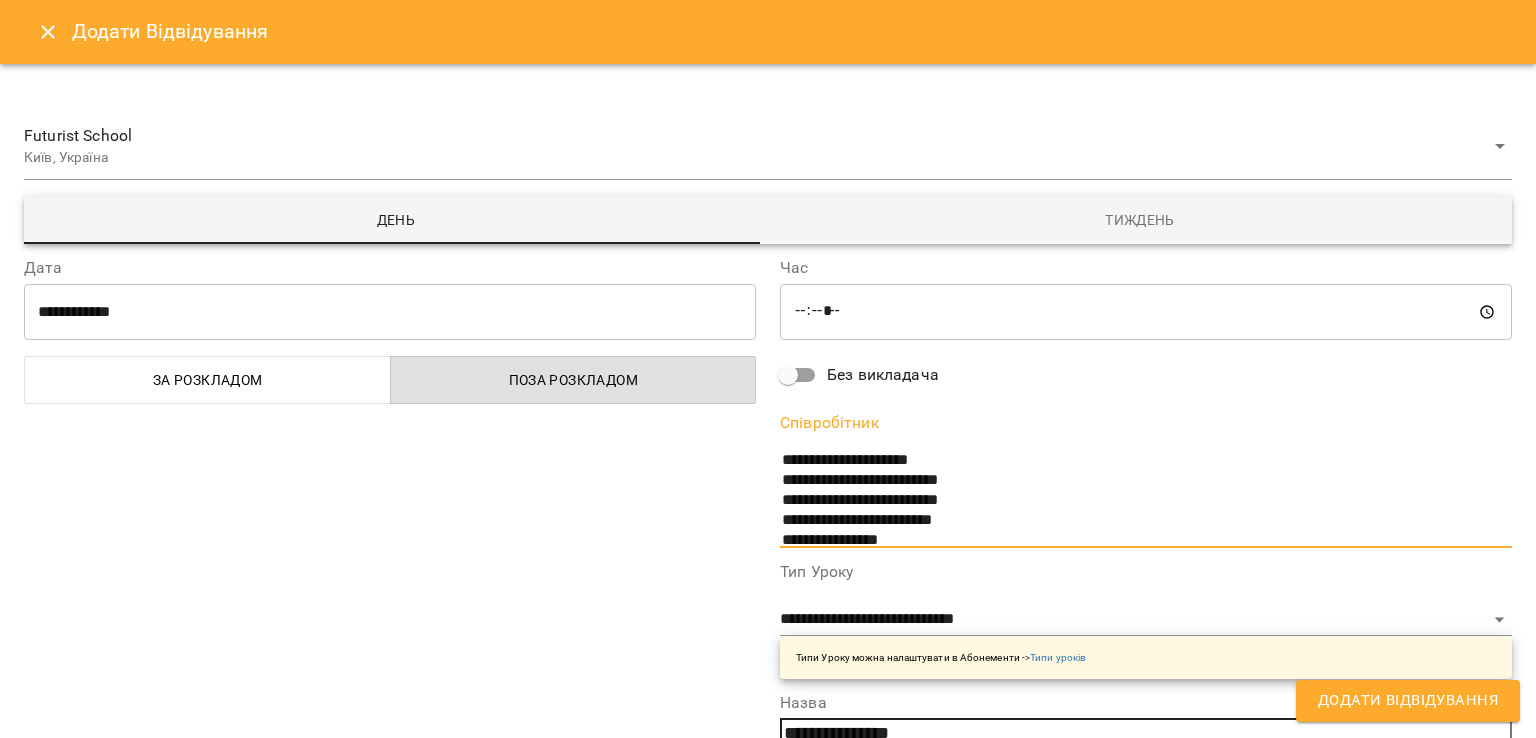 click on "Додати Відвідування" at bounding box center (1408, 701) 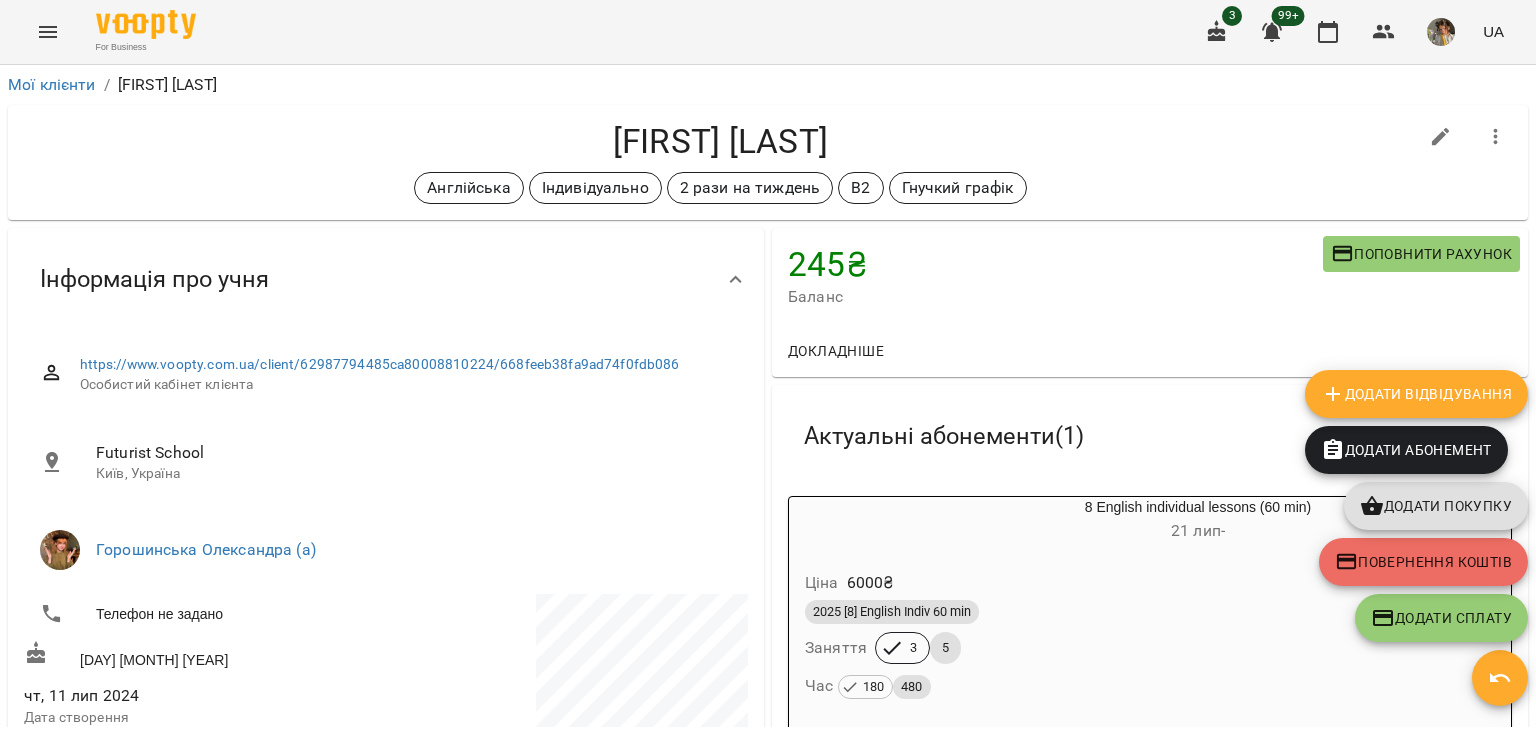 click on "Додати Відвідування" at bounding box center [1416, 394] 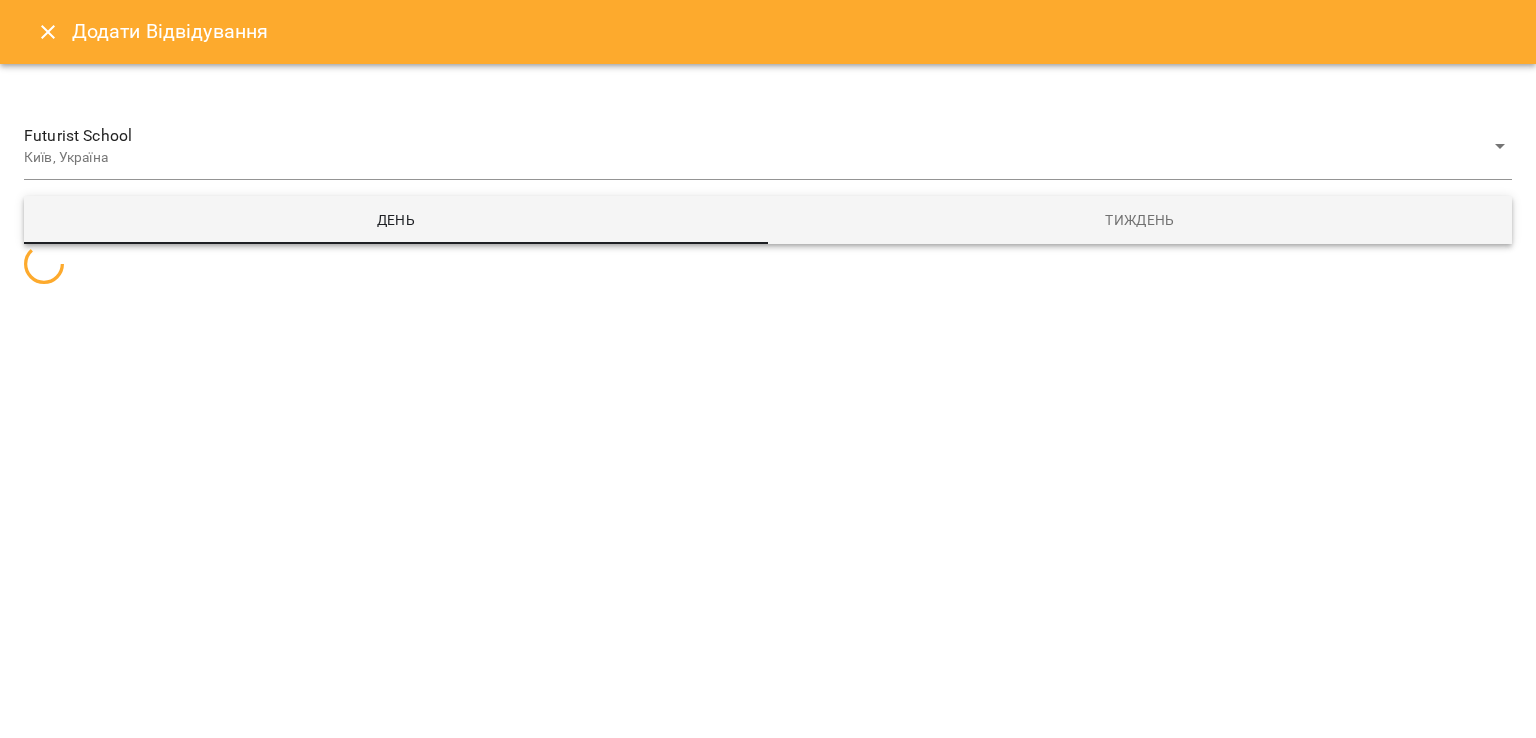 select 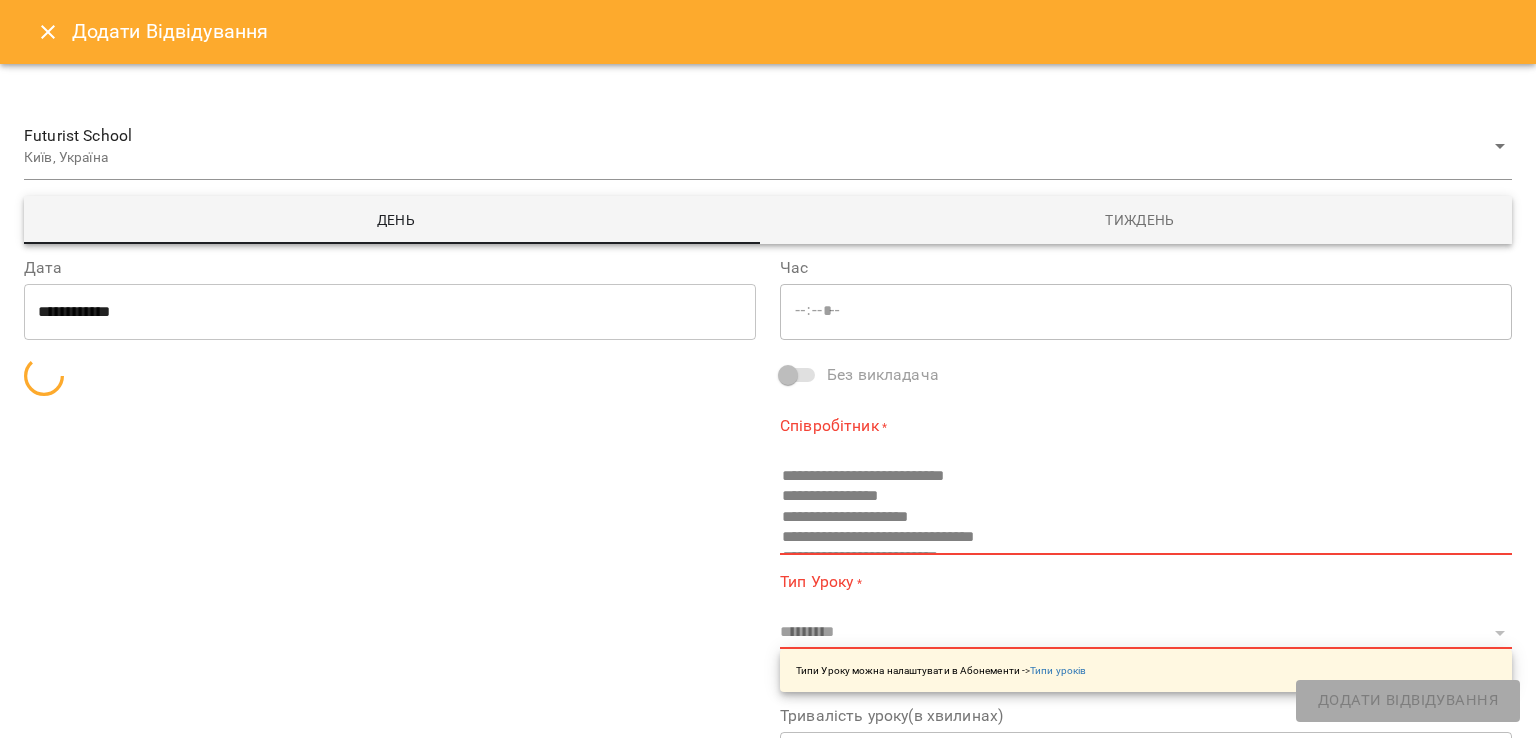 click on "**********" at bounding box center [390, 312] 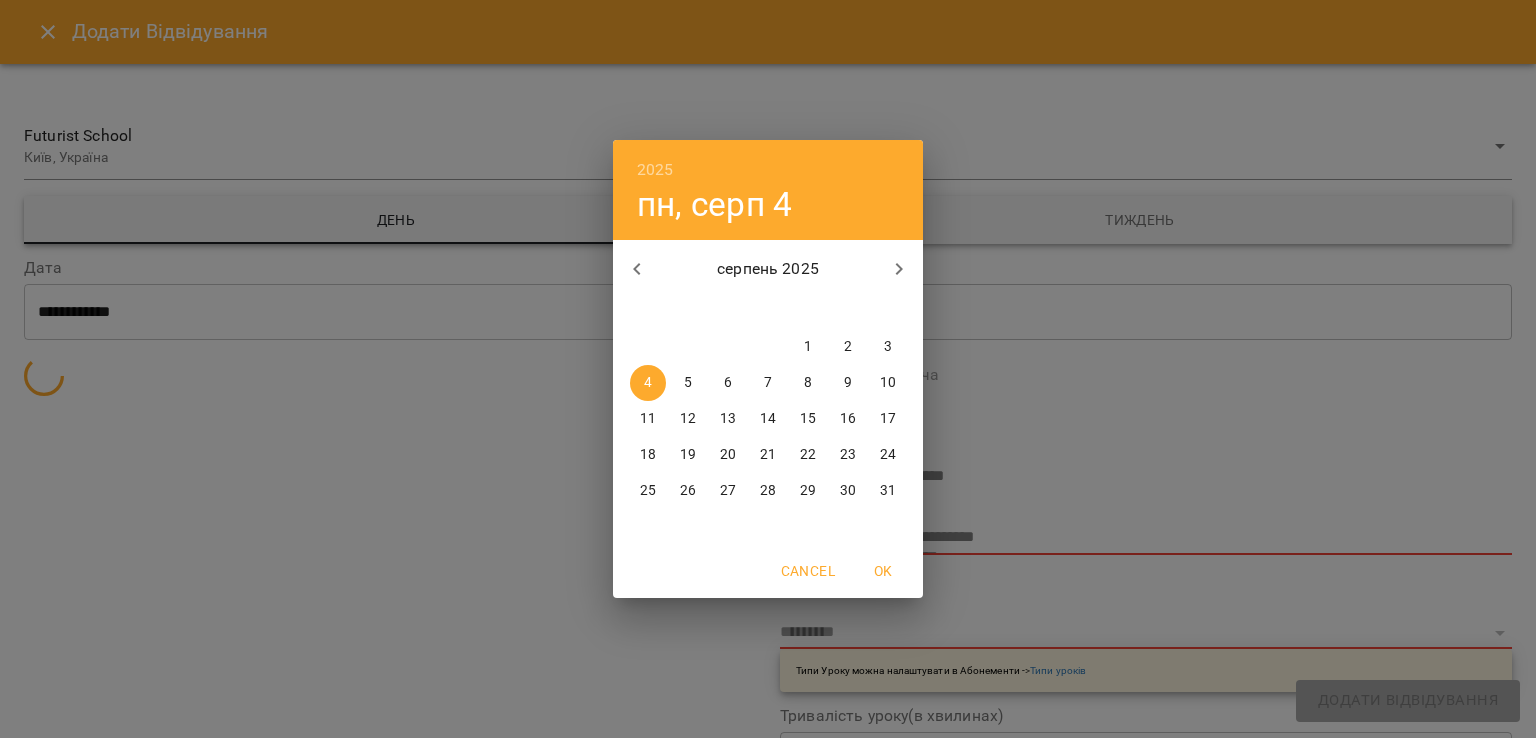 type on "*****" 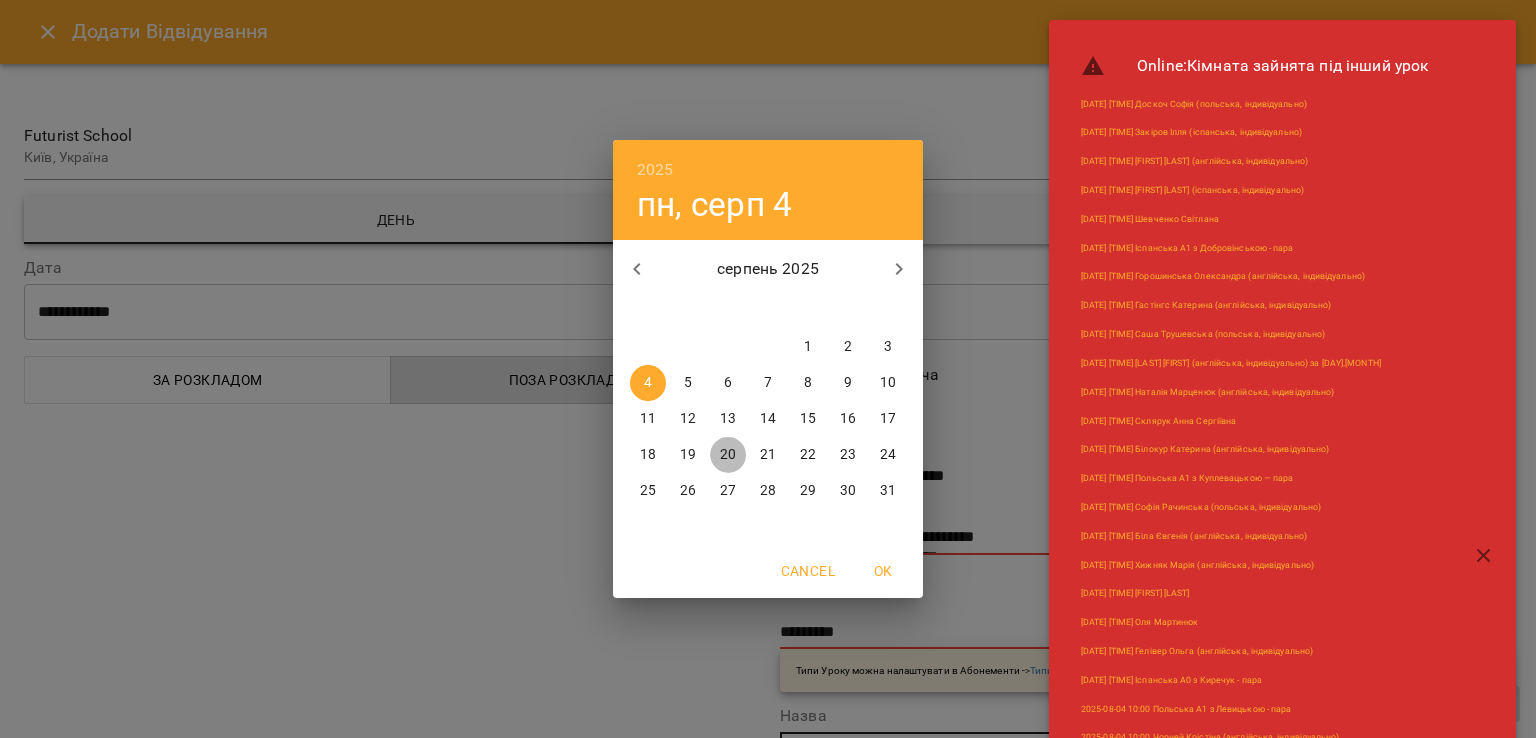 click on "20" at bounding box center (728, 455) 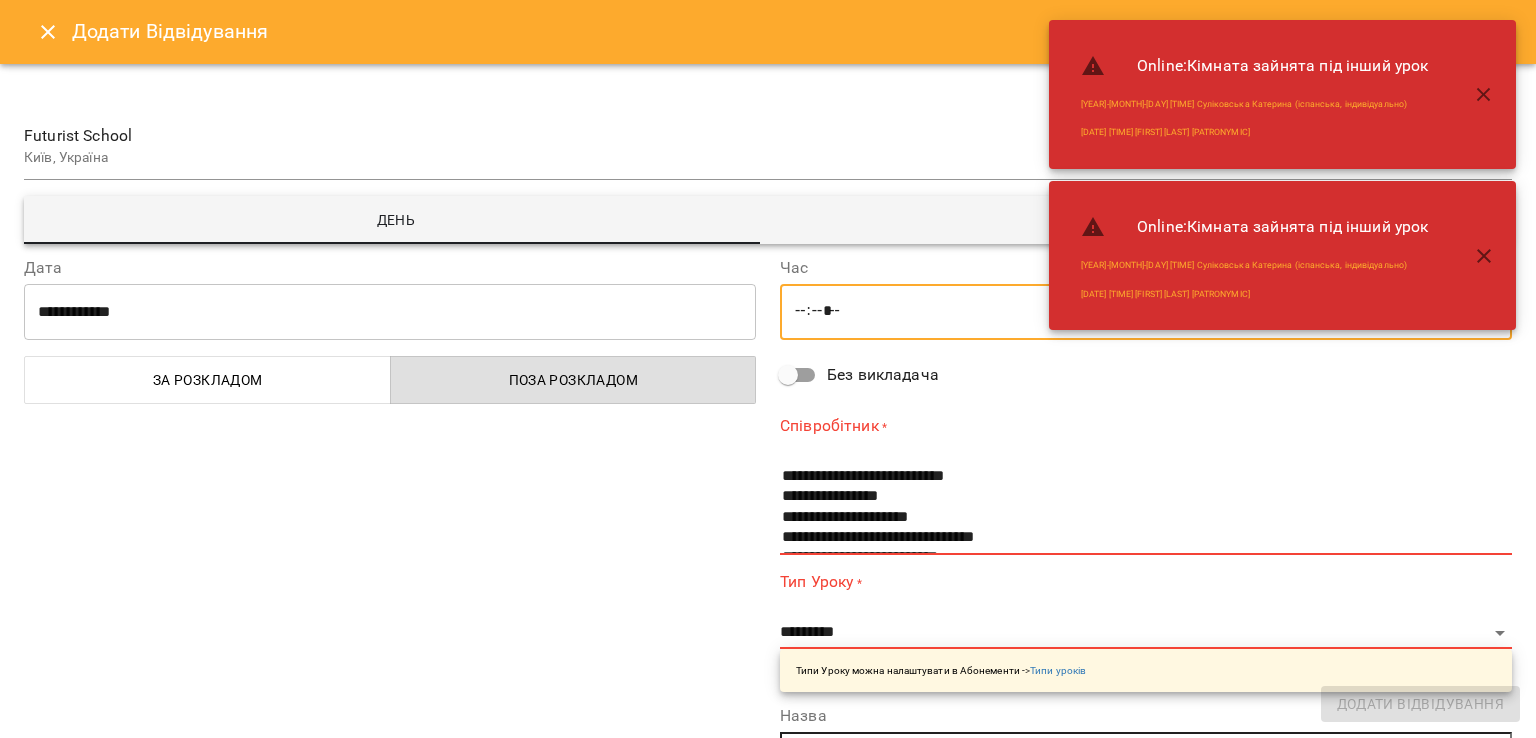 click on "*****" at bounding box center [1146, 312] 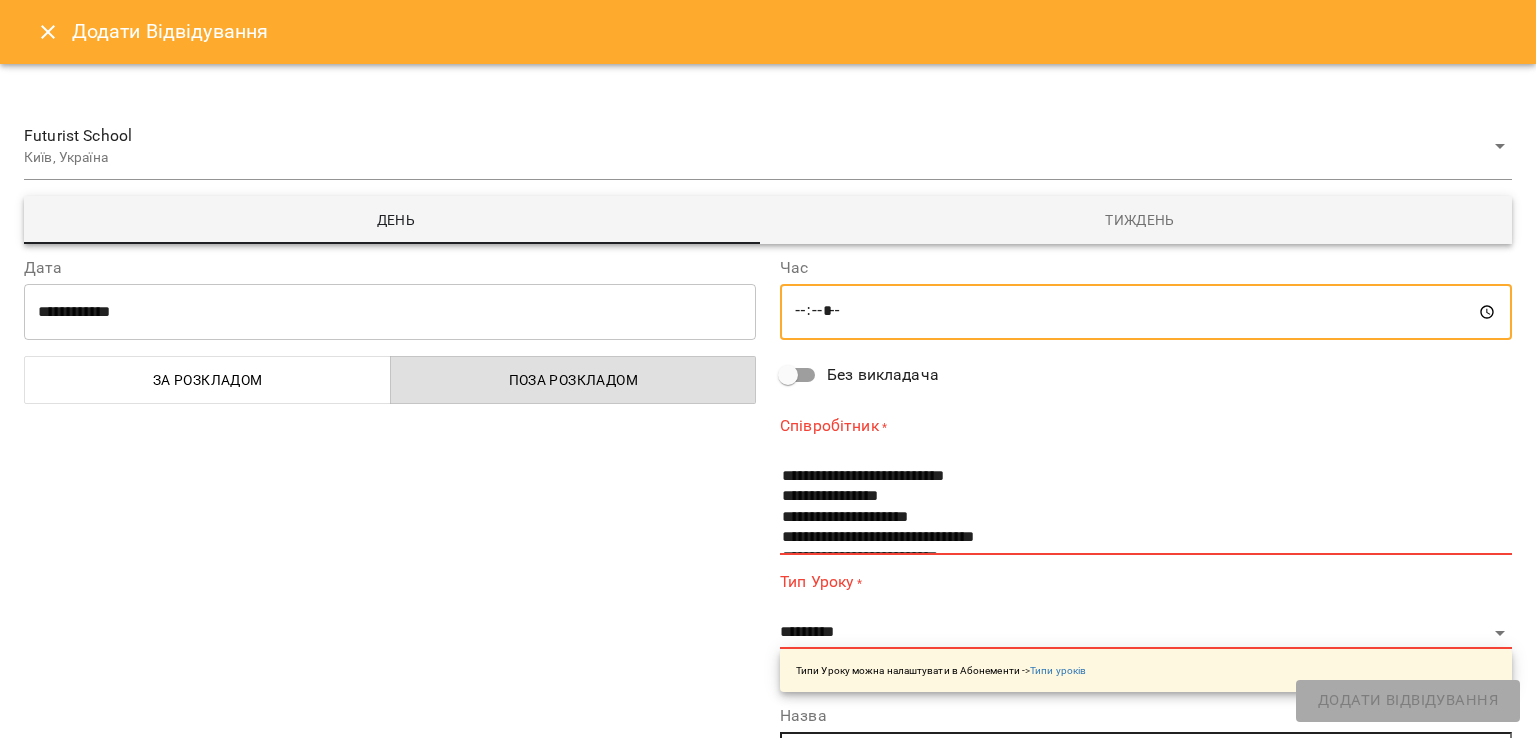 type on "*****" 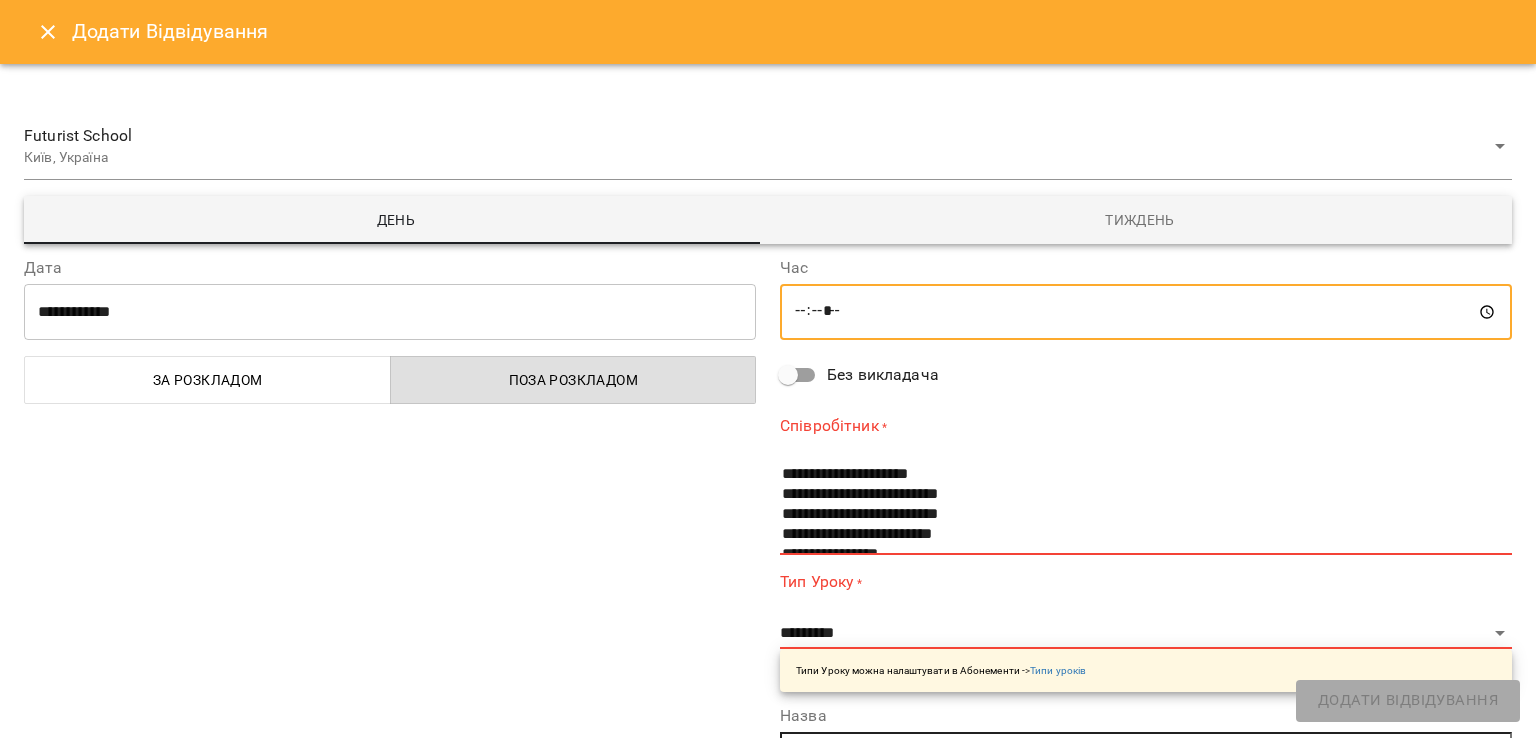 scroll, scrollTop: 365, scrollLeft: 0, axis: vertical 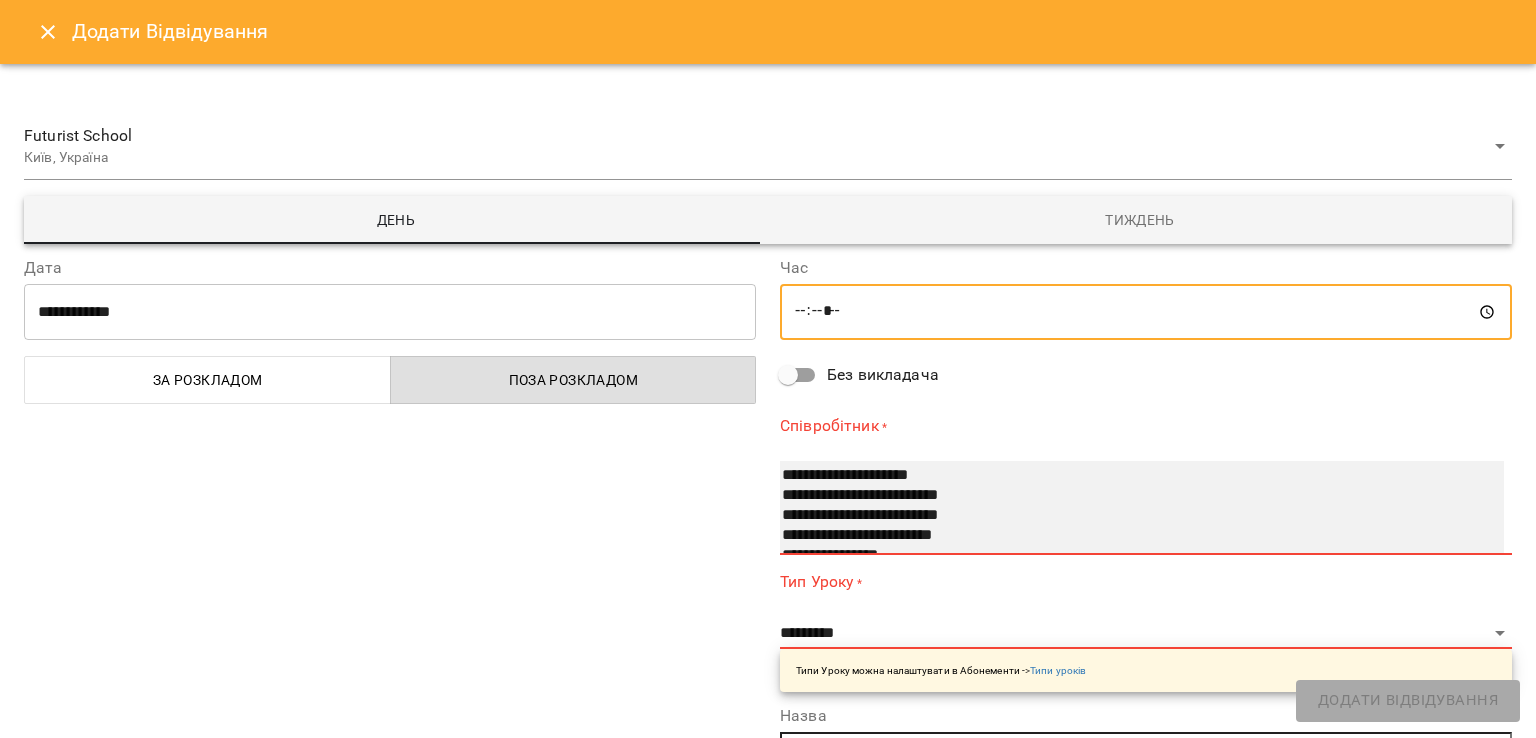 select on "**********" 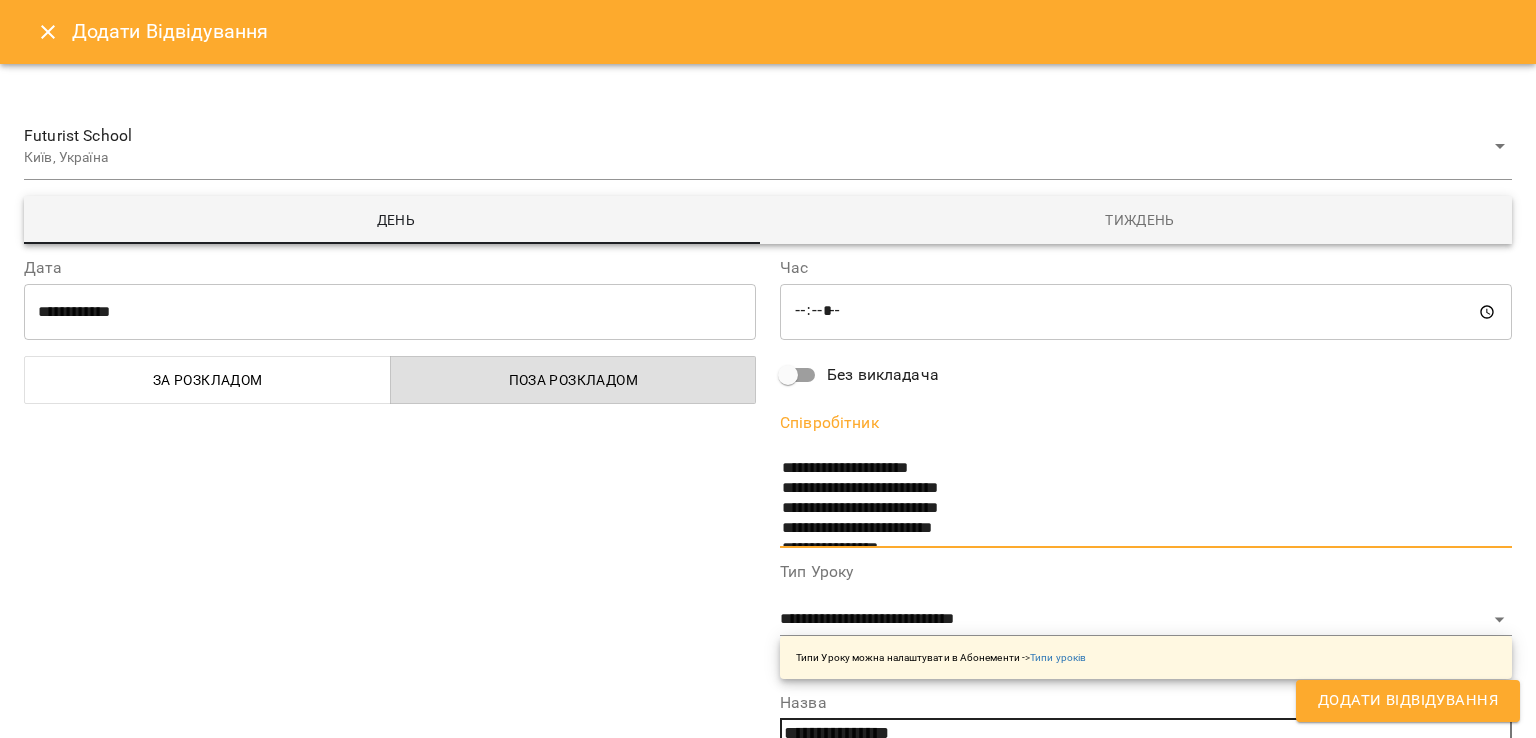 click on "Додати Відвідування" at bounding box center [1408, 701] 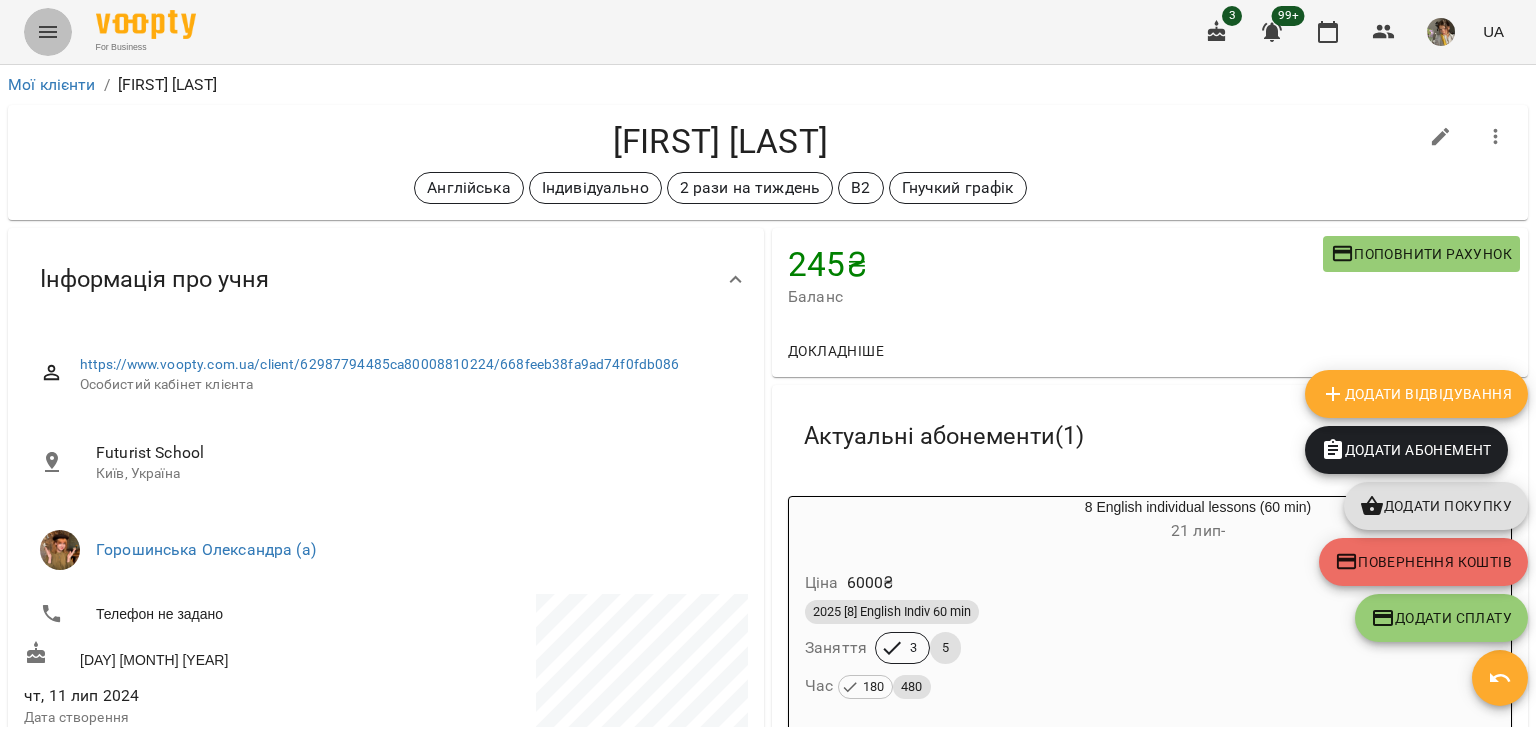 click 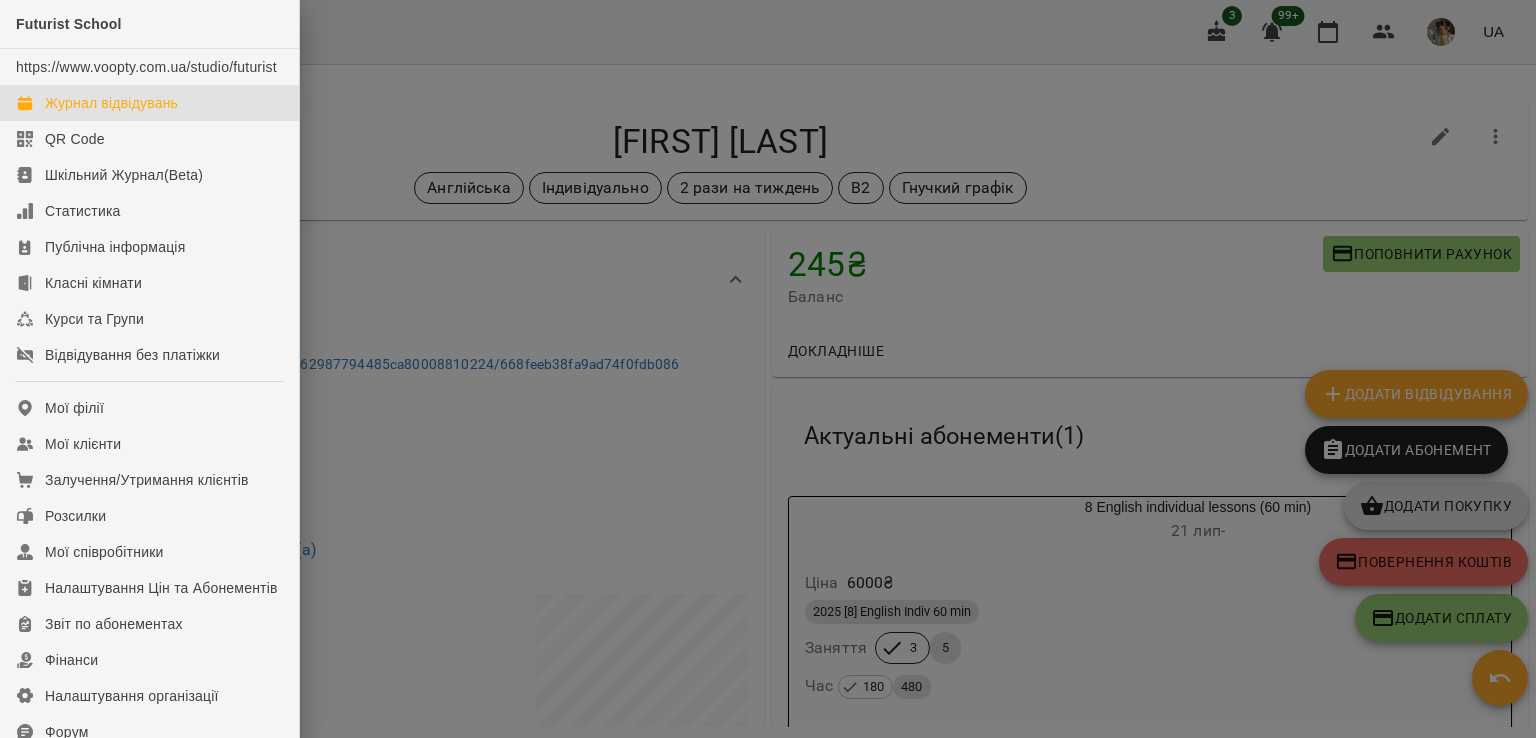 click on "Журнал відвідувань" at bounding box center (149, 103) 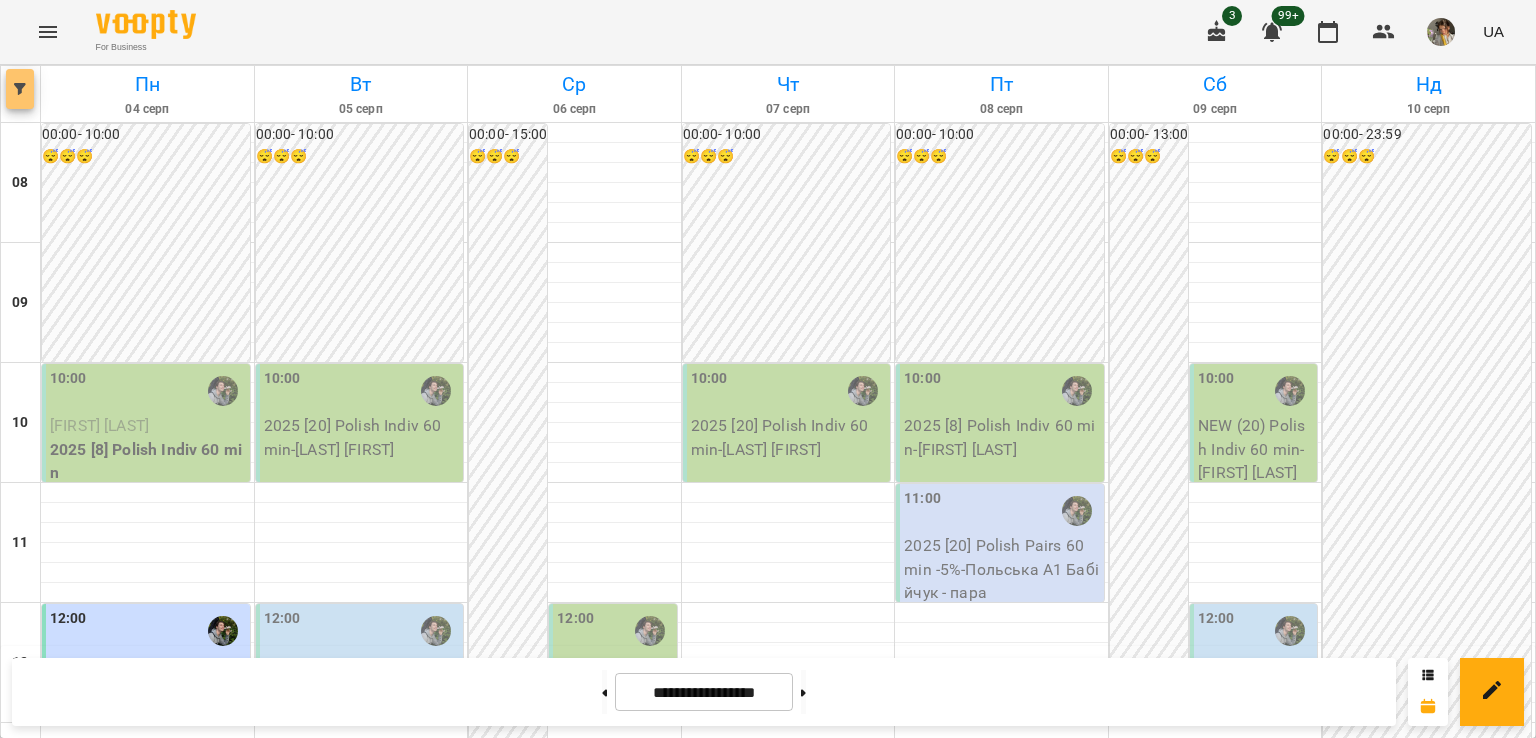 click at bounding box center (20, 89) 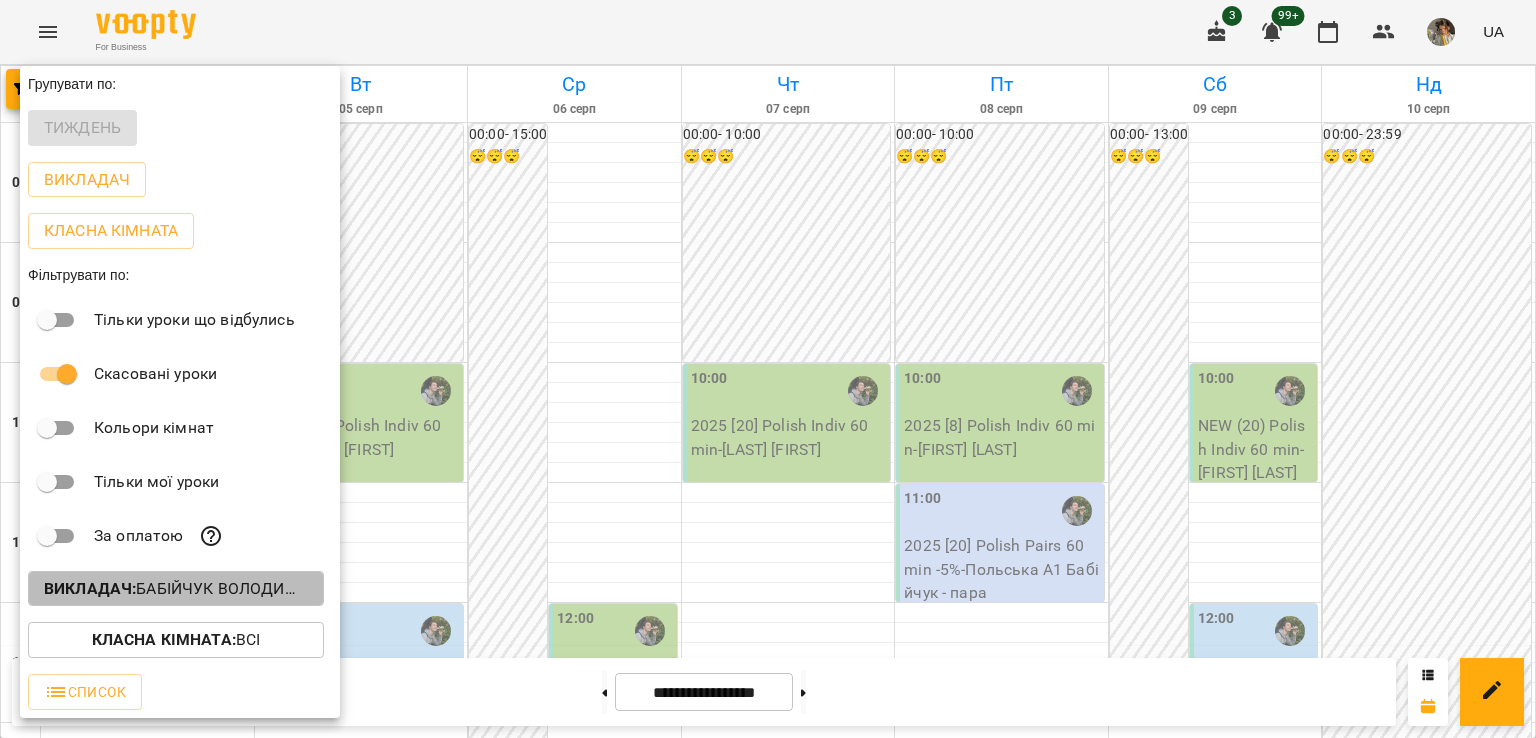 click on "Викладач :" at bounding box center [90, 588] 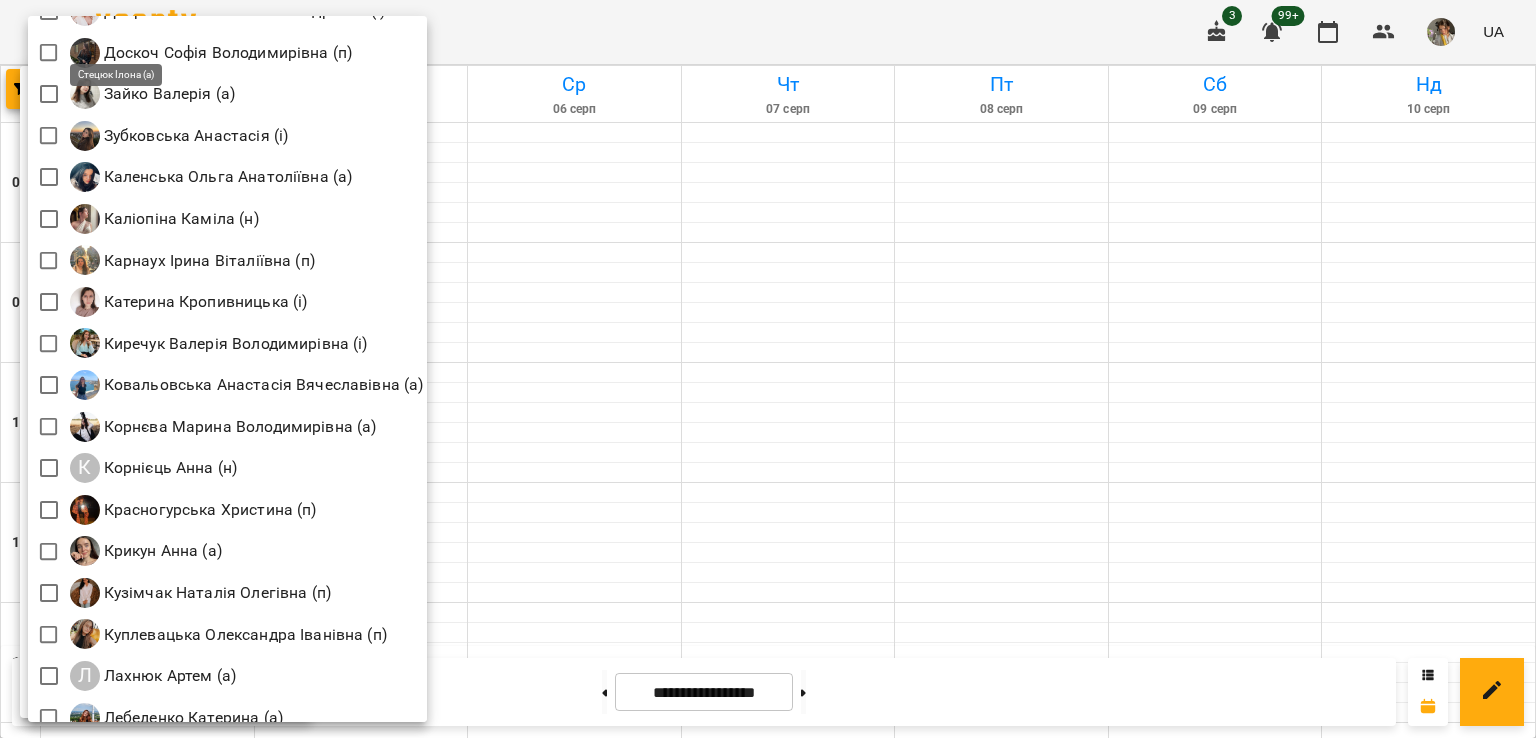 scroll, scrollTop: 2831, scrollLeft: 0, axis: vertical 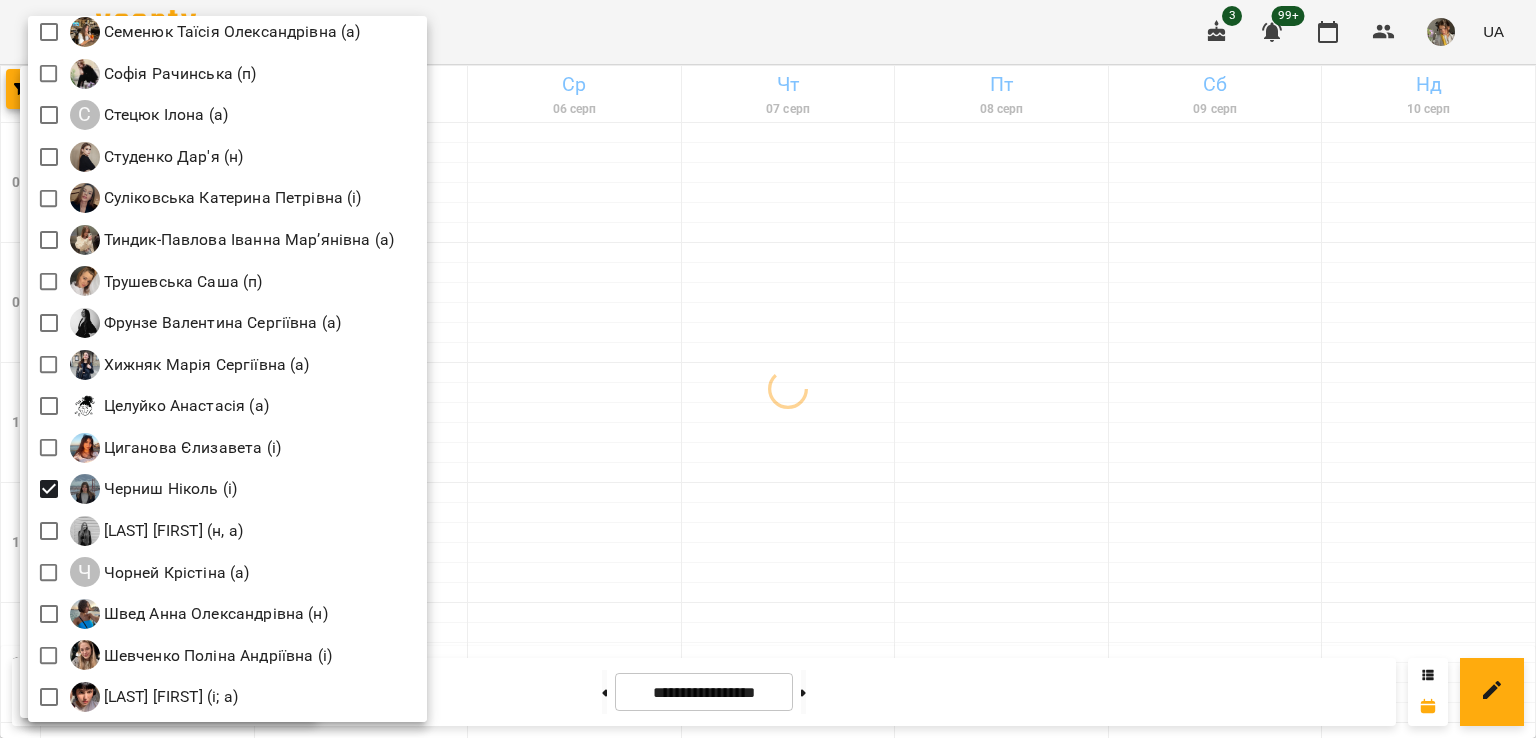 click at bounding box center (768, 369) 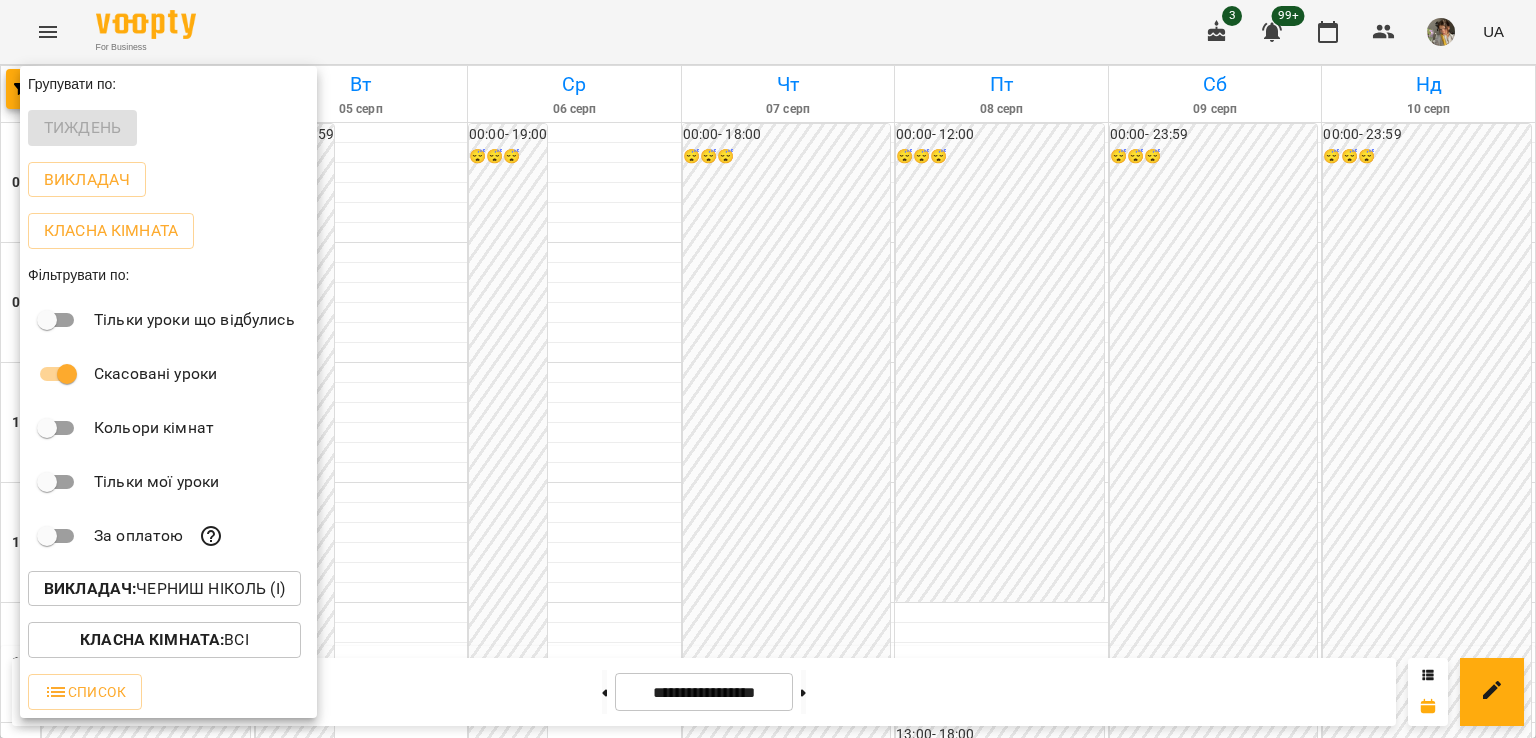 click at bounding box center (768, 369) 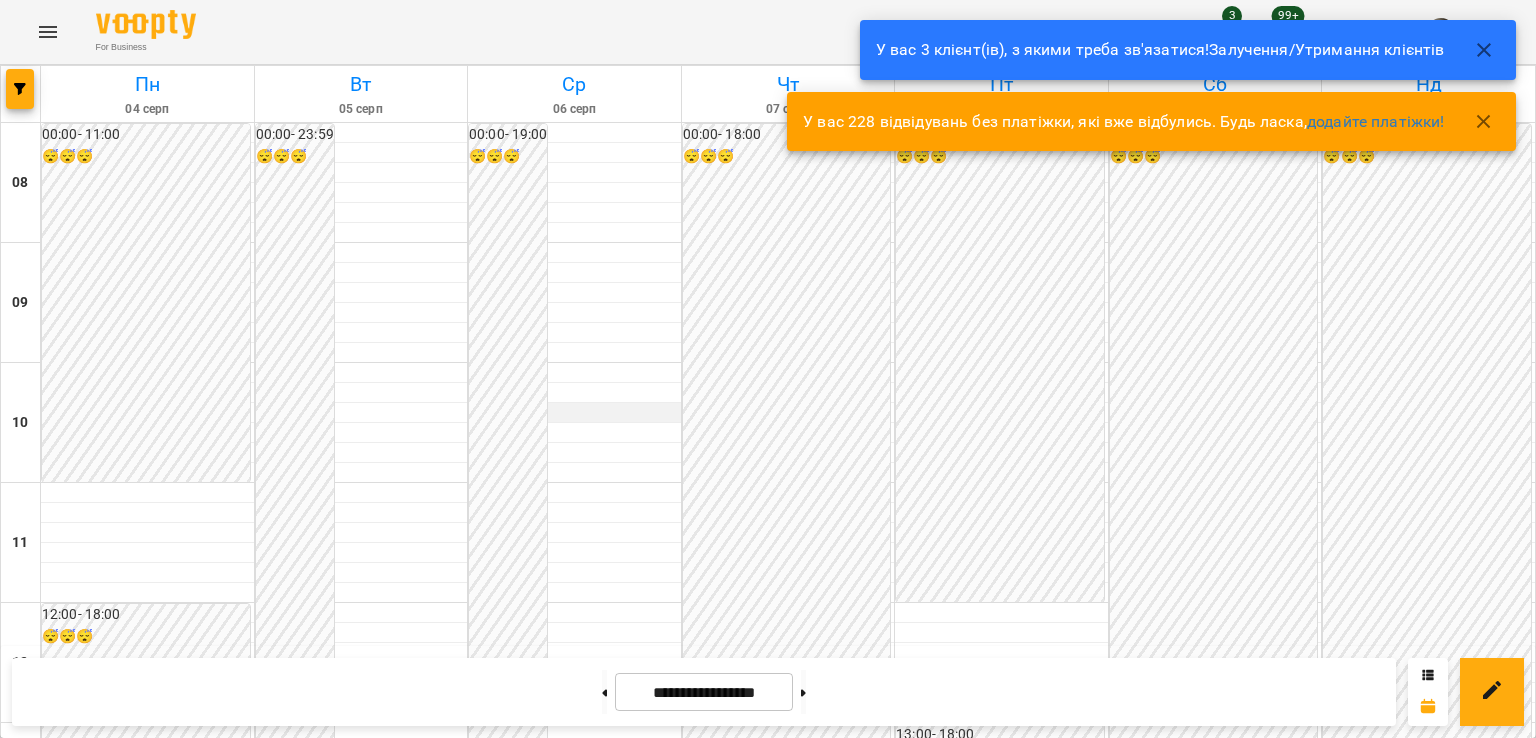scroll, scrollTop: 1171, scrollLeft: 0, axis: vertical 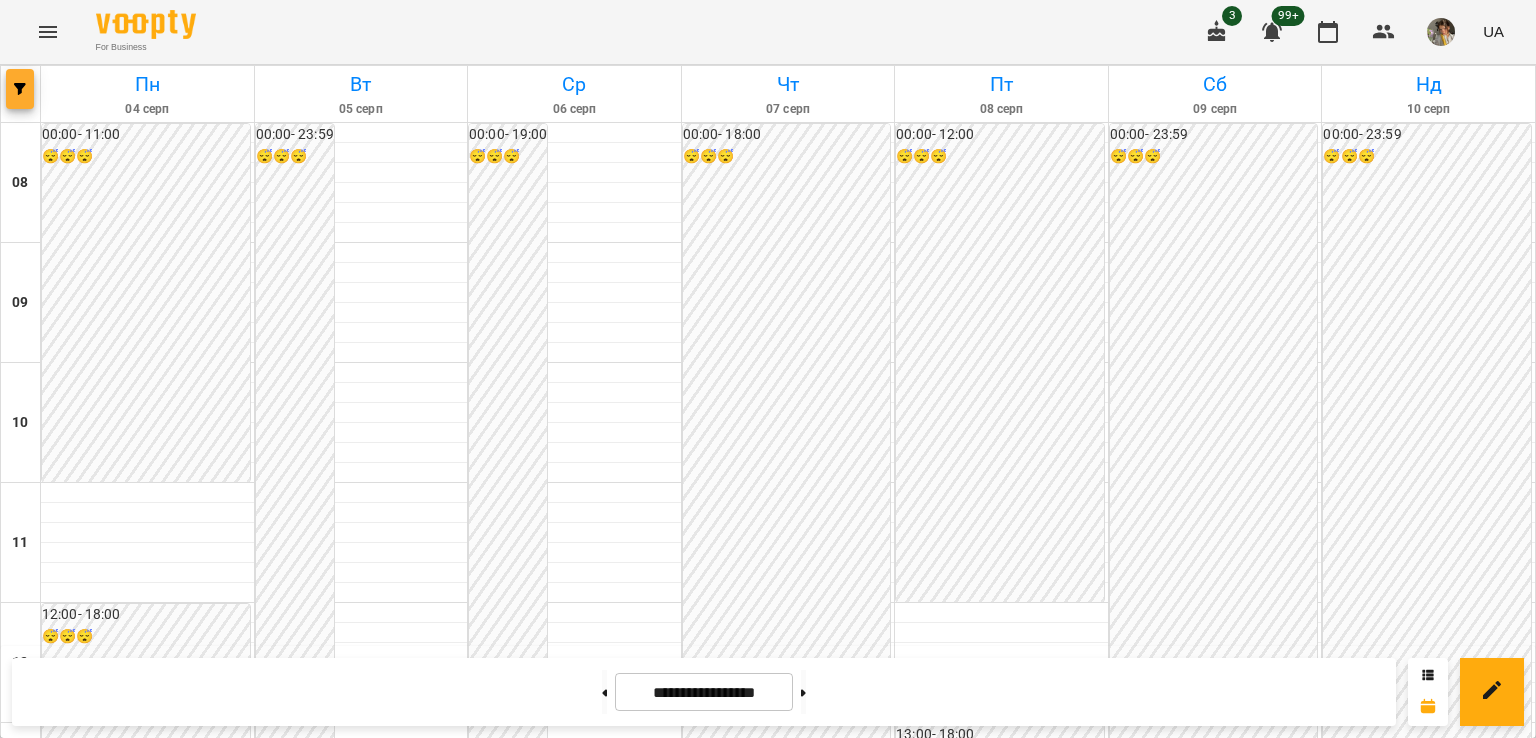 click at bounding box center (20, 89) 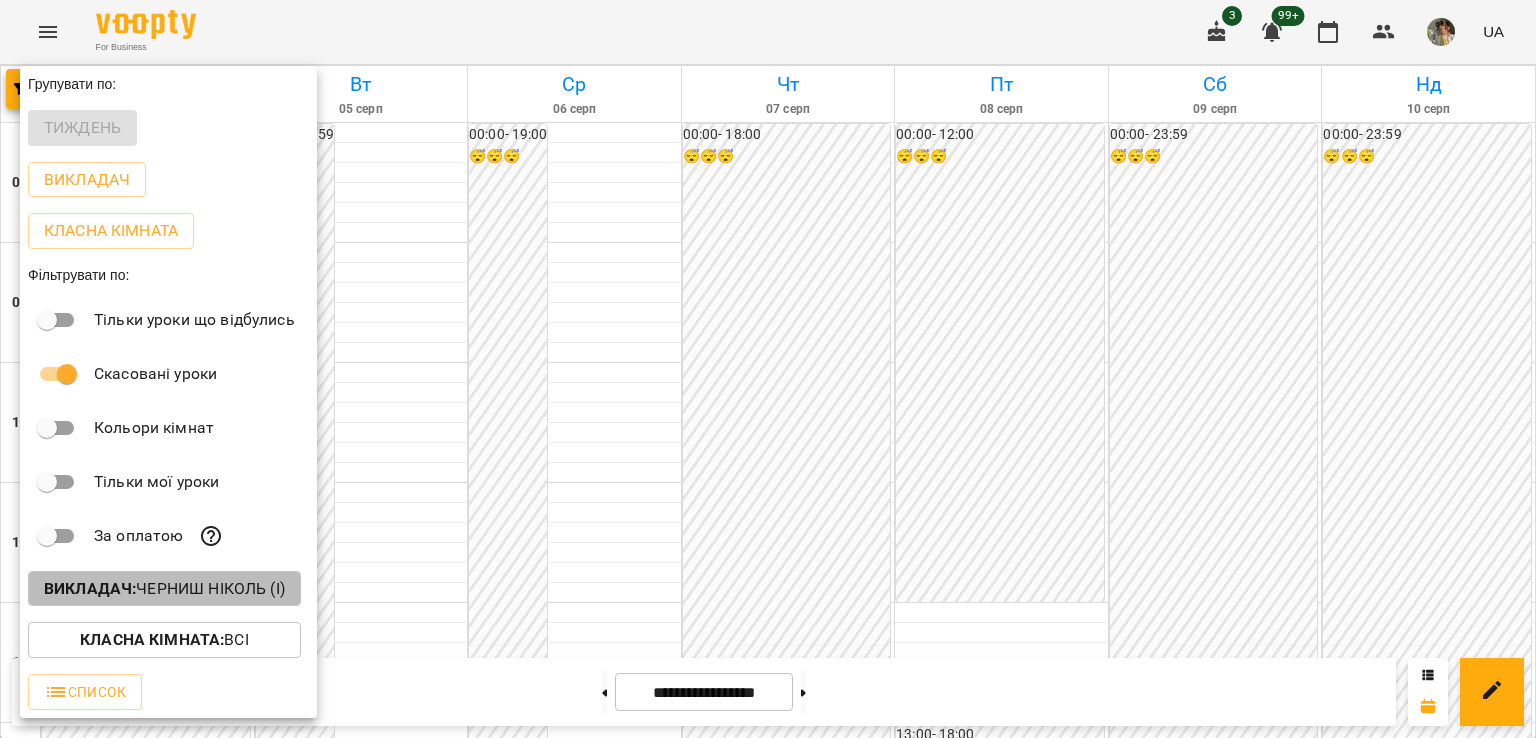 click on "Викладач :  [FIRST] [LAST] (і)" at bounding box center [164, 589] 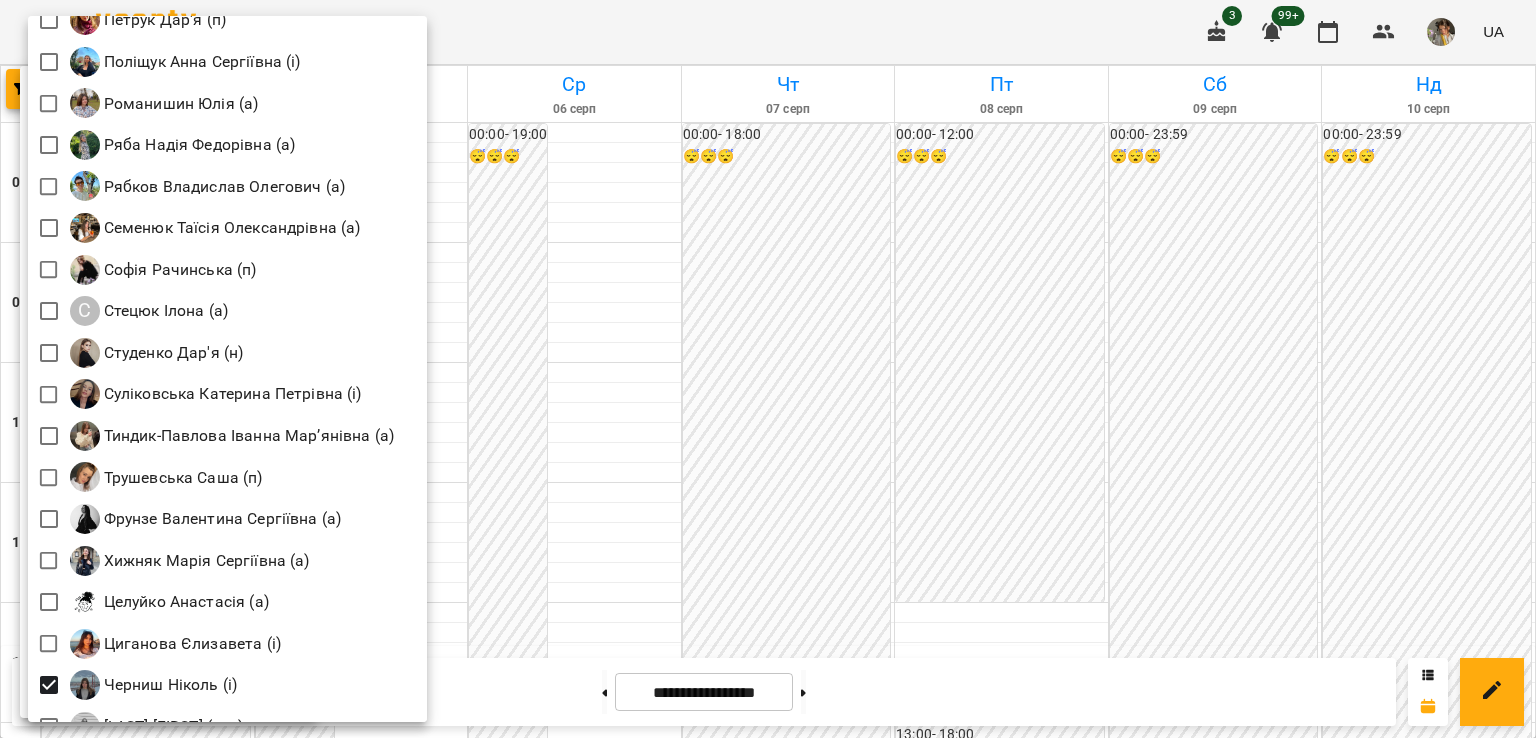 scroll, scrollTop: 2831, scrollLeft: 0, axis: vertical 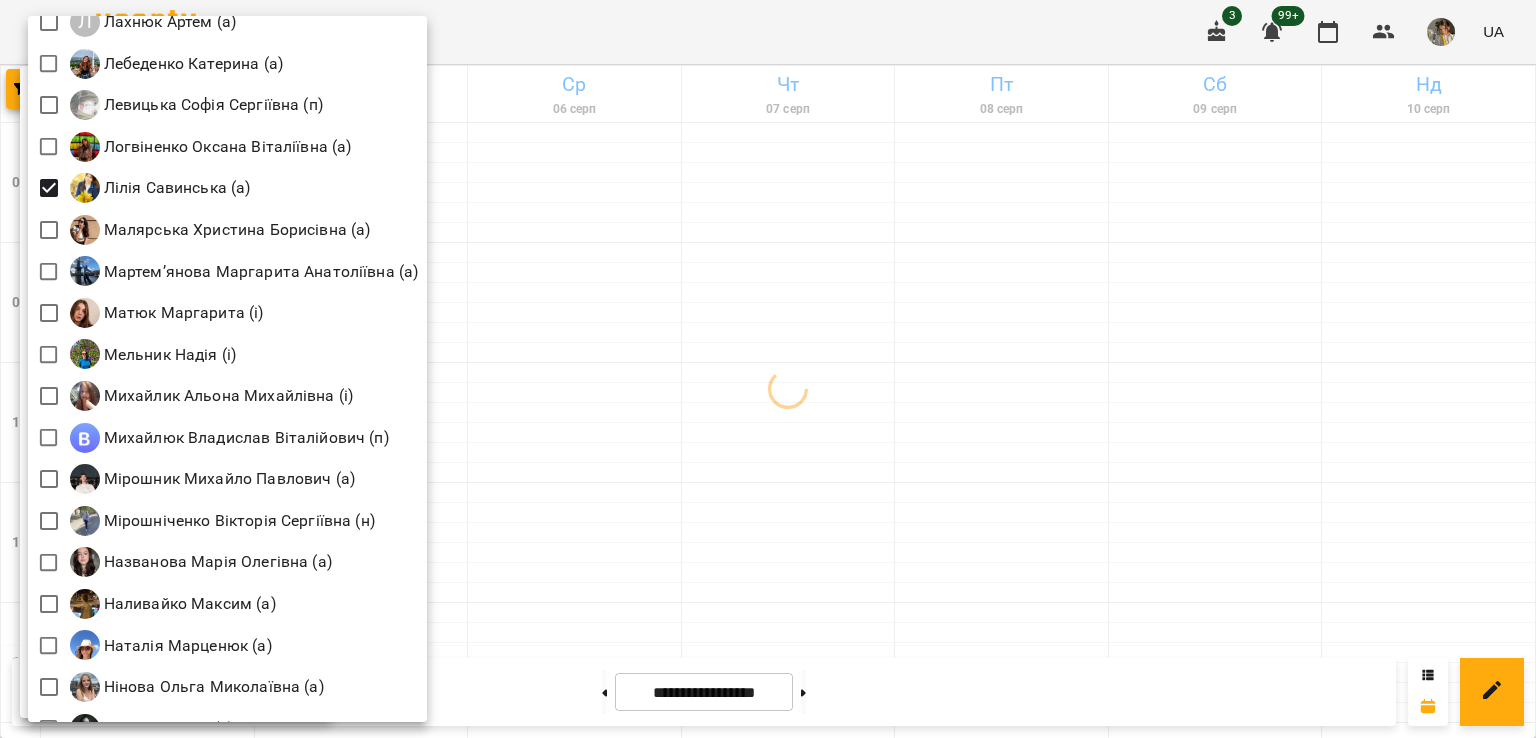 click at bounding box center [768, 369] 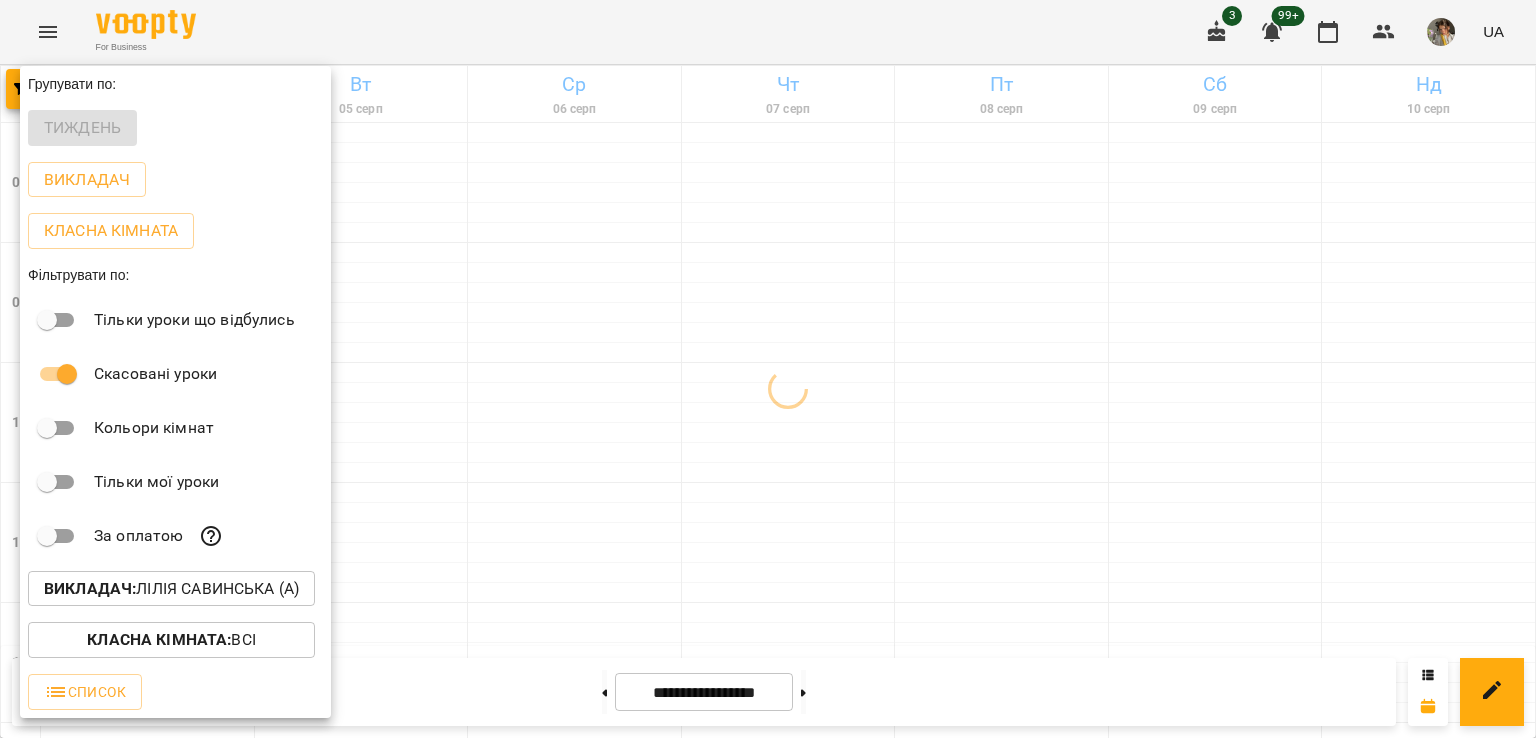 click at bounding box center [768, 369] 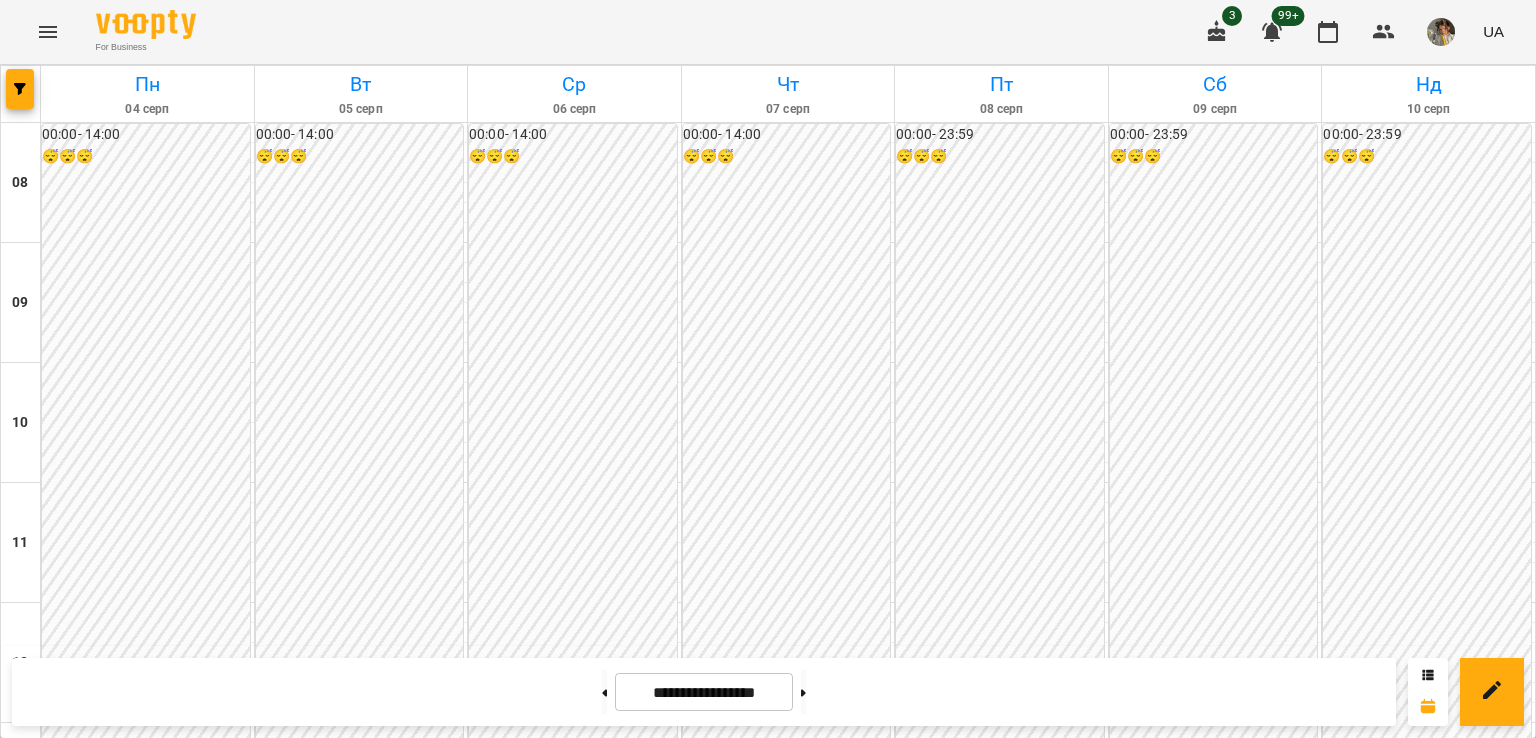 scroll, scrollTop: 1155, scrollLeft: 0, axis: vertical 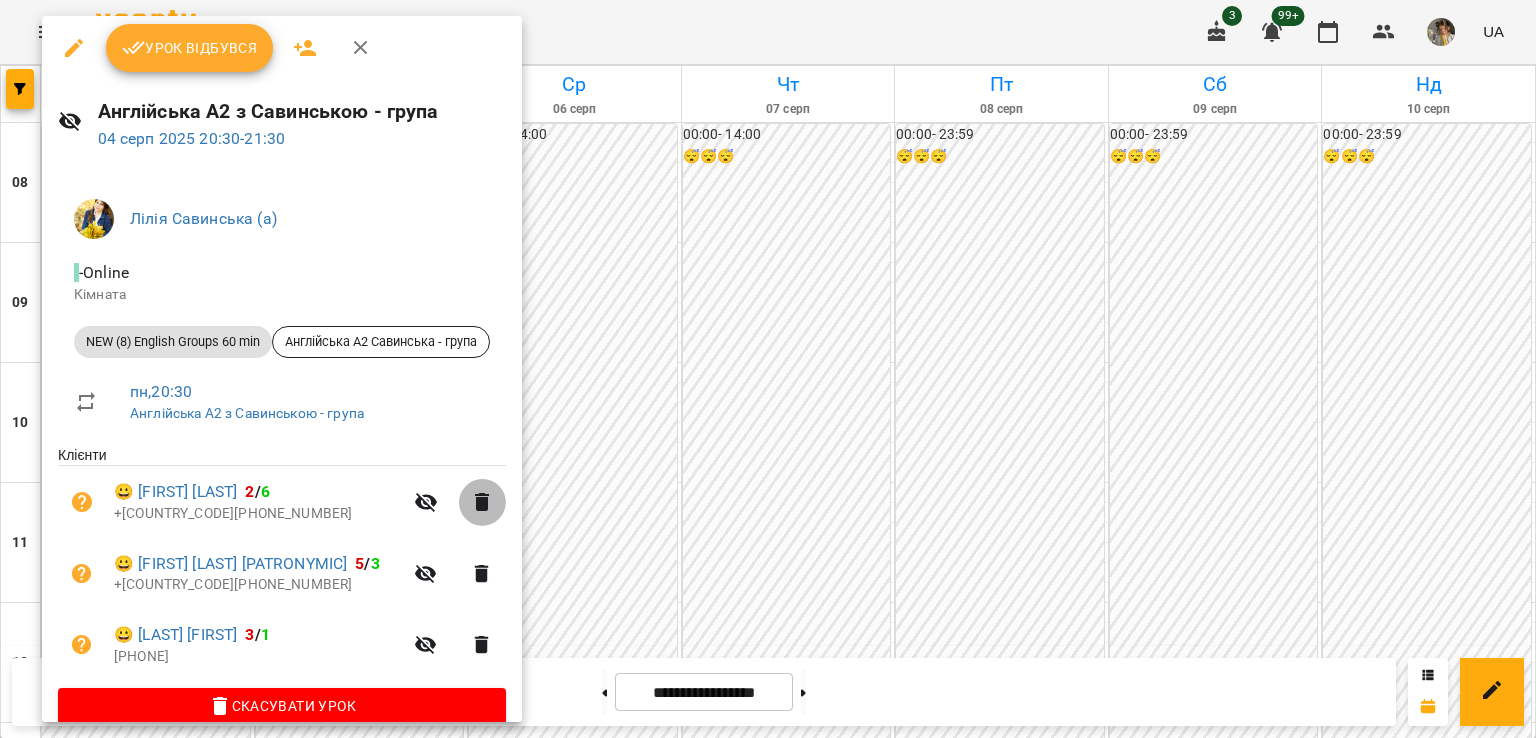 click 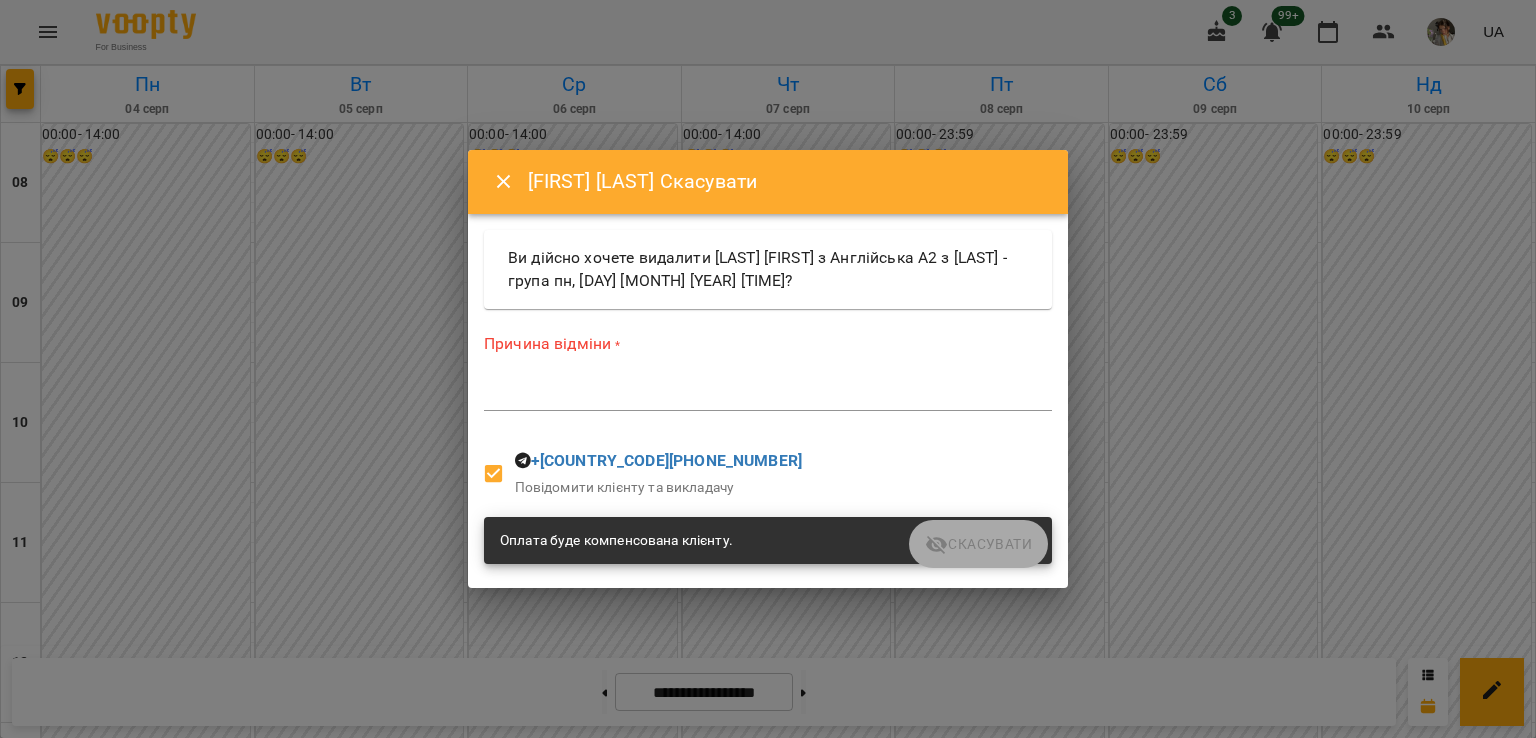 click on "*" at bounding box center (768, 395) 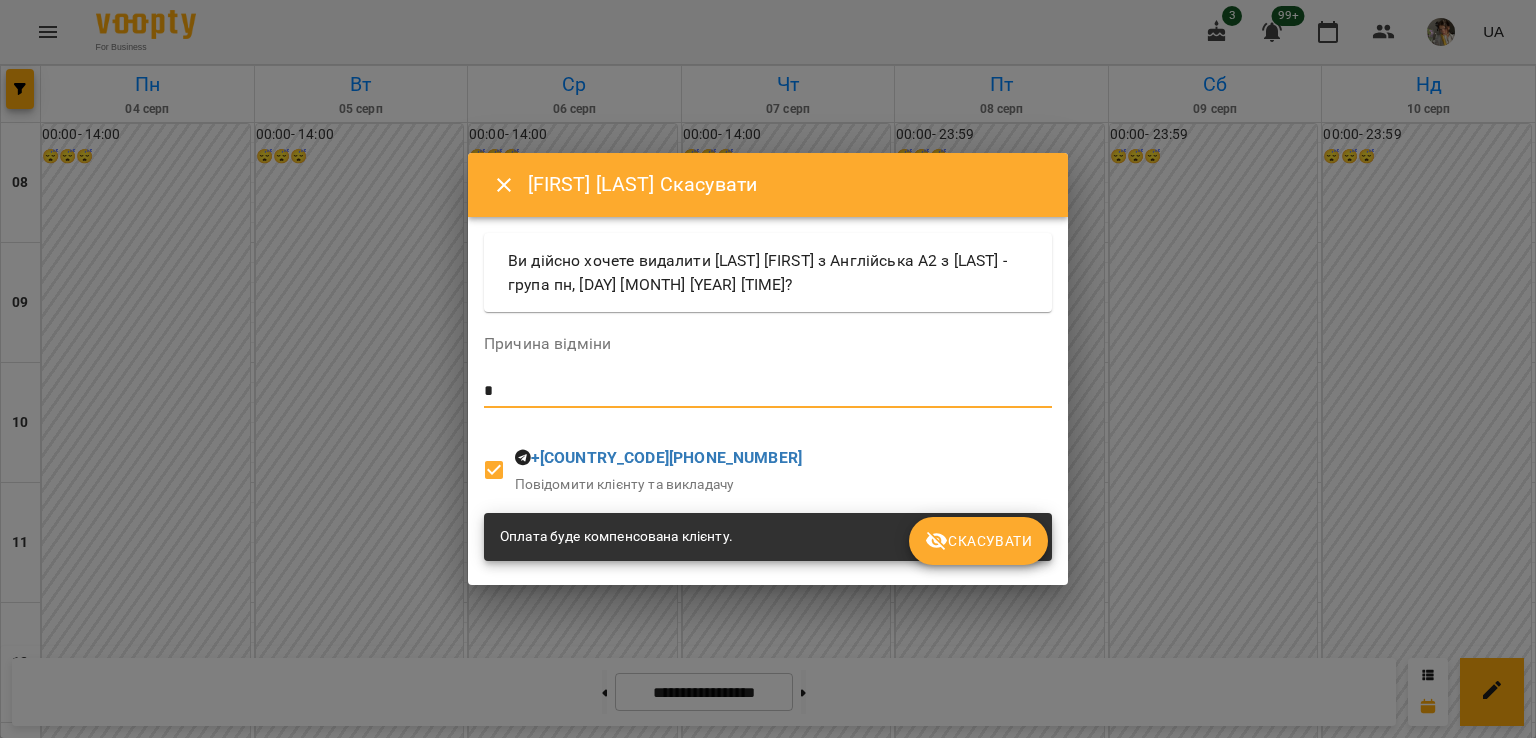 type on "*" 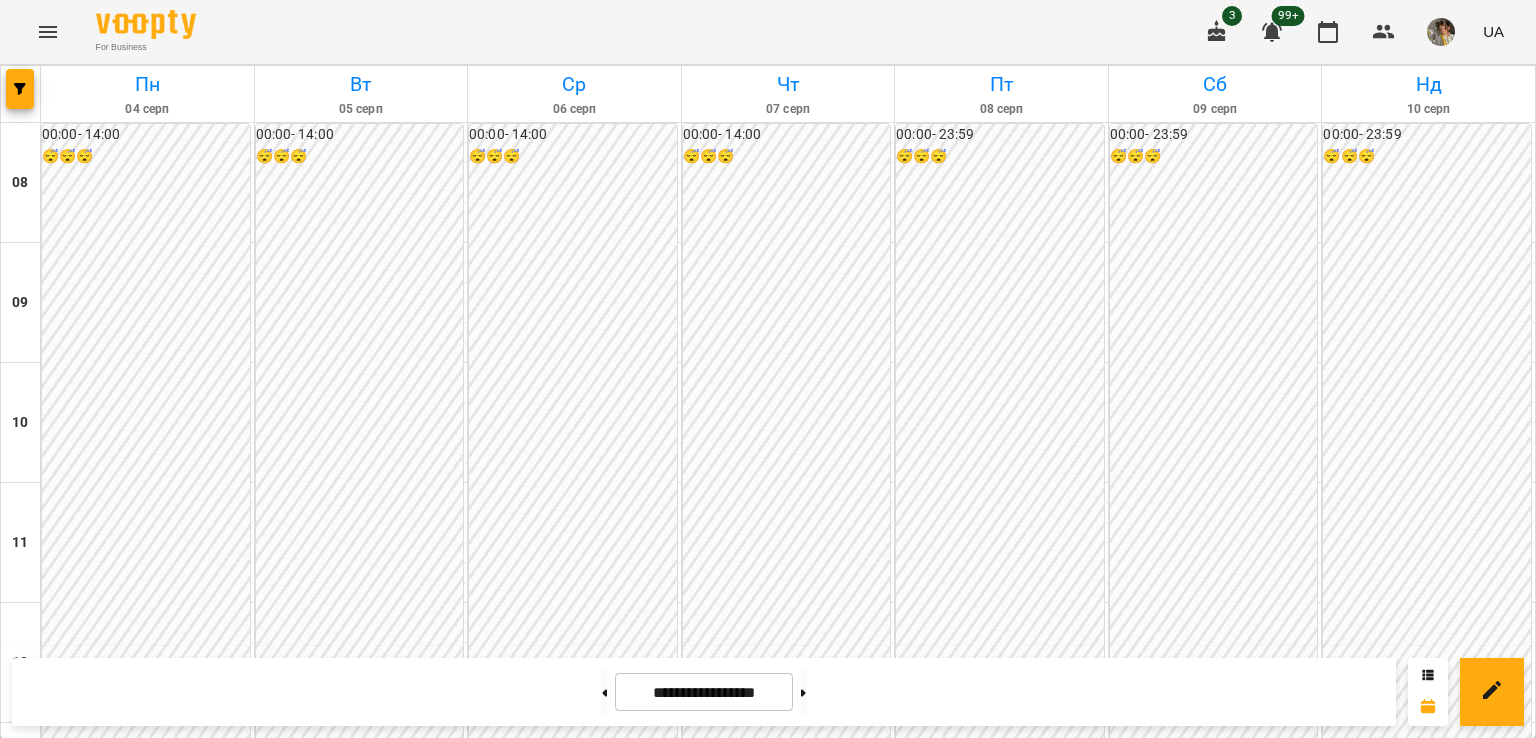 click on "NEW (8) English Groups 60 min (Англійська А2 [LAST] - група)" at bounding box center [148, 1733] 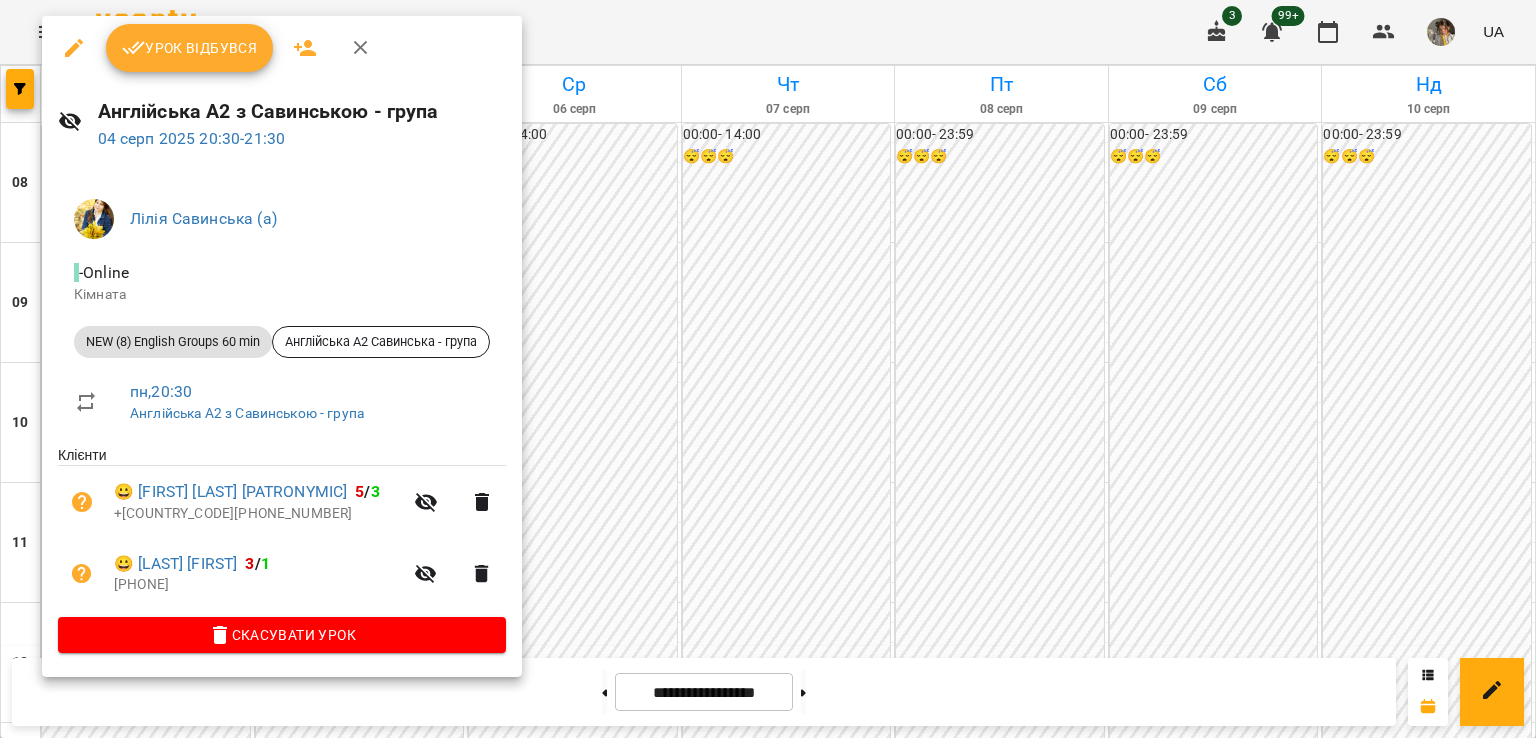 click at bounding box center [768, 369] 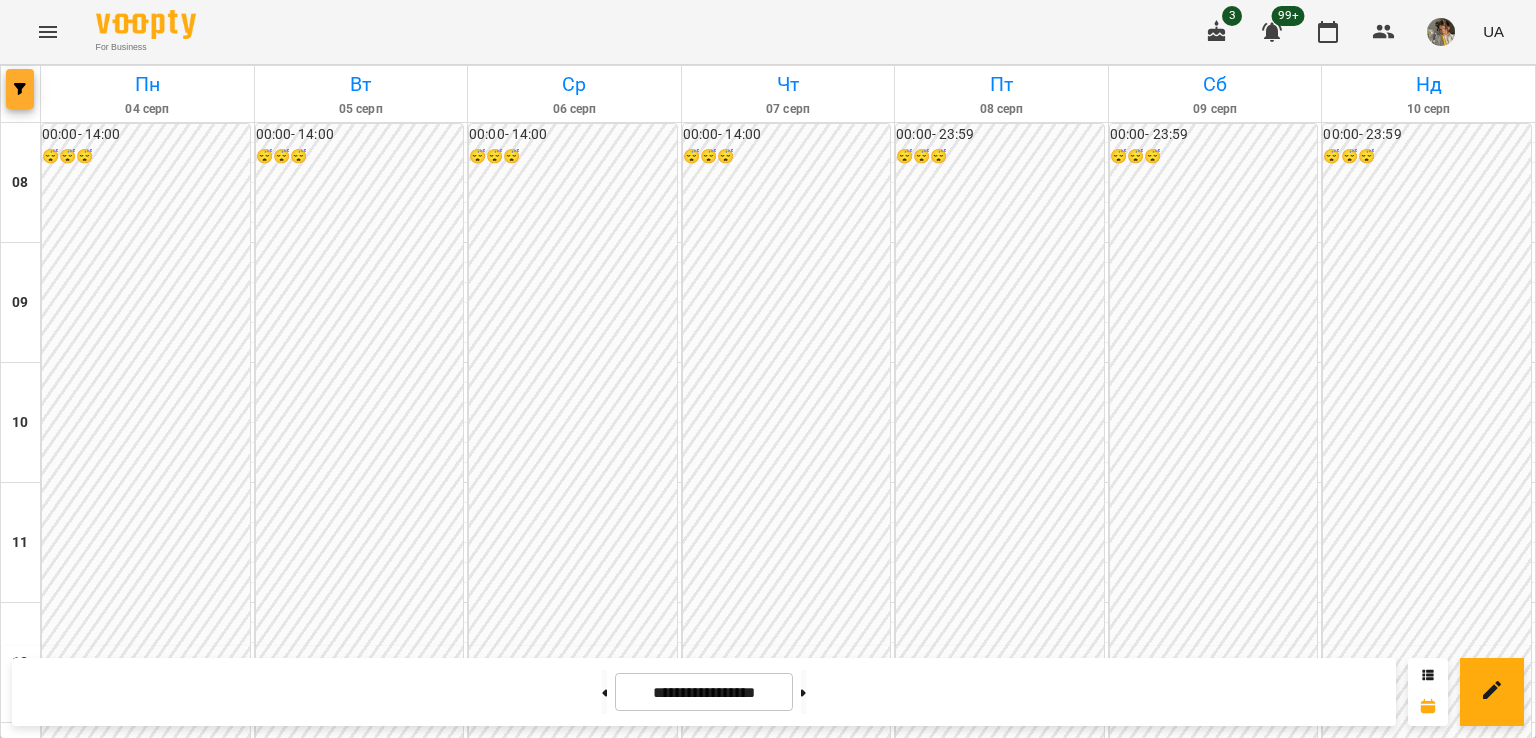 click 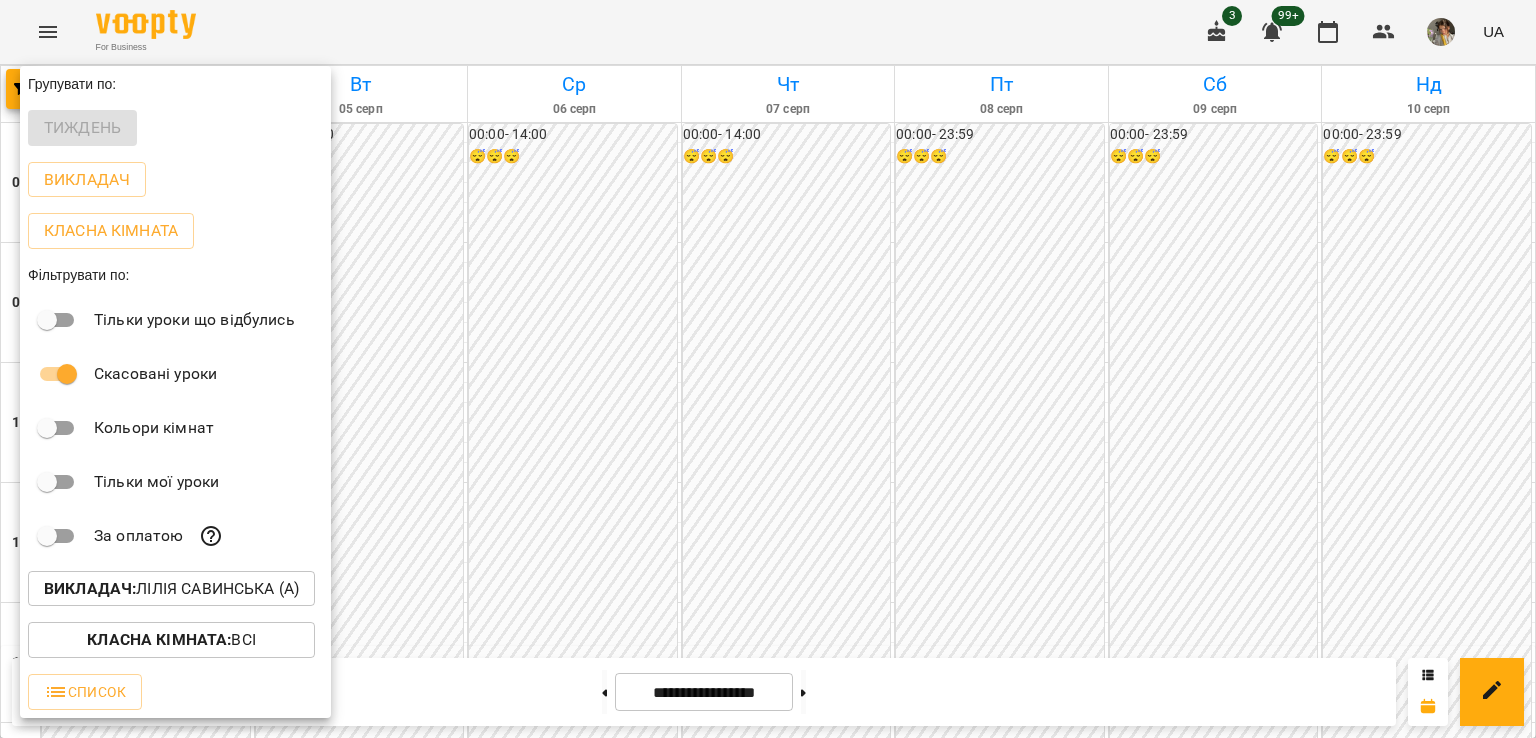 click on "Викладач :" at bounding box center [90, 588] 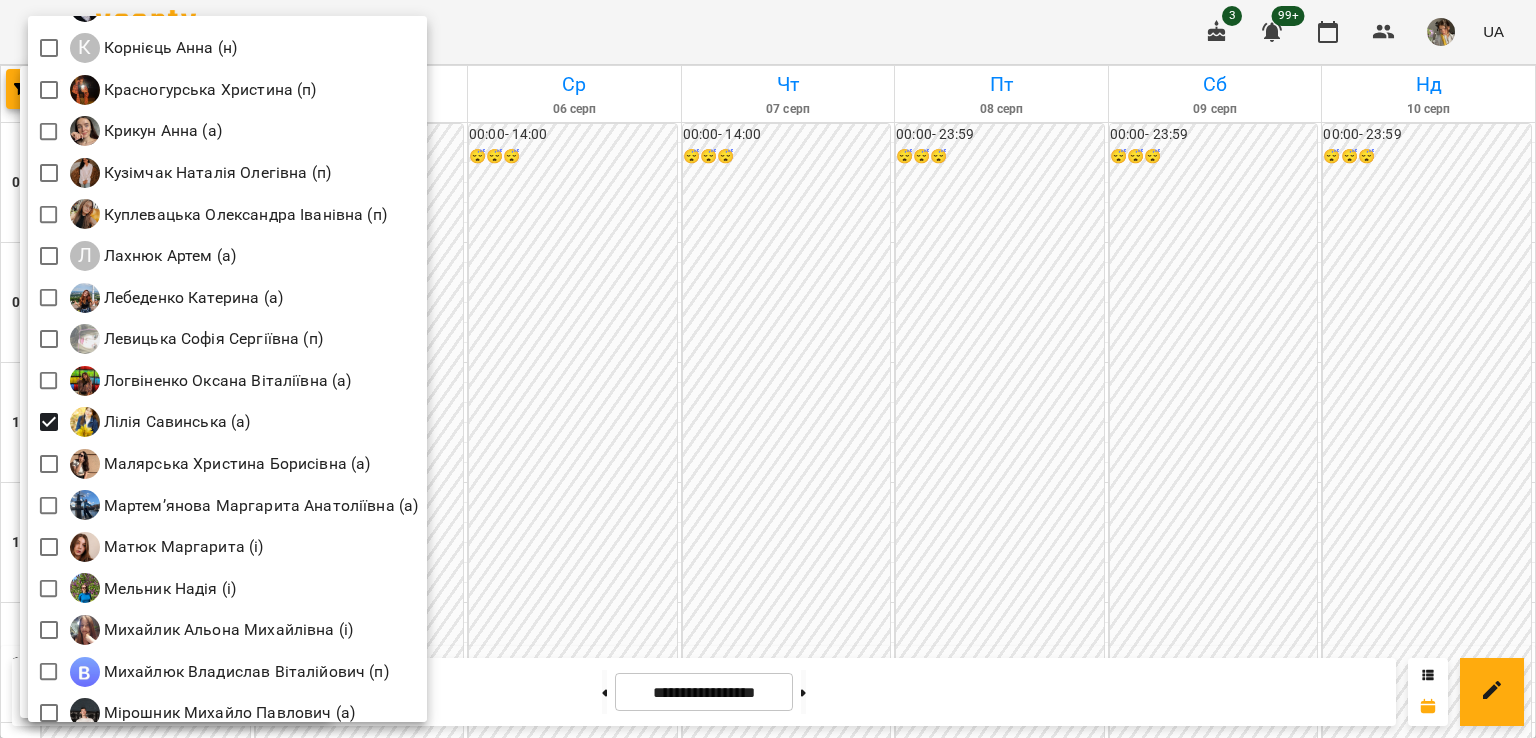 scroll, scrollTop: 1592, scrollLeft: 0, axis: vertical 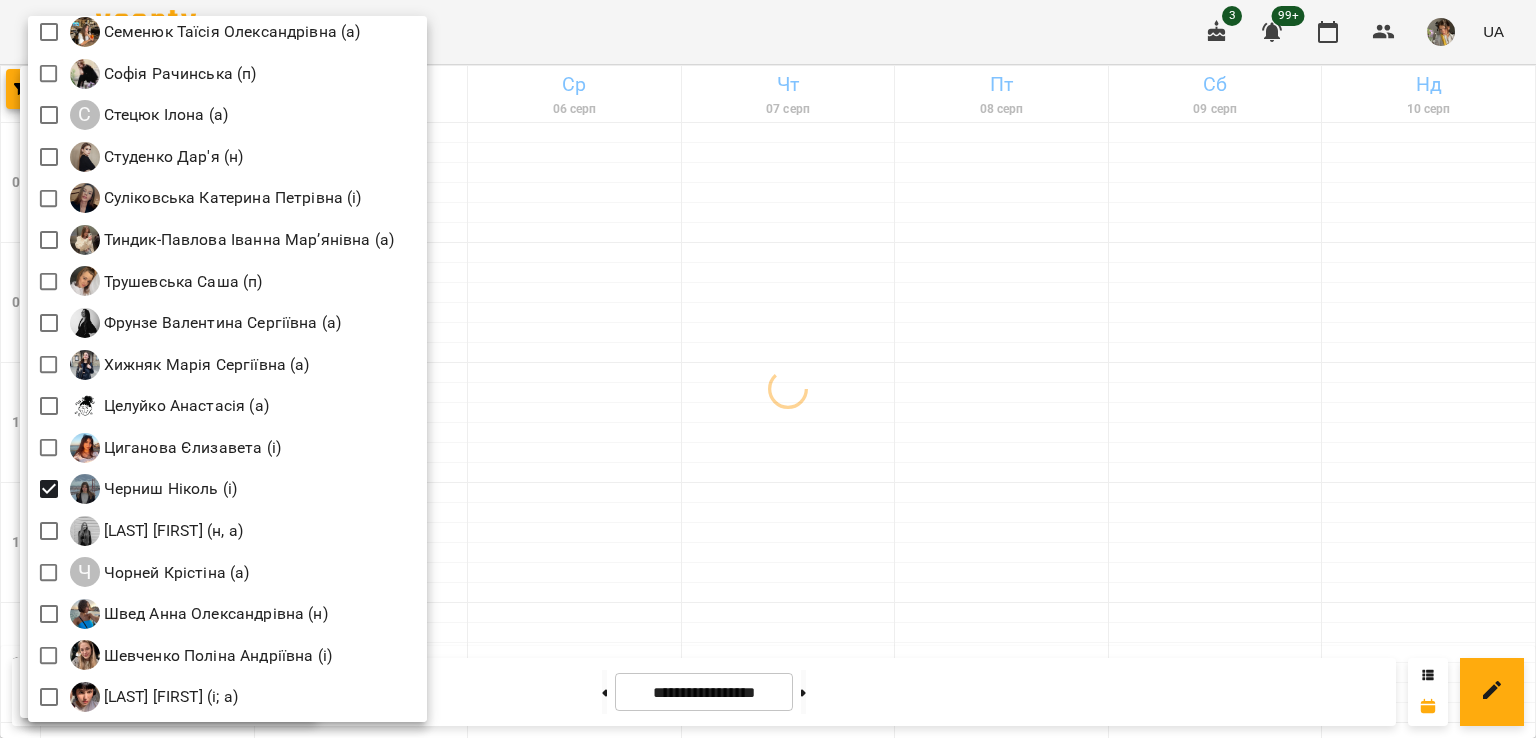 click at bounding box center (768, 369) 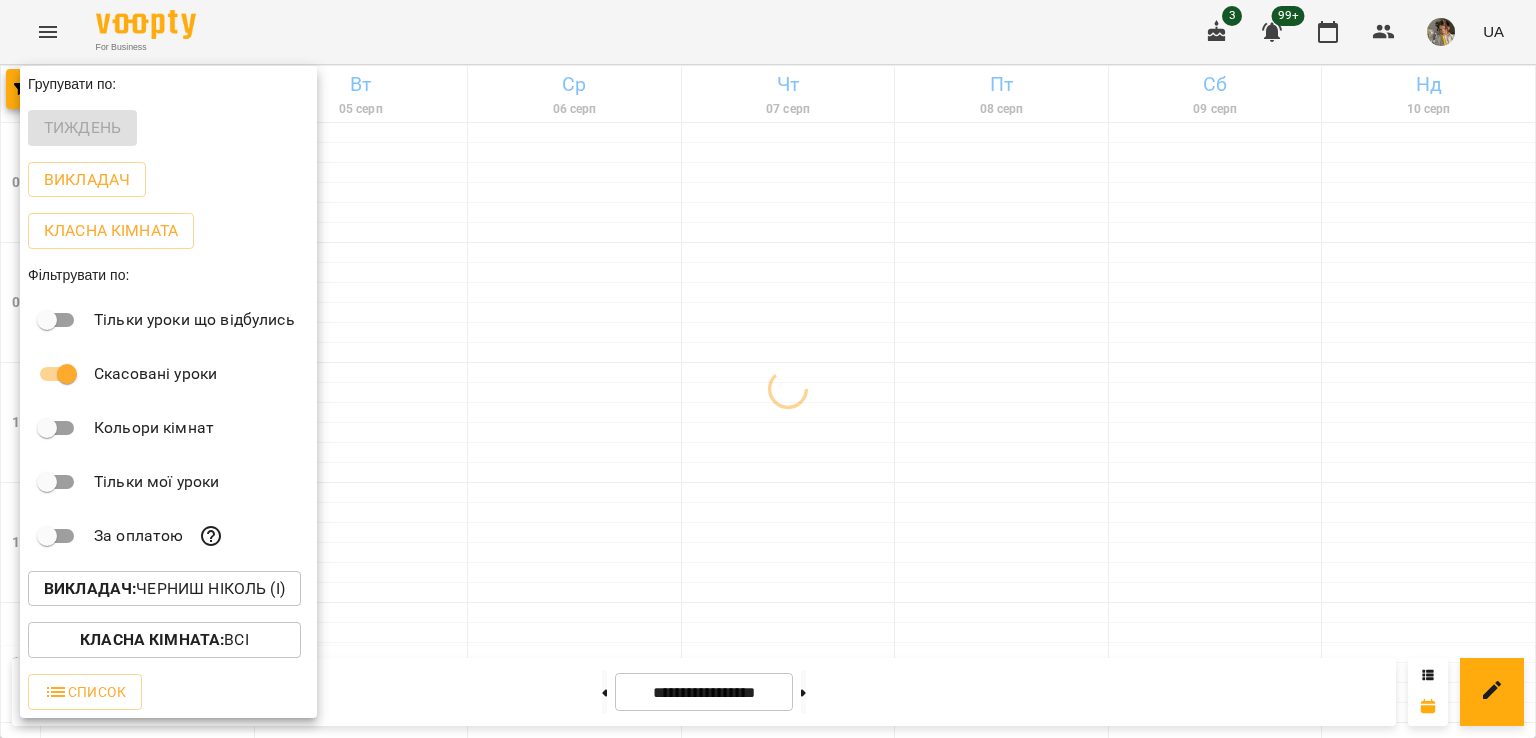 click on "Всі   Івашура Анна Вікторівна (і)     Ілля Закіров (і)     Андріана Пелипчак (п)     Бабійчук Володимир Дмитрович (п)     Баргель Олег Романович (а)     Бень Дар'я Олегівна (а, п)     Берковець Дарина Володимирівна (н)     Биба Марія Олексіївна (і)   Б   Бондаренко Катерина Сергіївна (н)     Брежнєва Катерина Ігорівна (а)     Біла Євгенія Олександрівна (а)     Білокур Катерина (а)     Білоскурська Олександра Романівна (а)     Ваганова Юлія (і)     Вербова Єлизавета Сергіївна (а)   В   Войтенко Богдан (а)     Вікторія Корнейко (а)     Гайдукевич Анна (і)     Гастінґс Катерина (а)" at bounding box center [768, 369] 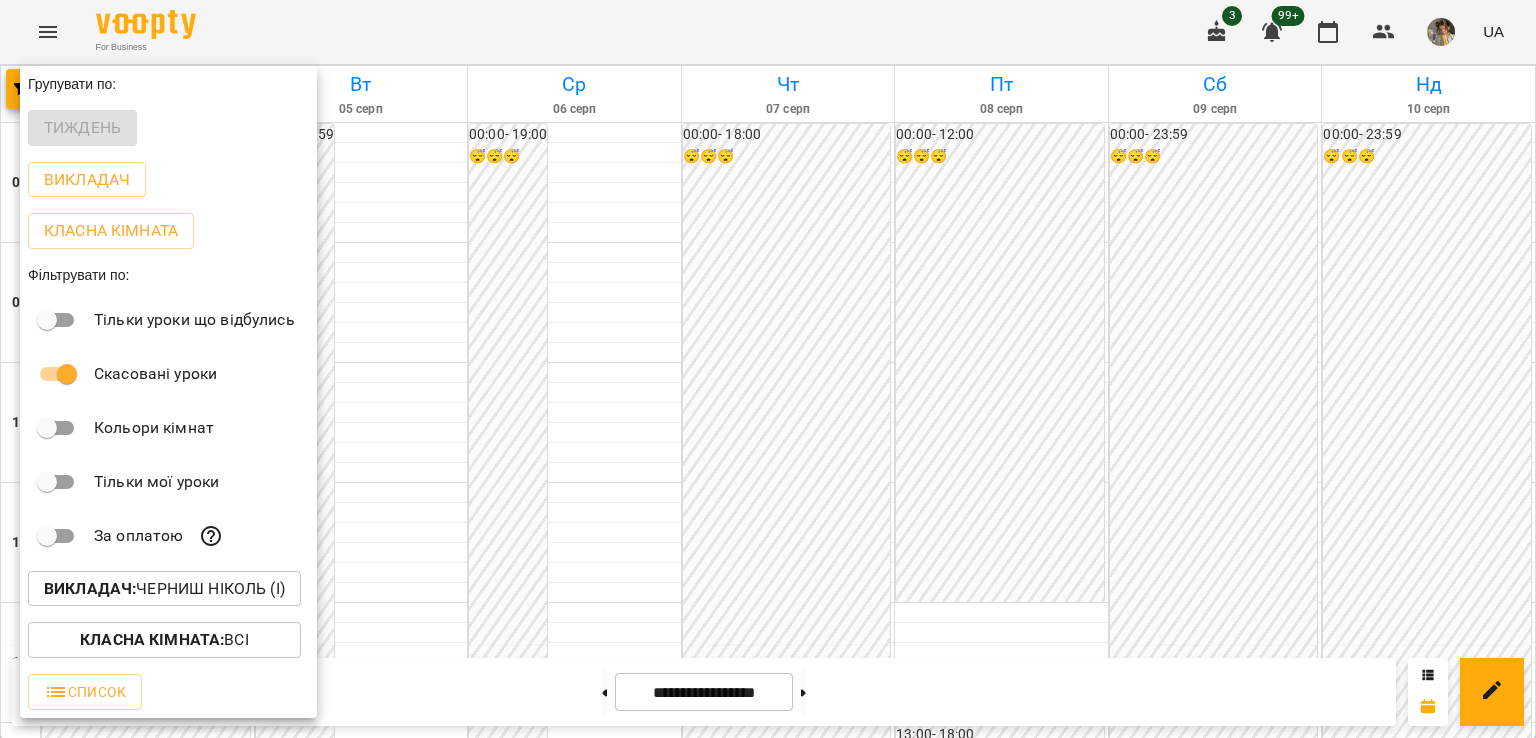 click at bounding box center [768, 369] 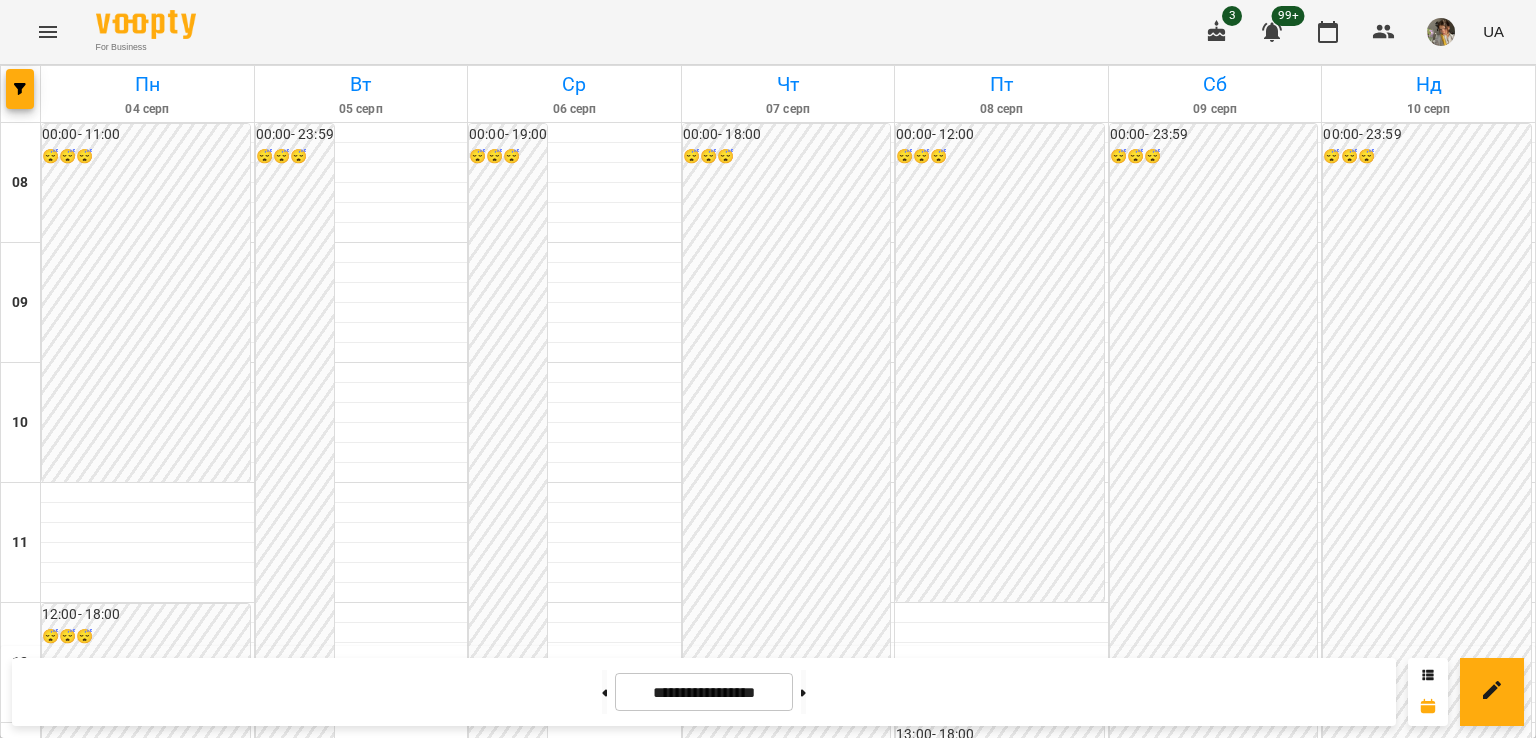 click on "[FIRST] [LAST] [PATRONYMIC]" at bounding box center (103, 1637) 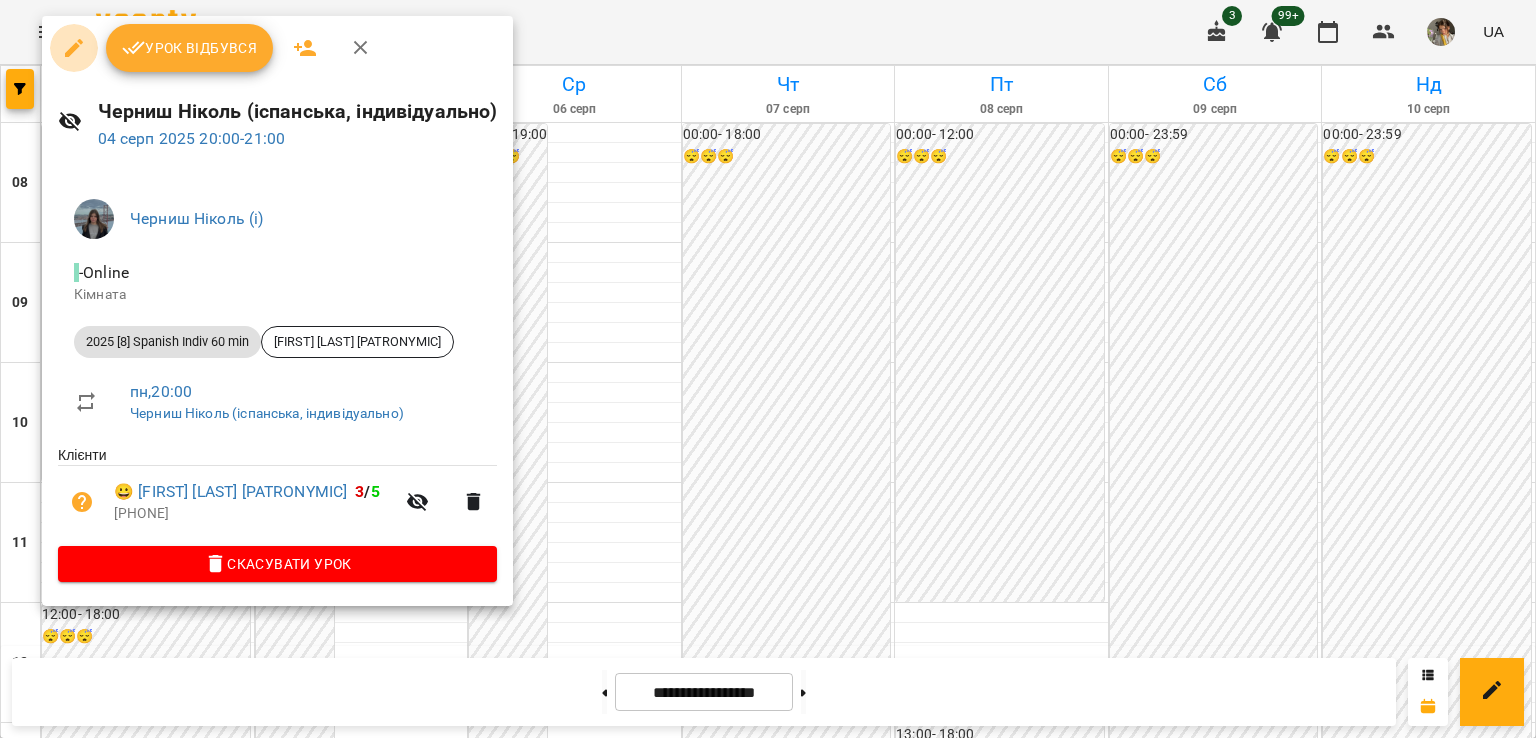 click 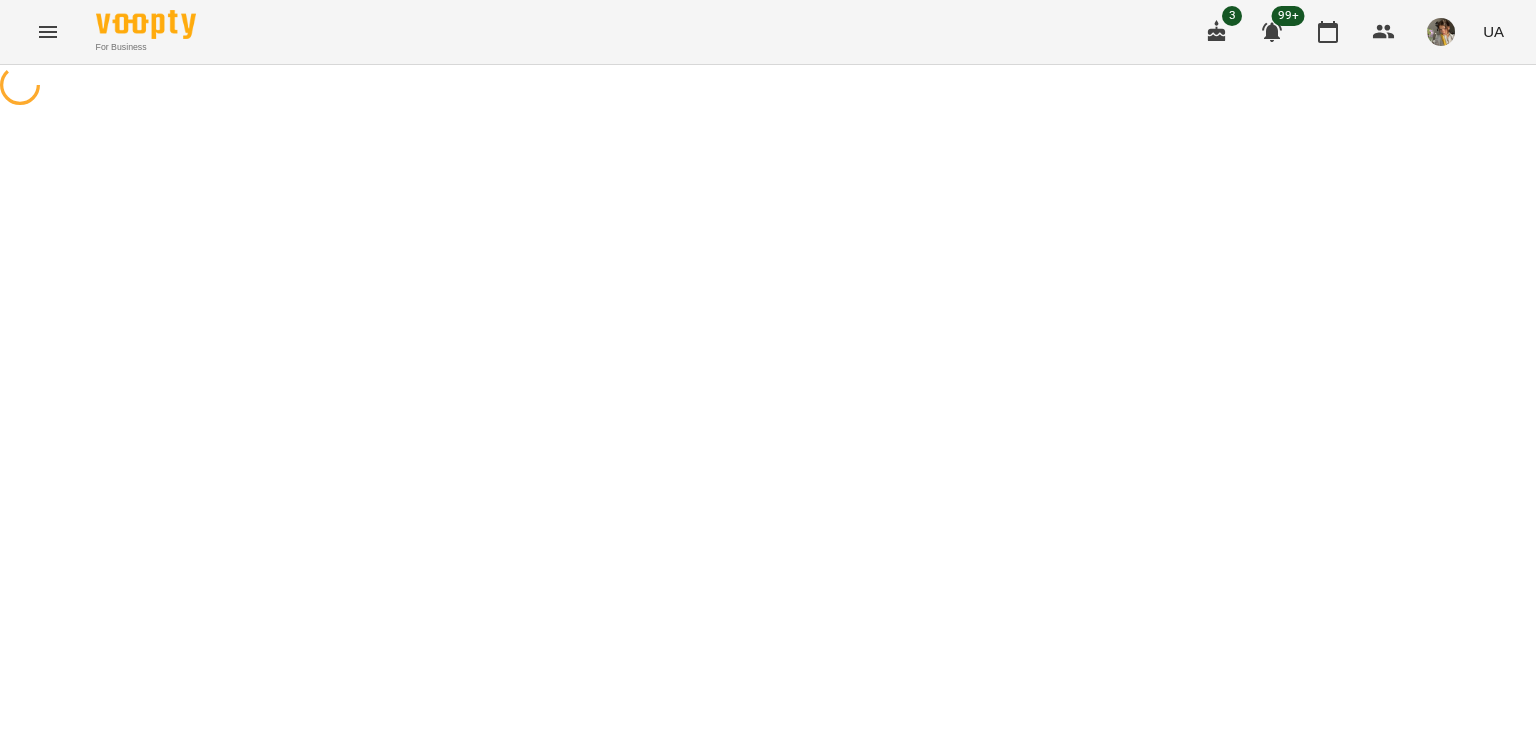 select on "**********" 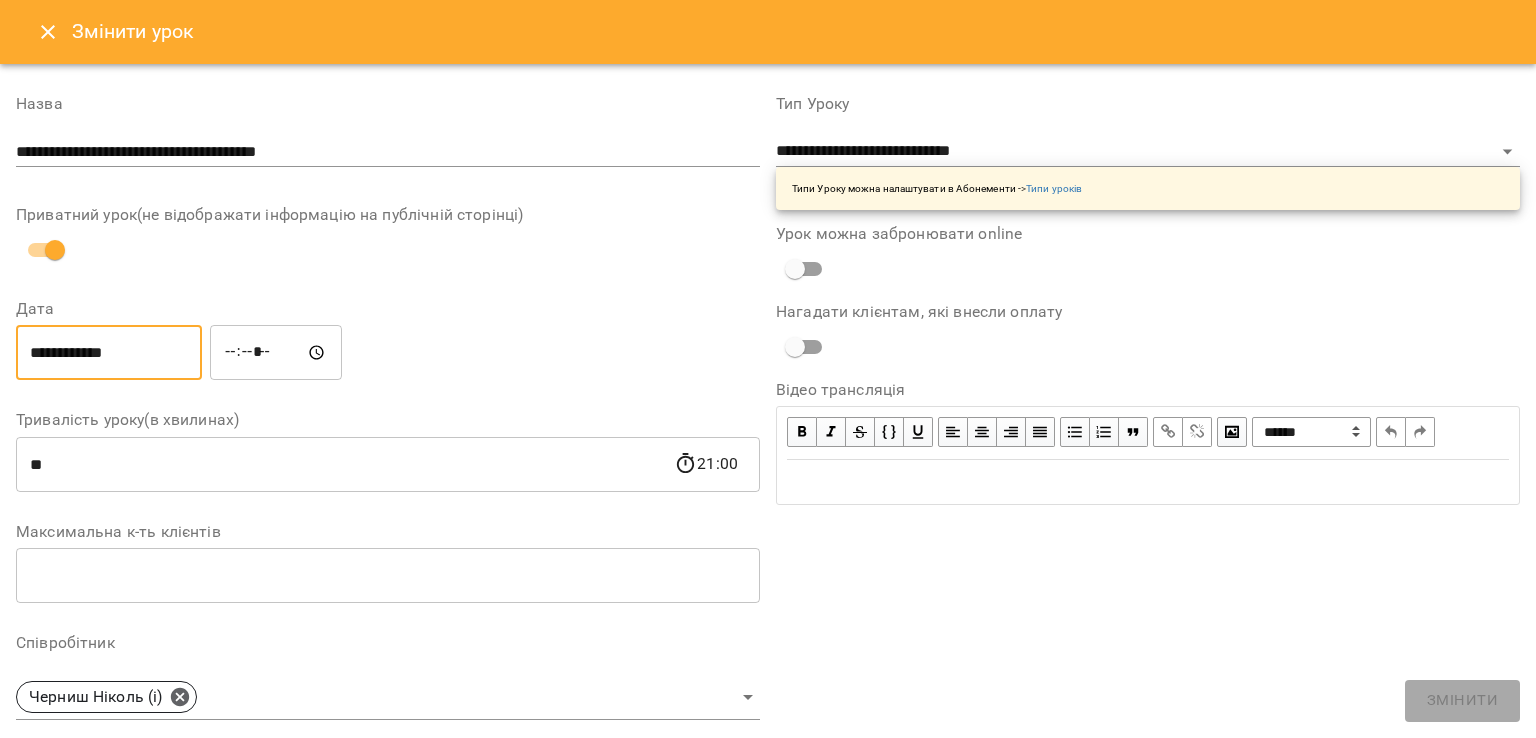 click on "**********" at bounding box center [109, 353] 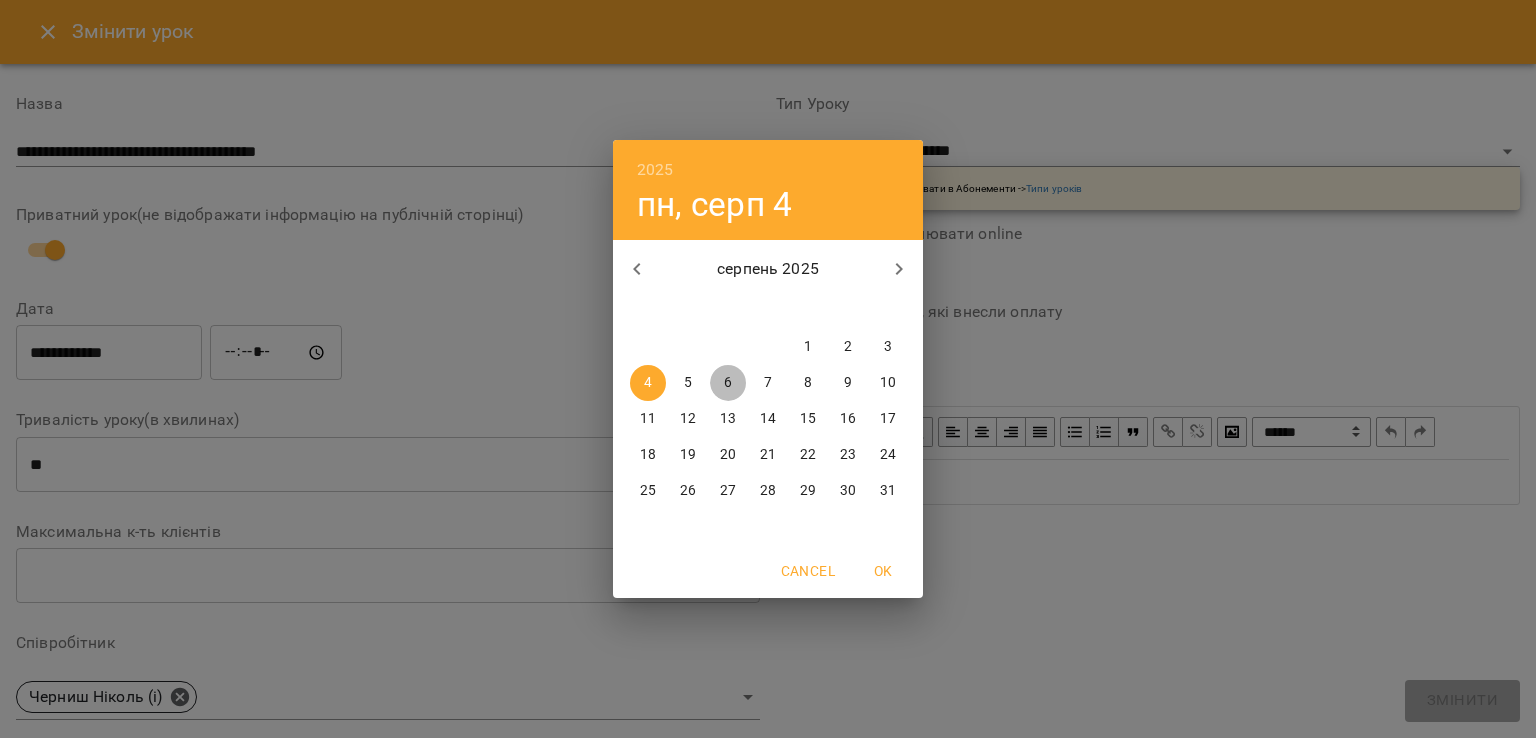 click on "6" at bounding box center [728, 383] 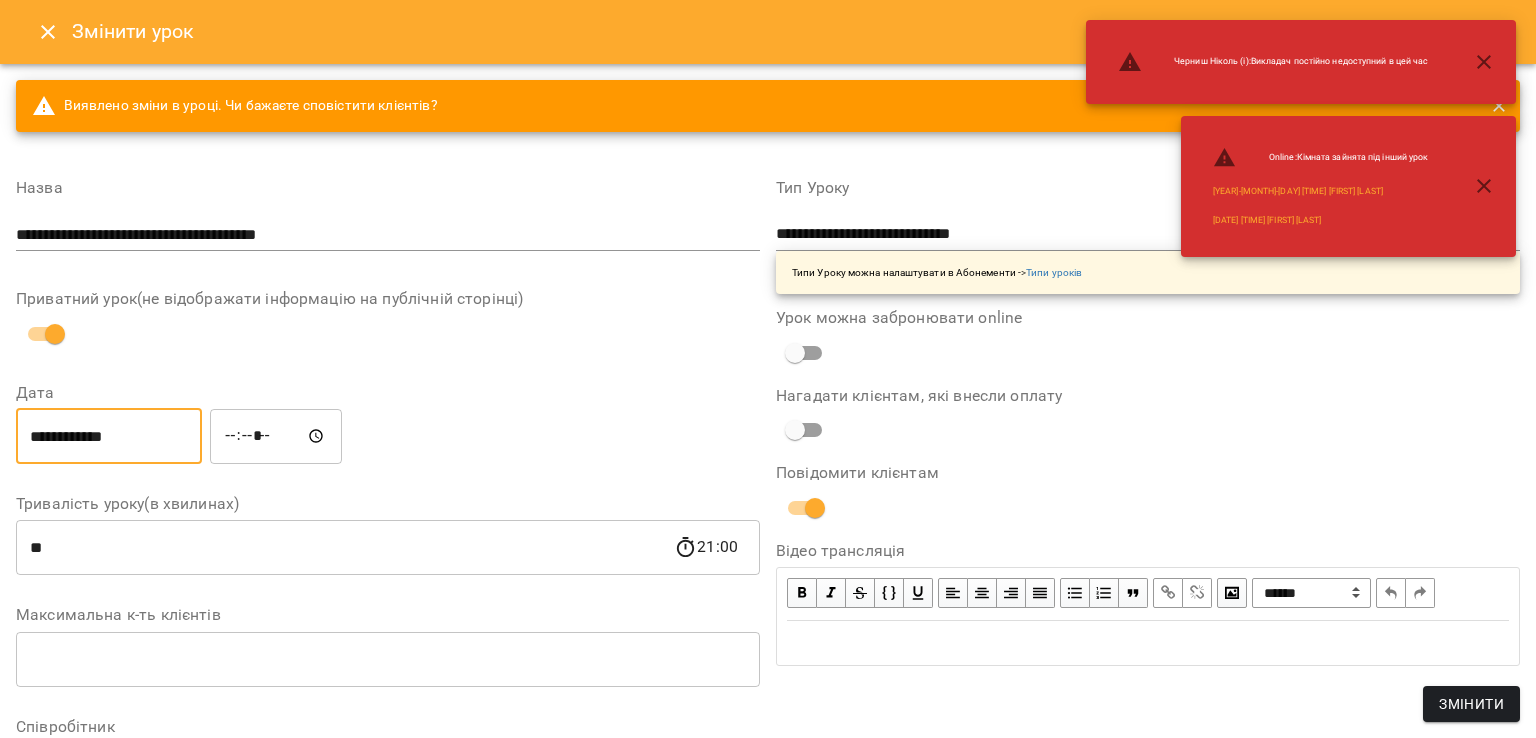 click on "**********" at bounding box center (388, 235) 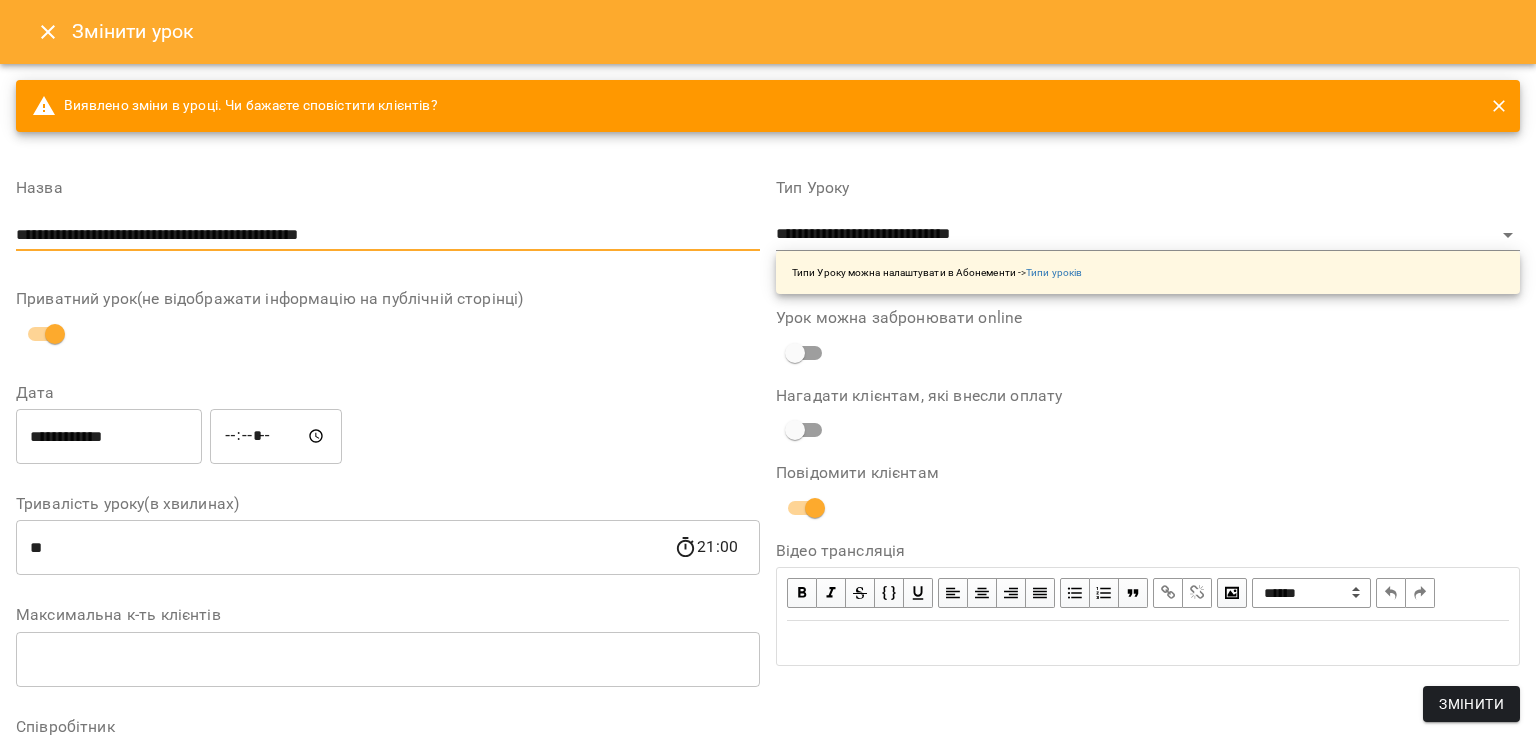 type on "**********" 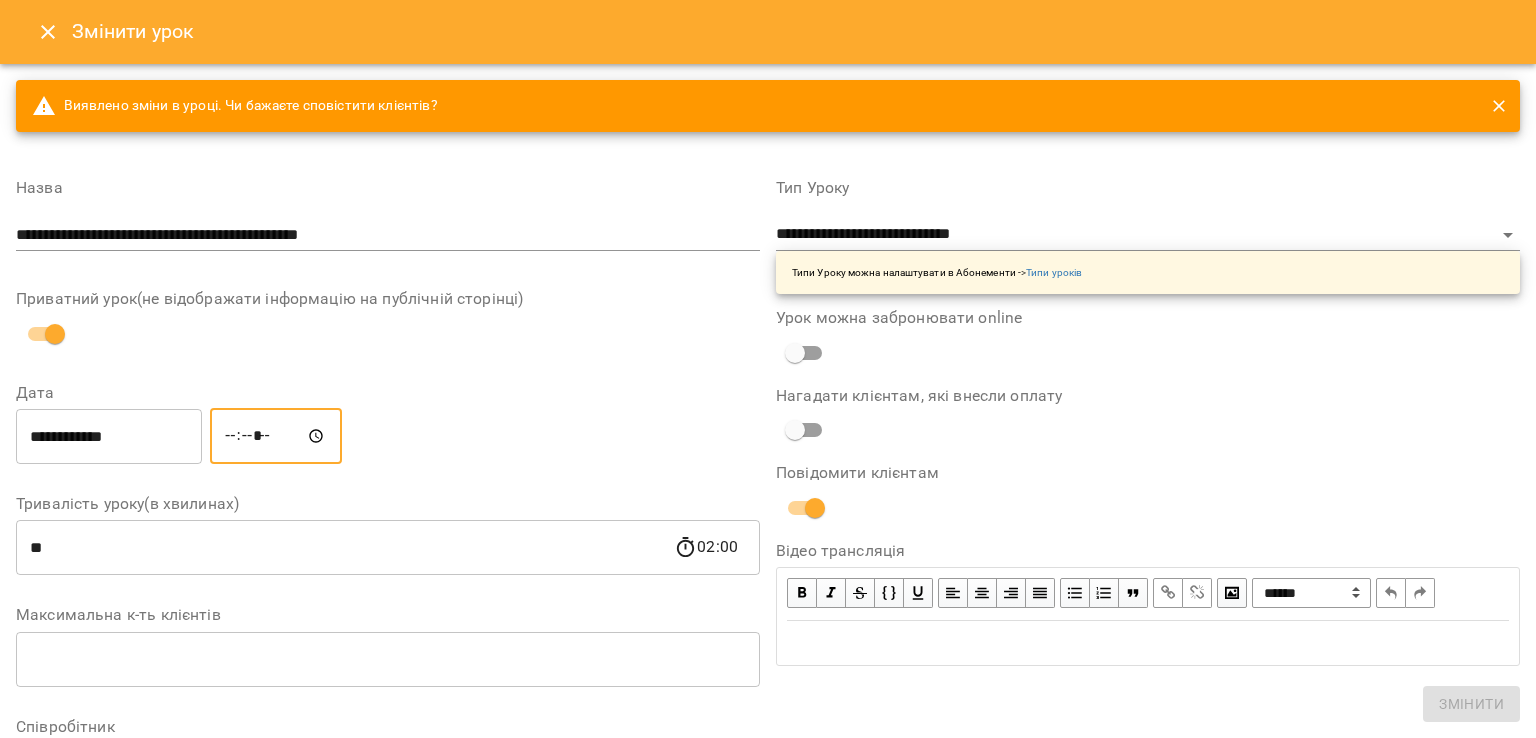 type on "*****" 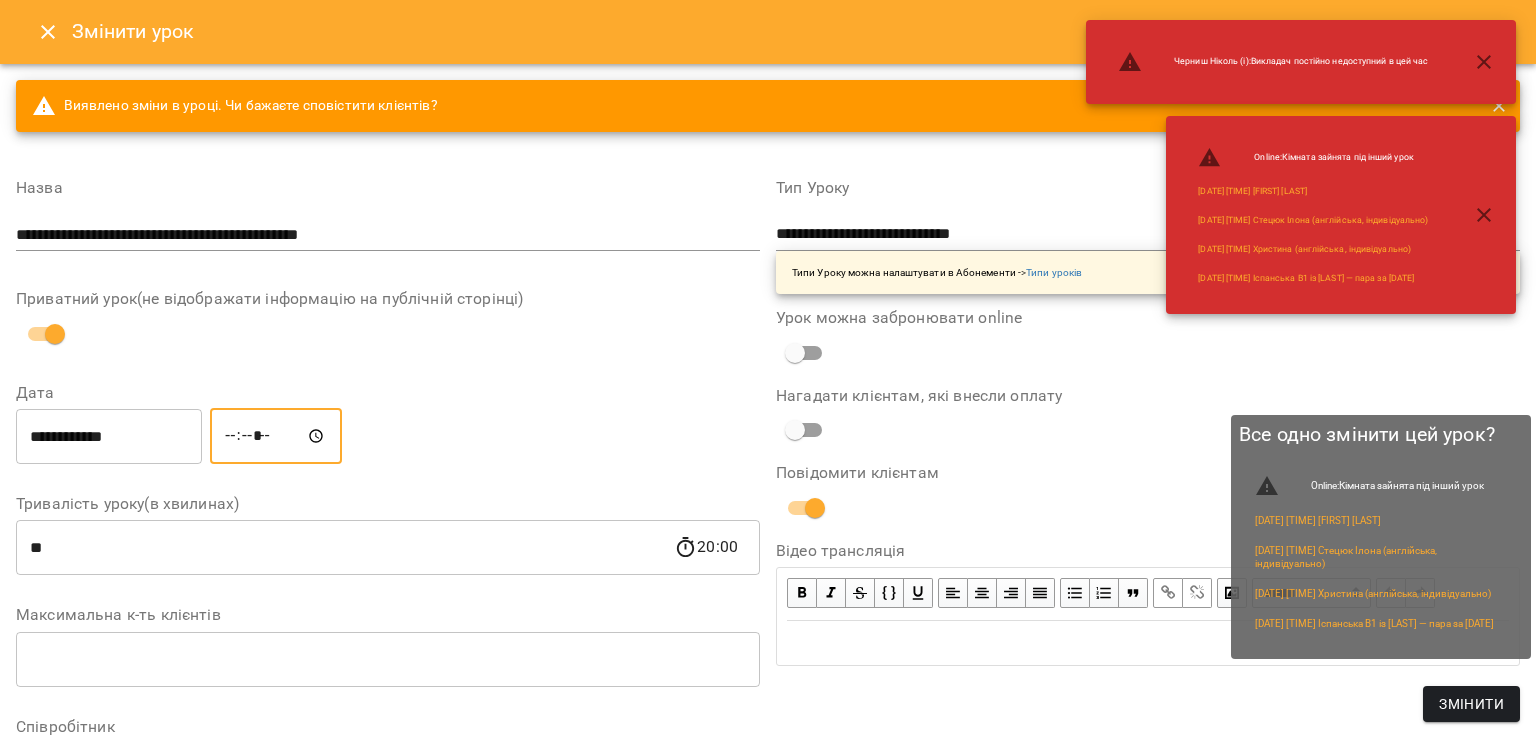 click on "Змінити" at bounding box center [1471, 704] 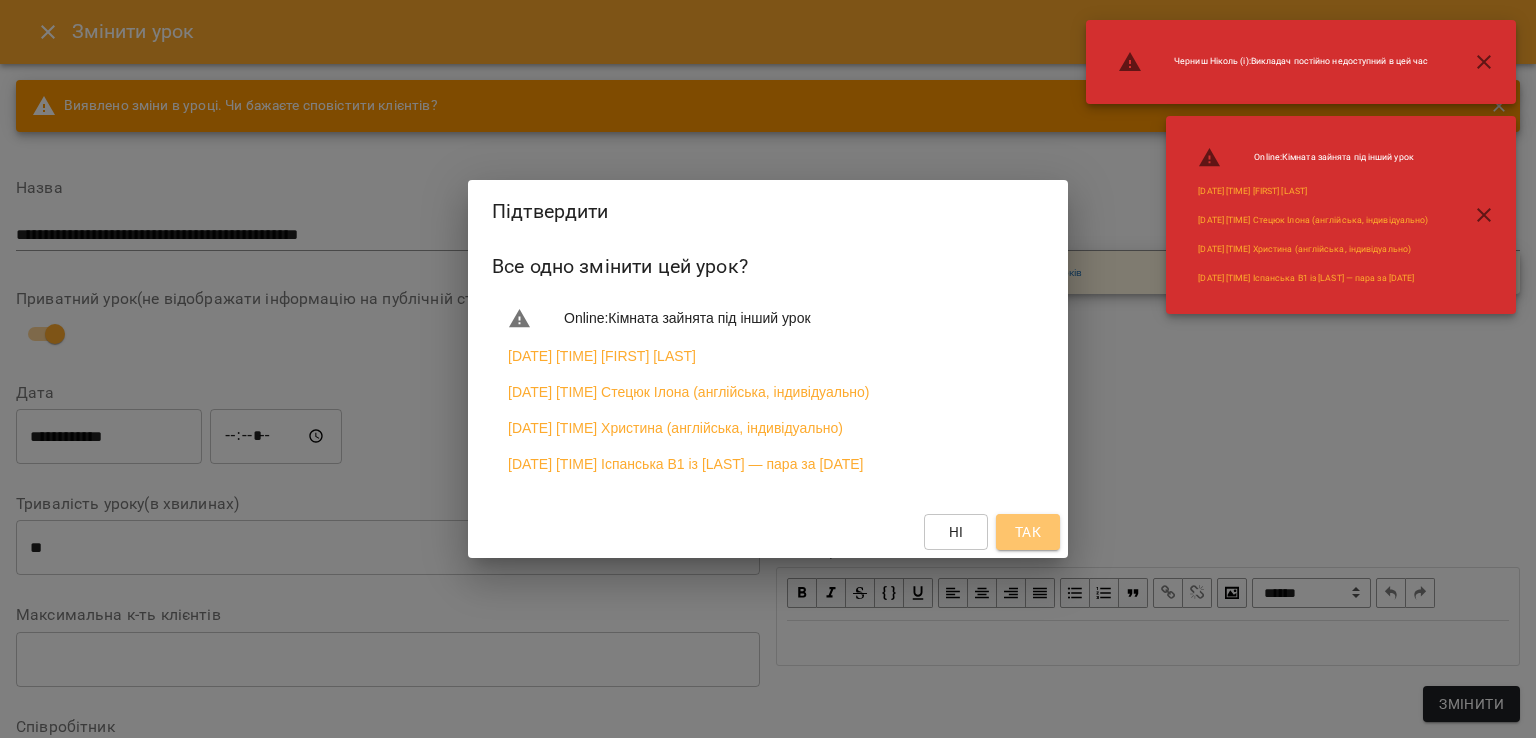 click on "Так" at bounding box center [1028, 532] 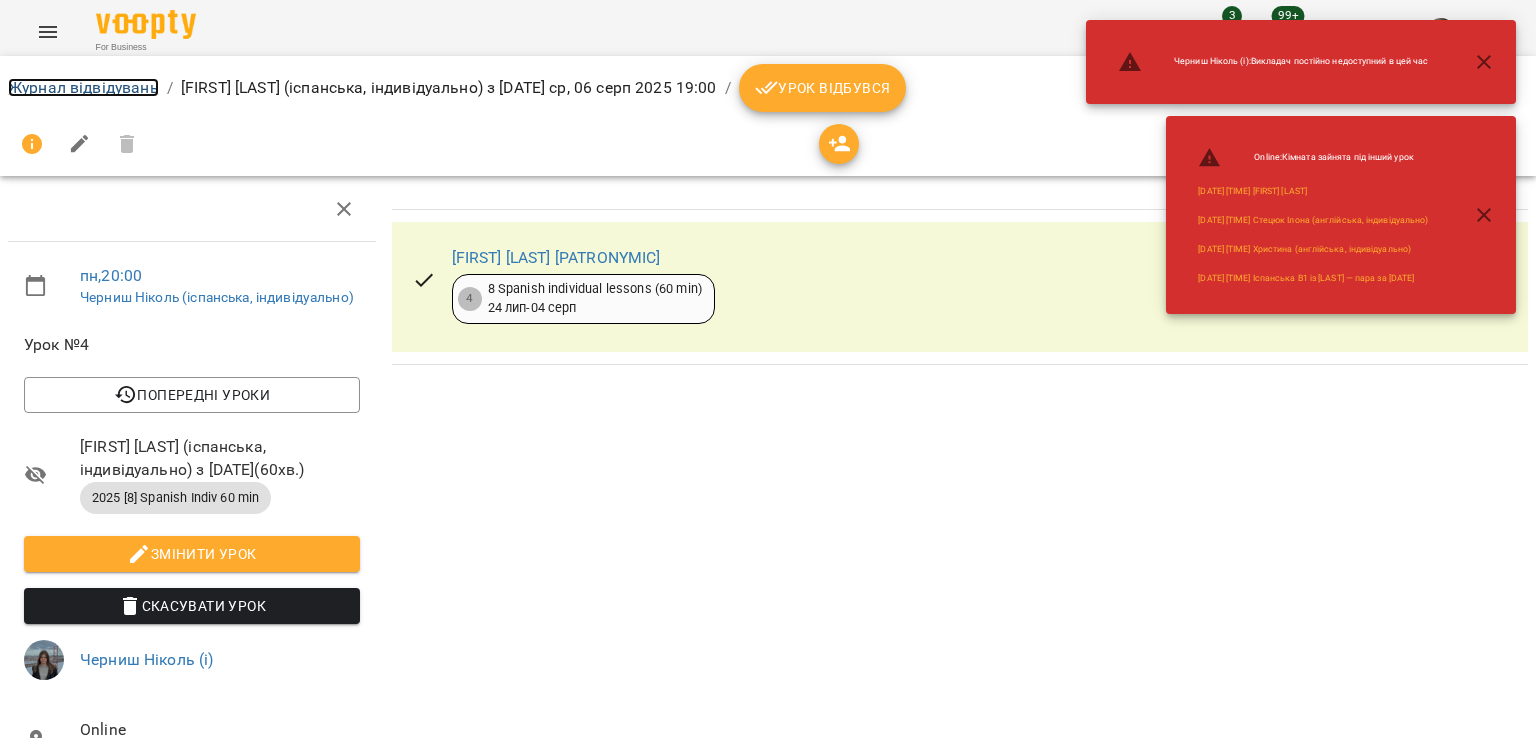 click on "Журнал відвідувань" at bounding box center [83, 87] 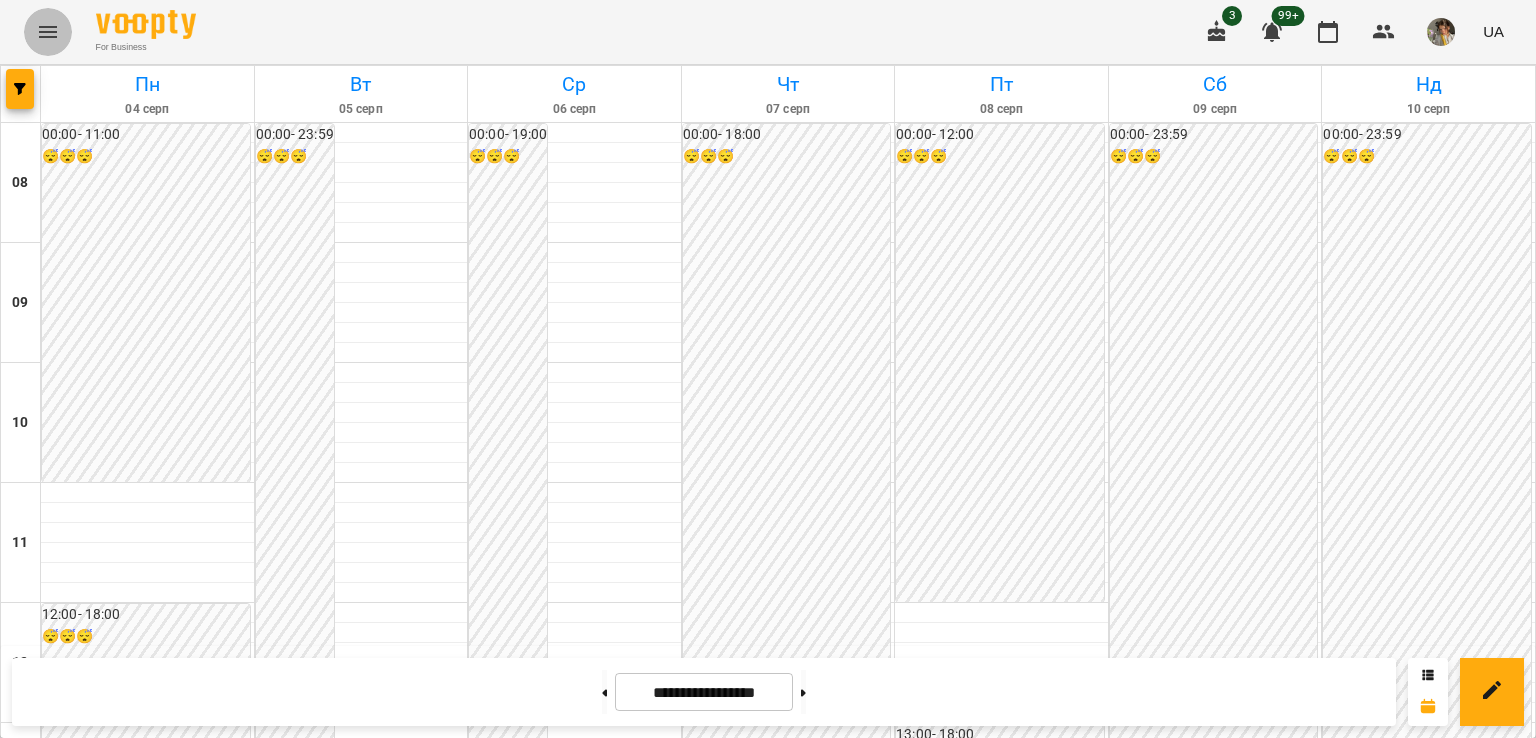 click 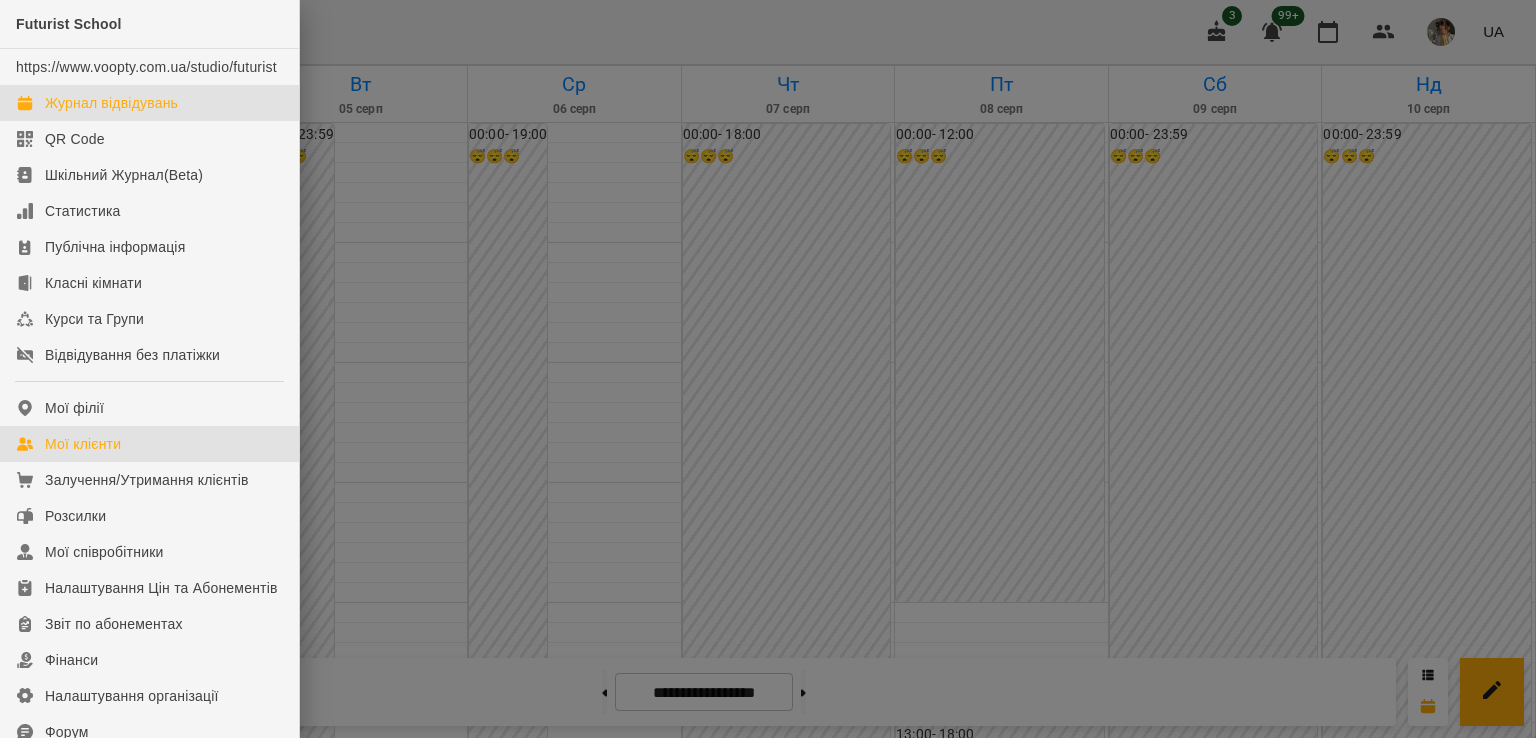 click on "Мої клієнти" at bounding box center (149, 444) 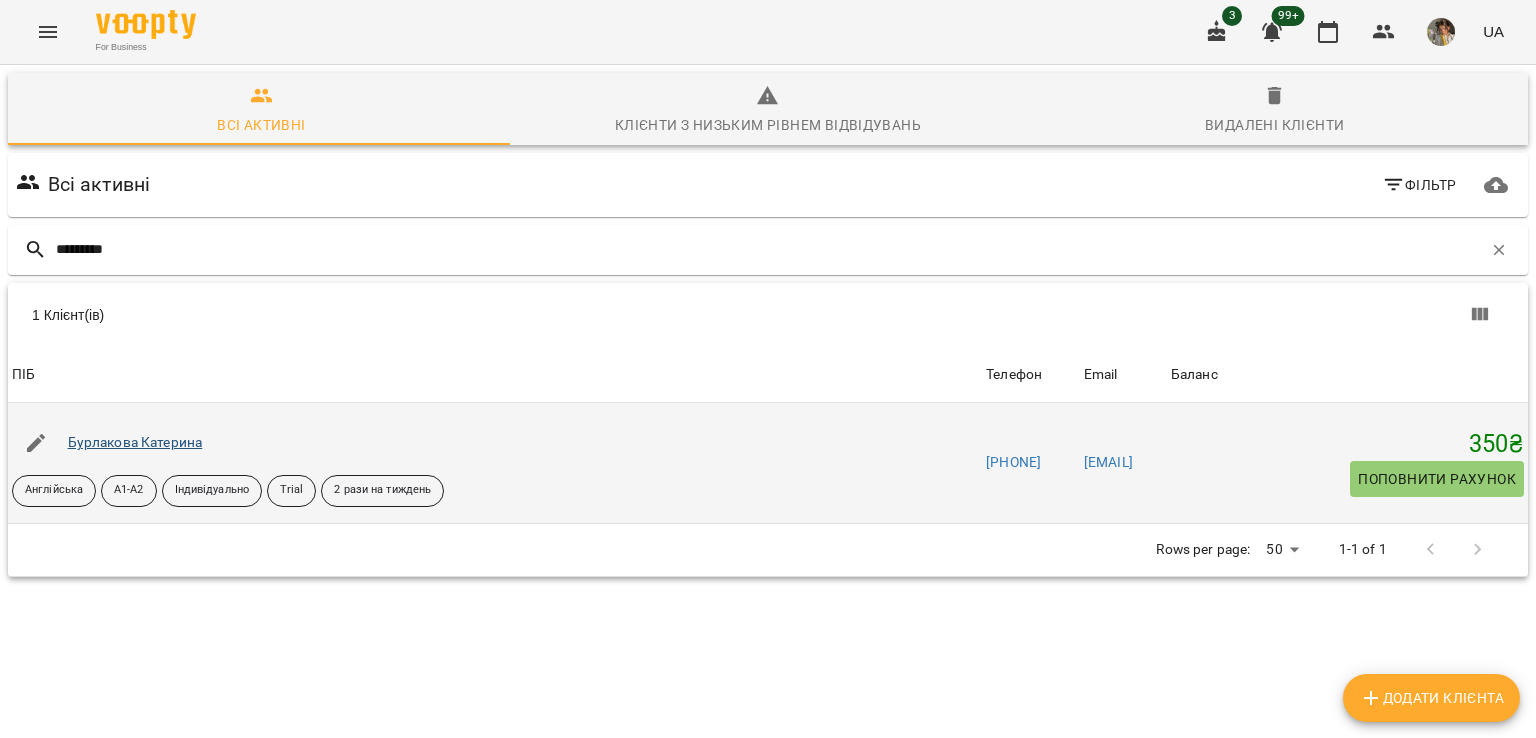 type on "*********" 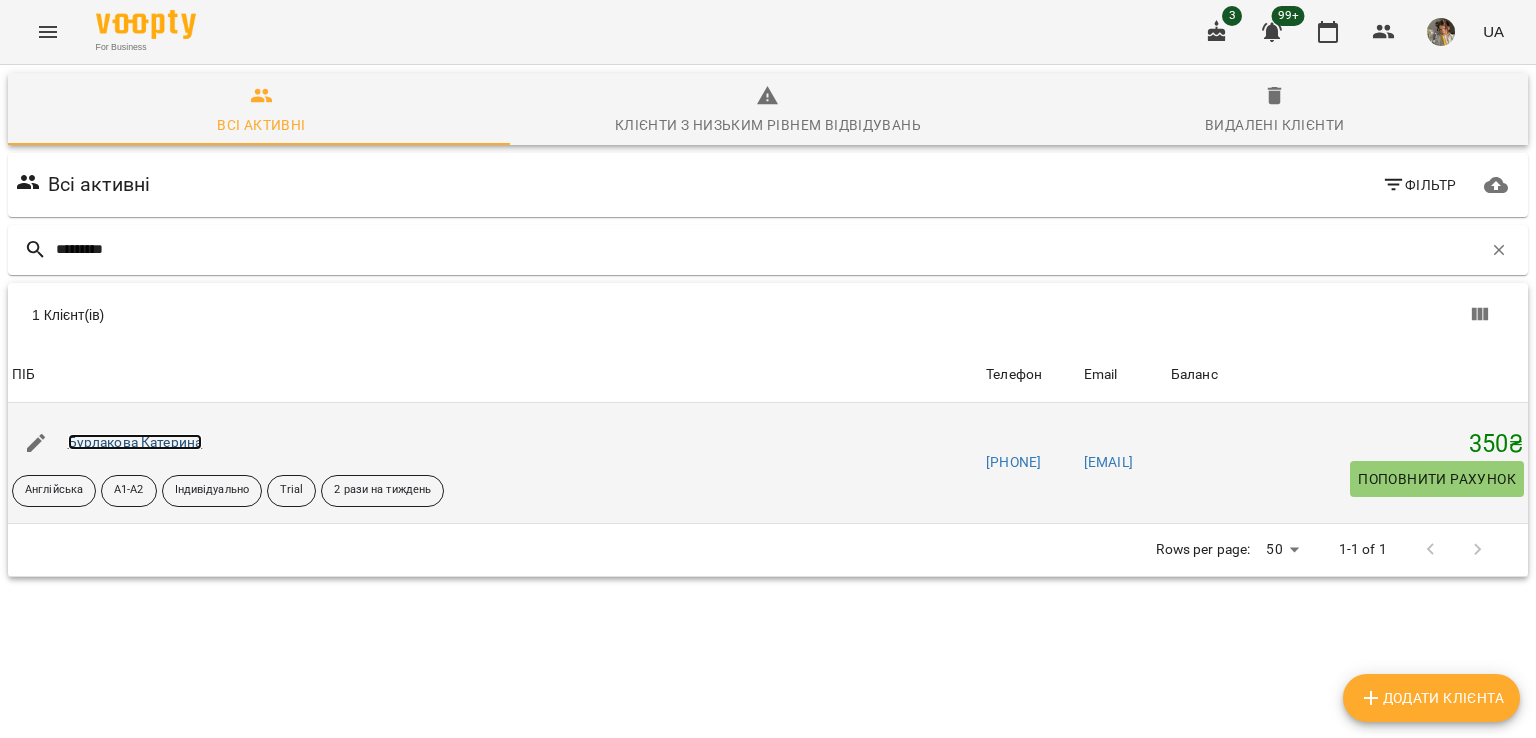 click on "Бурлакова Катерина" at bounding box center (135, 442) 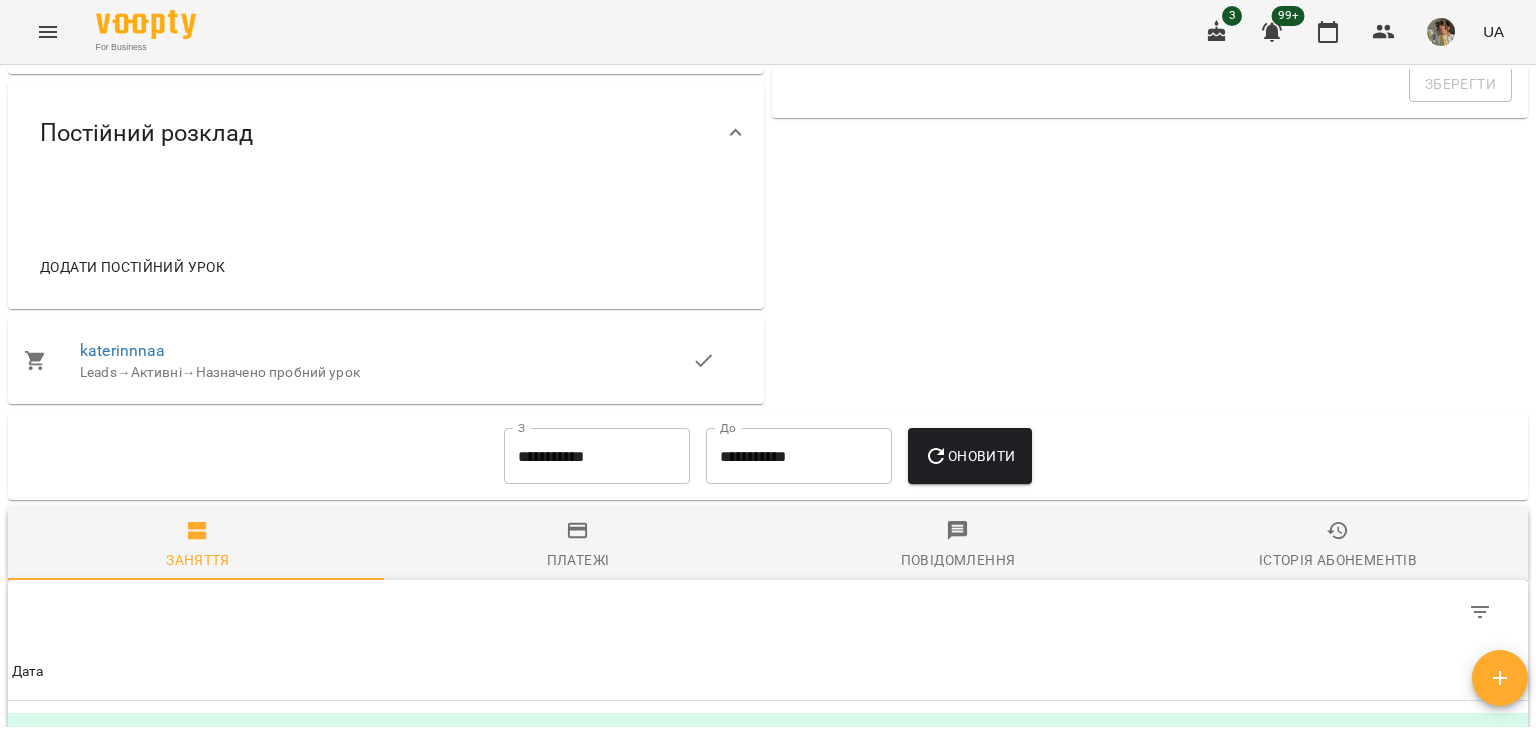 scroll, scrollTop: 805, scrollLeft: 0, axis: vertical 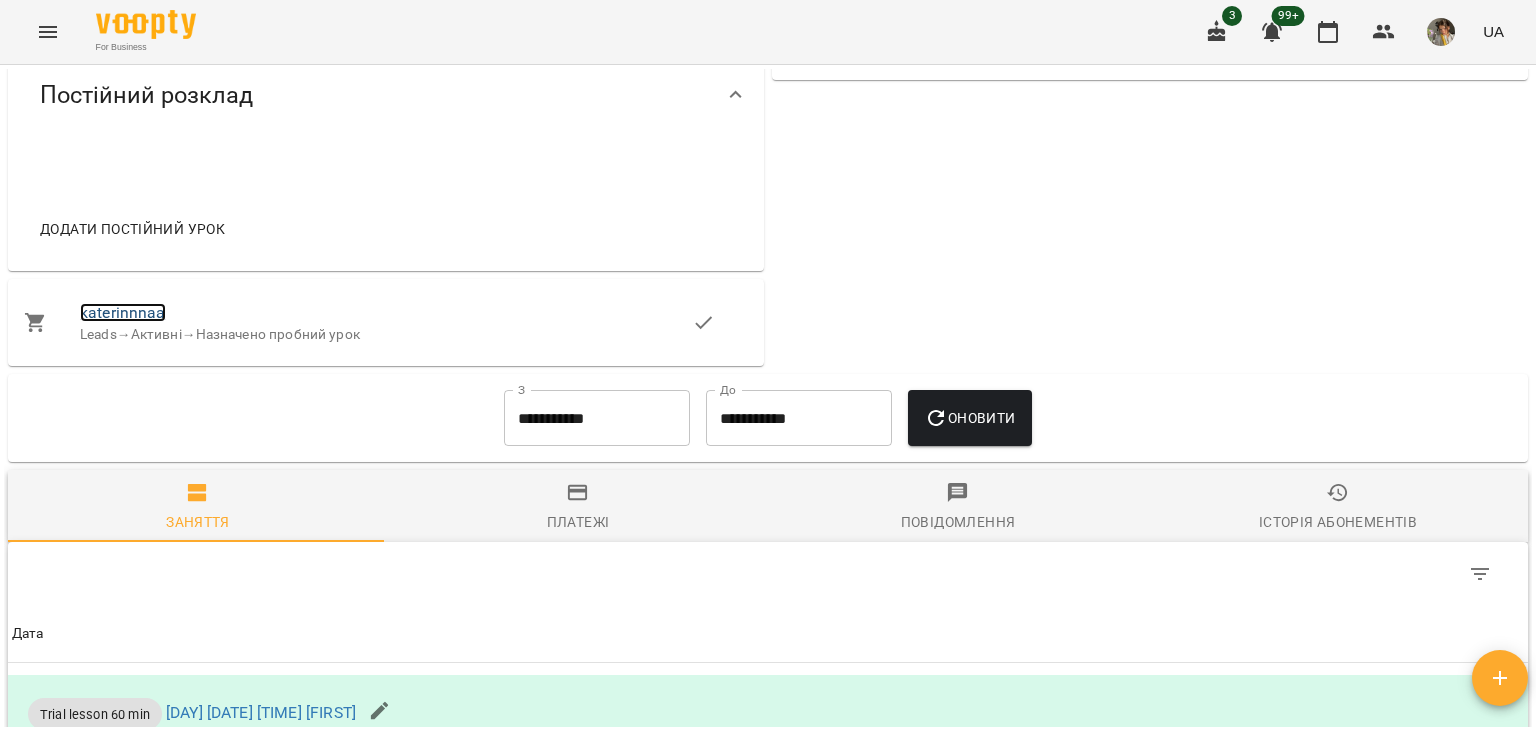 click on "katerinnnaa" at bounding box center (123, 312) 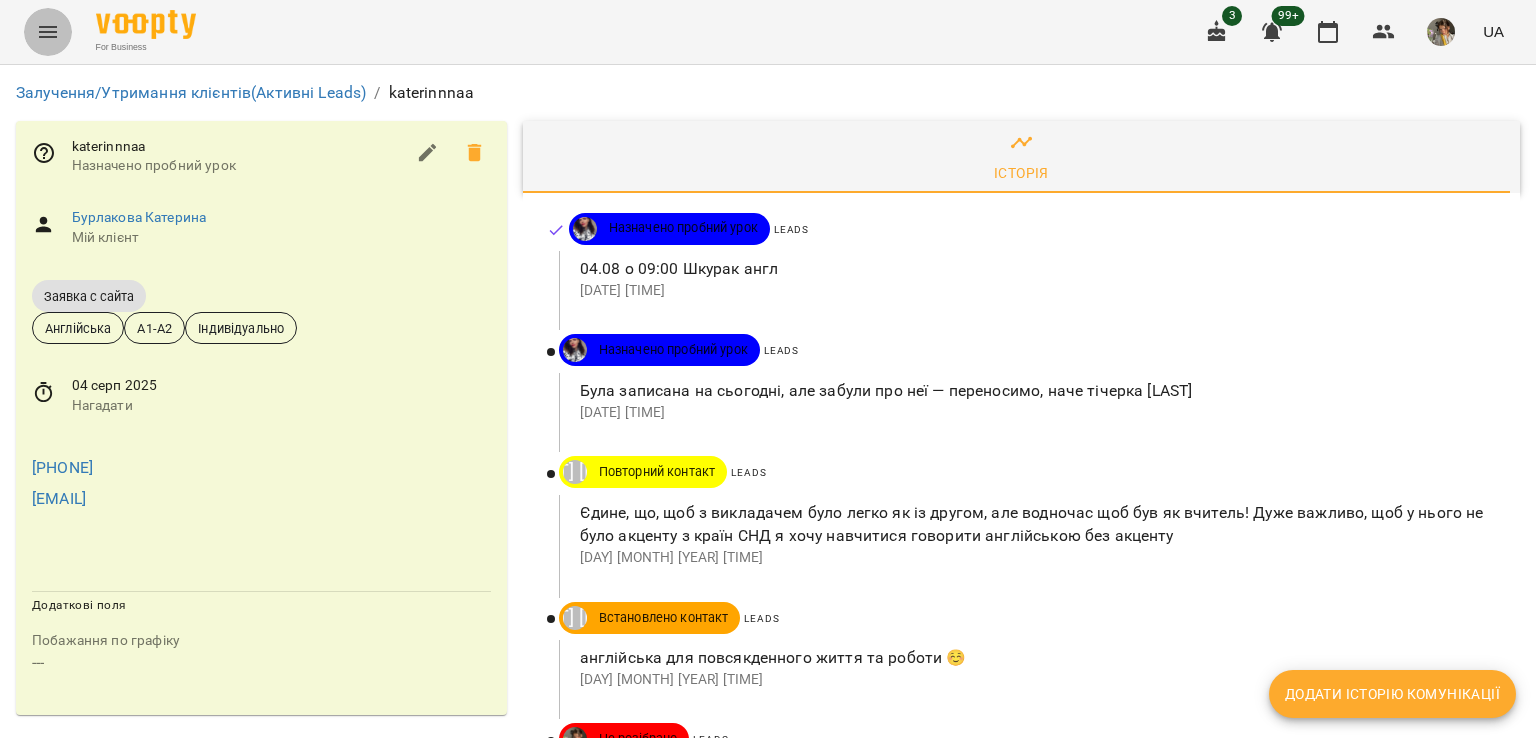 click 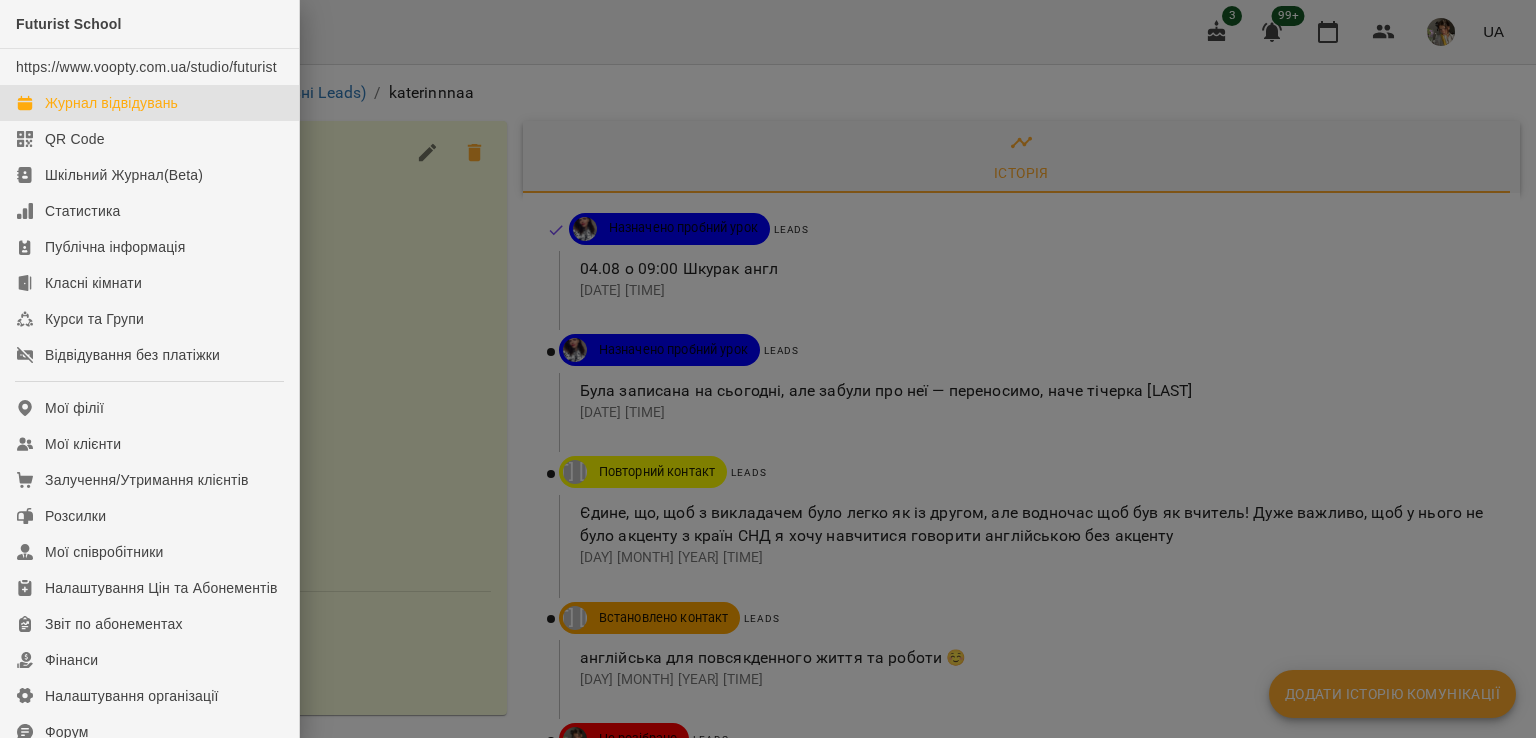 click on "Журнал відвідувань" at bounding box center (111, 103) 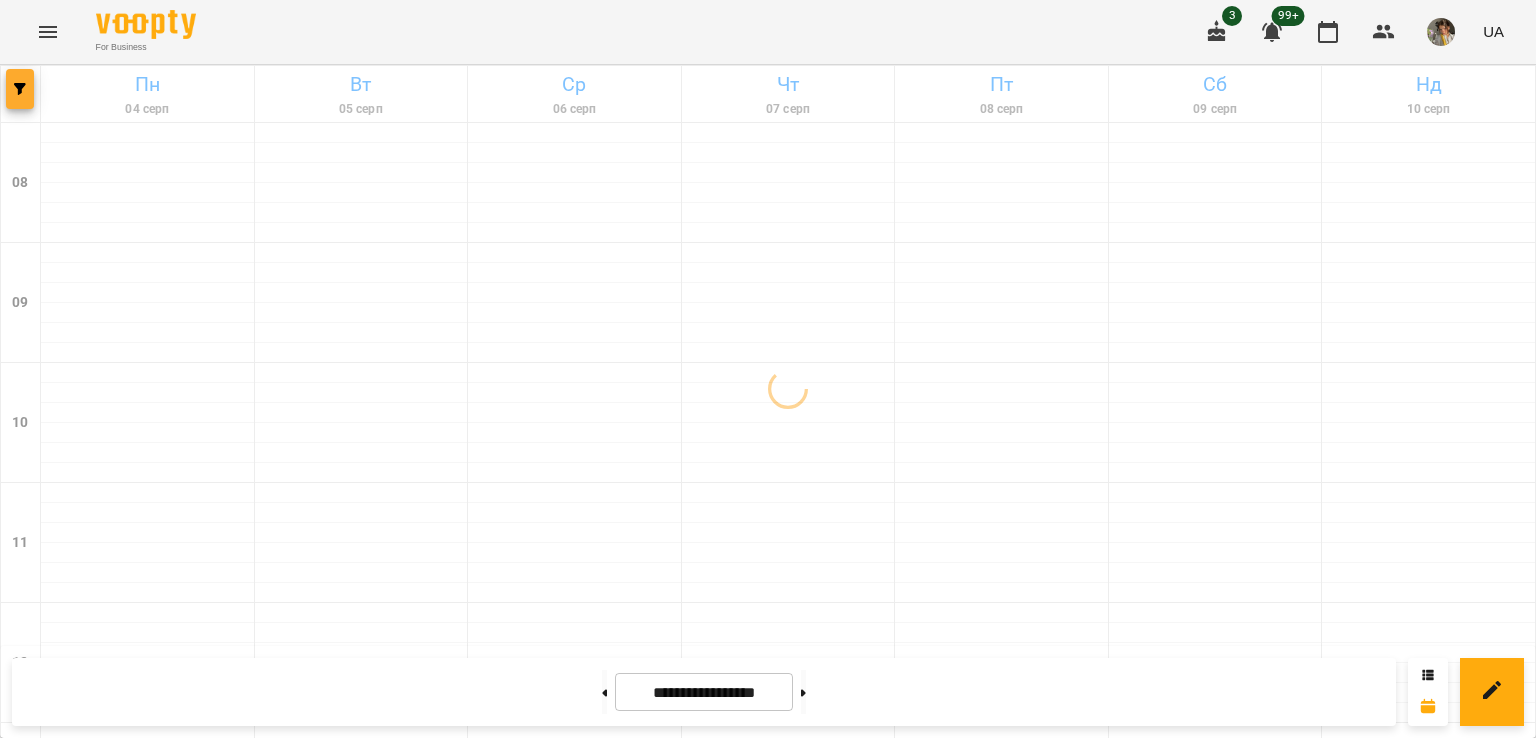 click at bounding box center (20, 89) 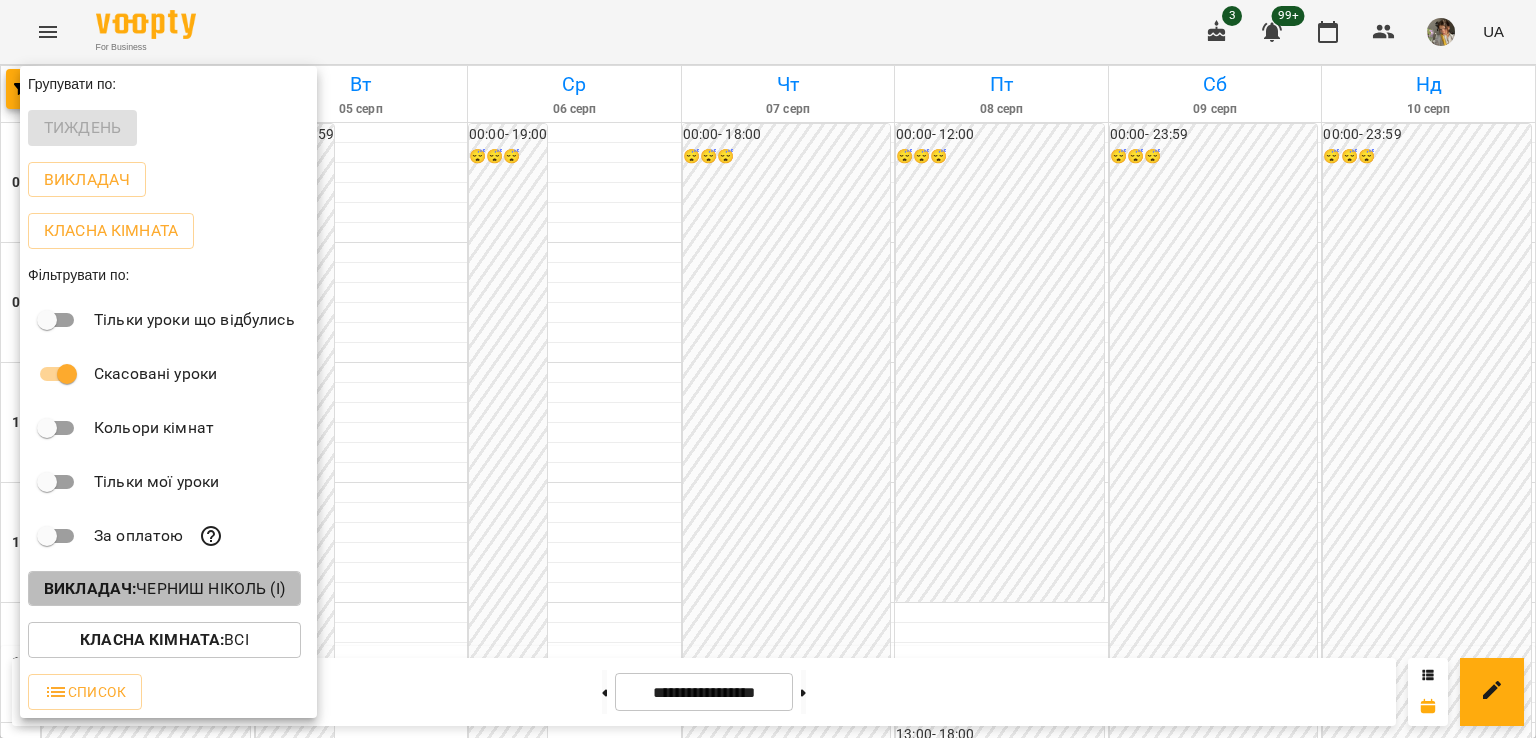 click on "Викладач :" at bounding box center [90, 588] 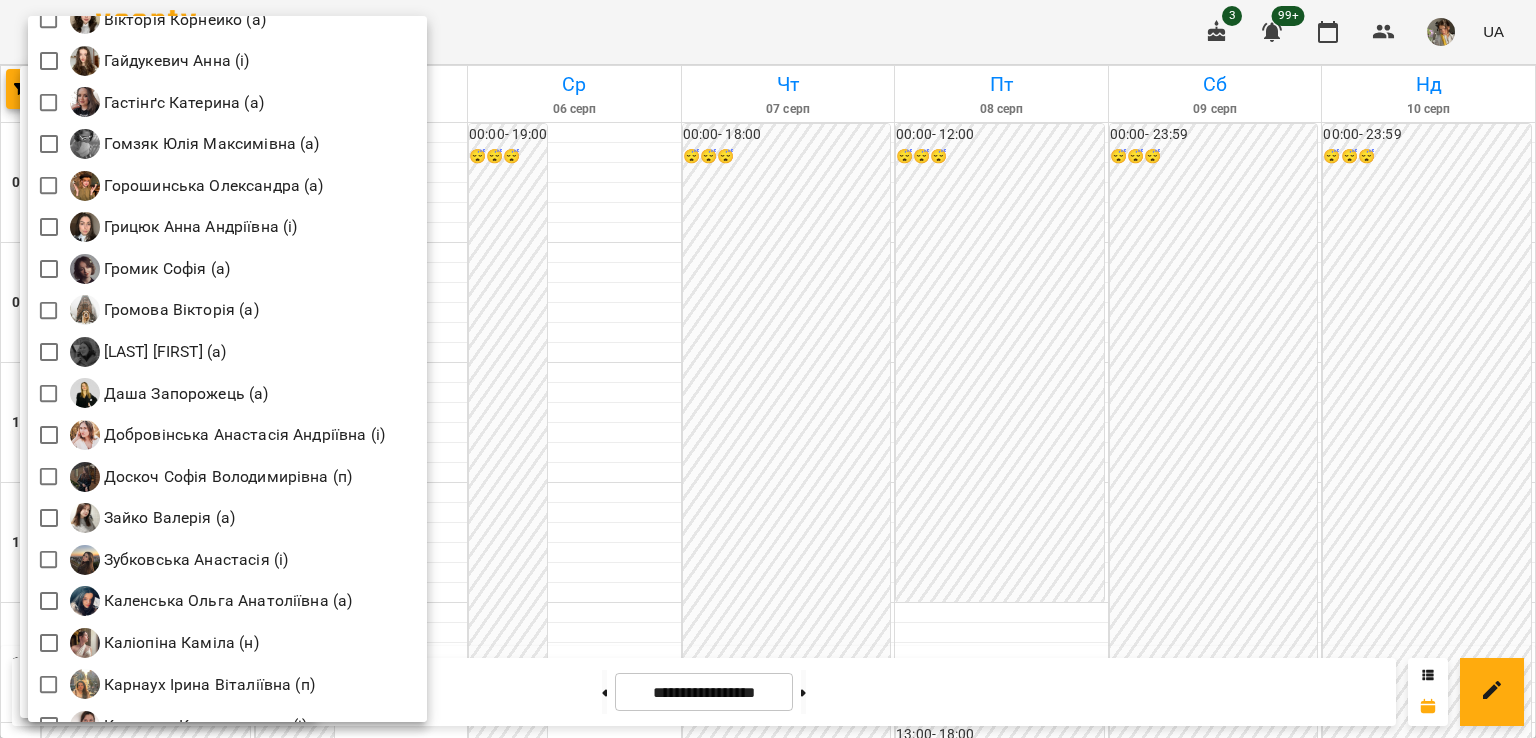 scroll, scrollTop: 819, scrollLeft: 0, axis: vertical 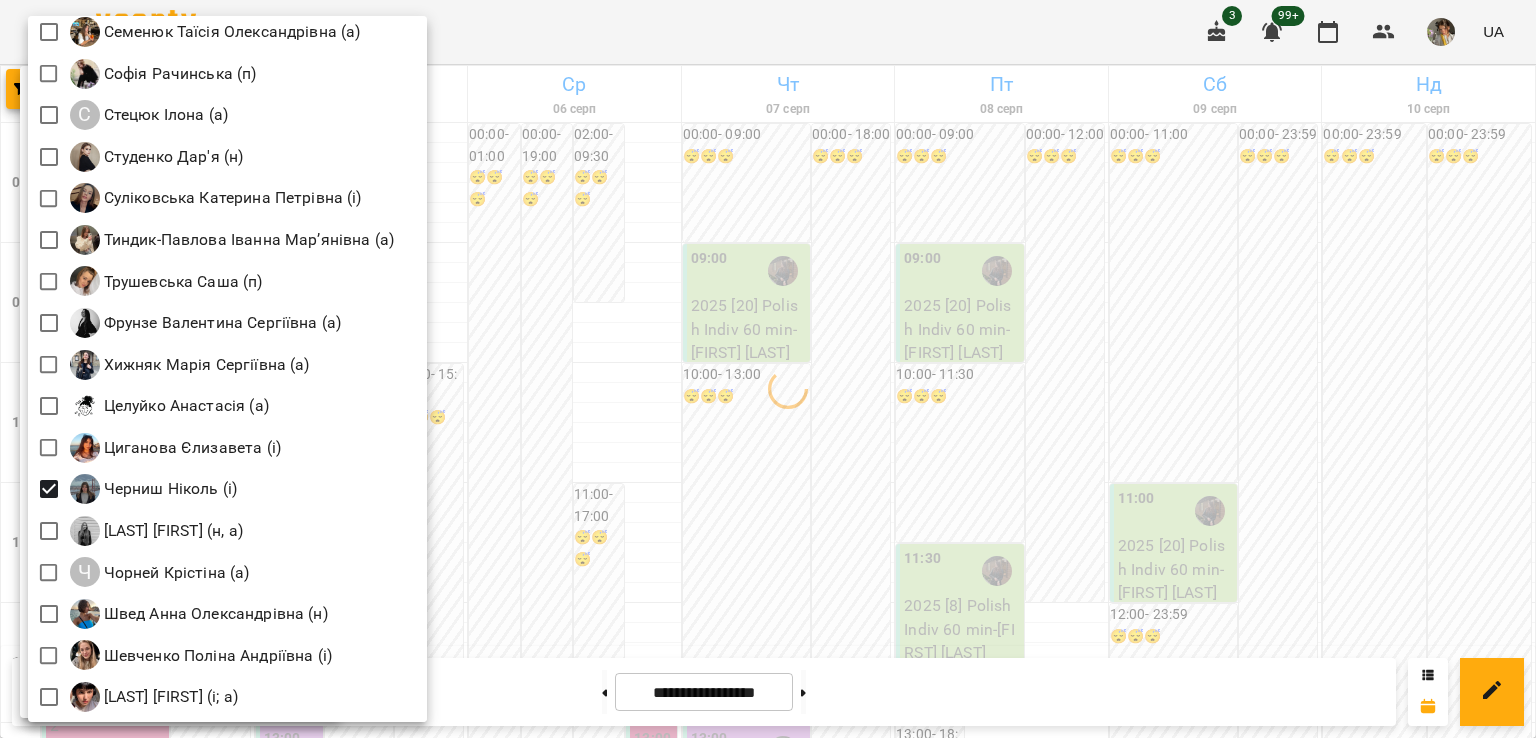 click at bounding box center (768, 369) 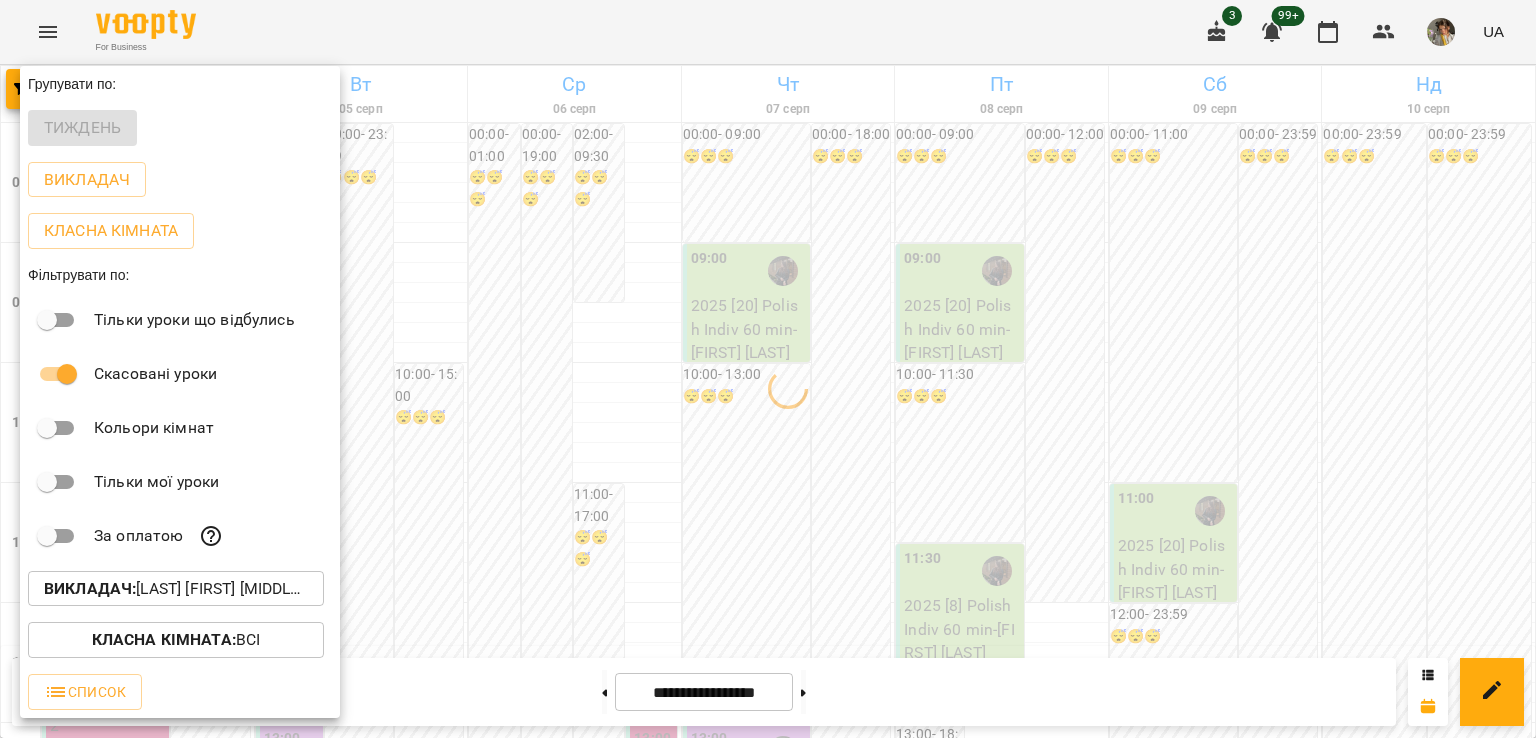 click at bounding box center [768, 369] 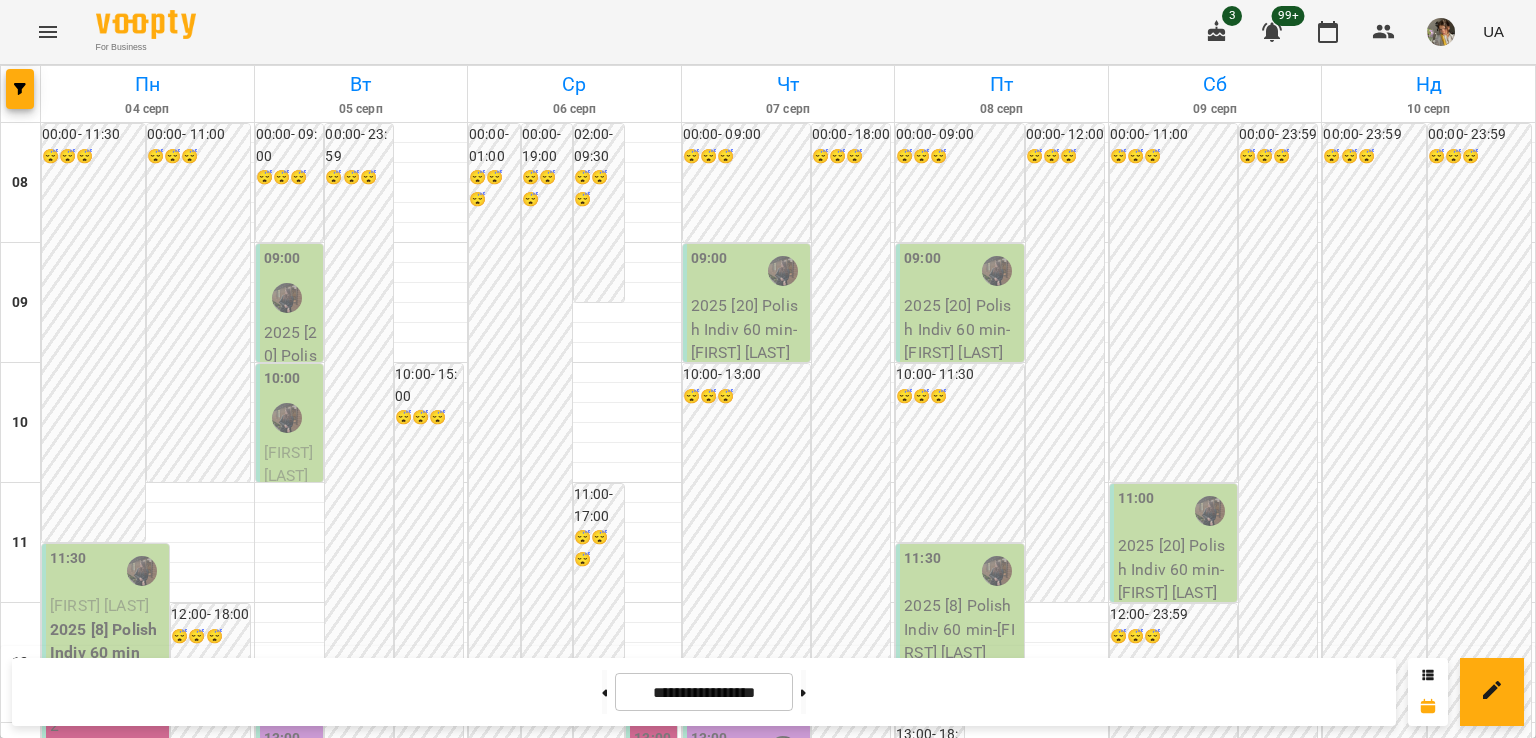 click at bounding box center [604, 692] 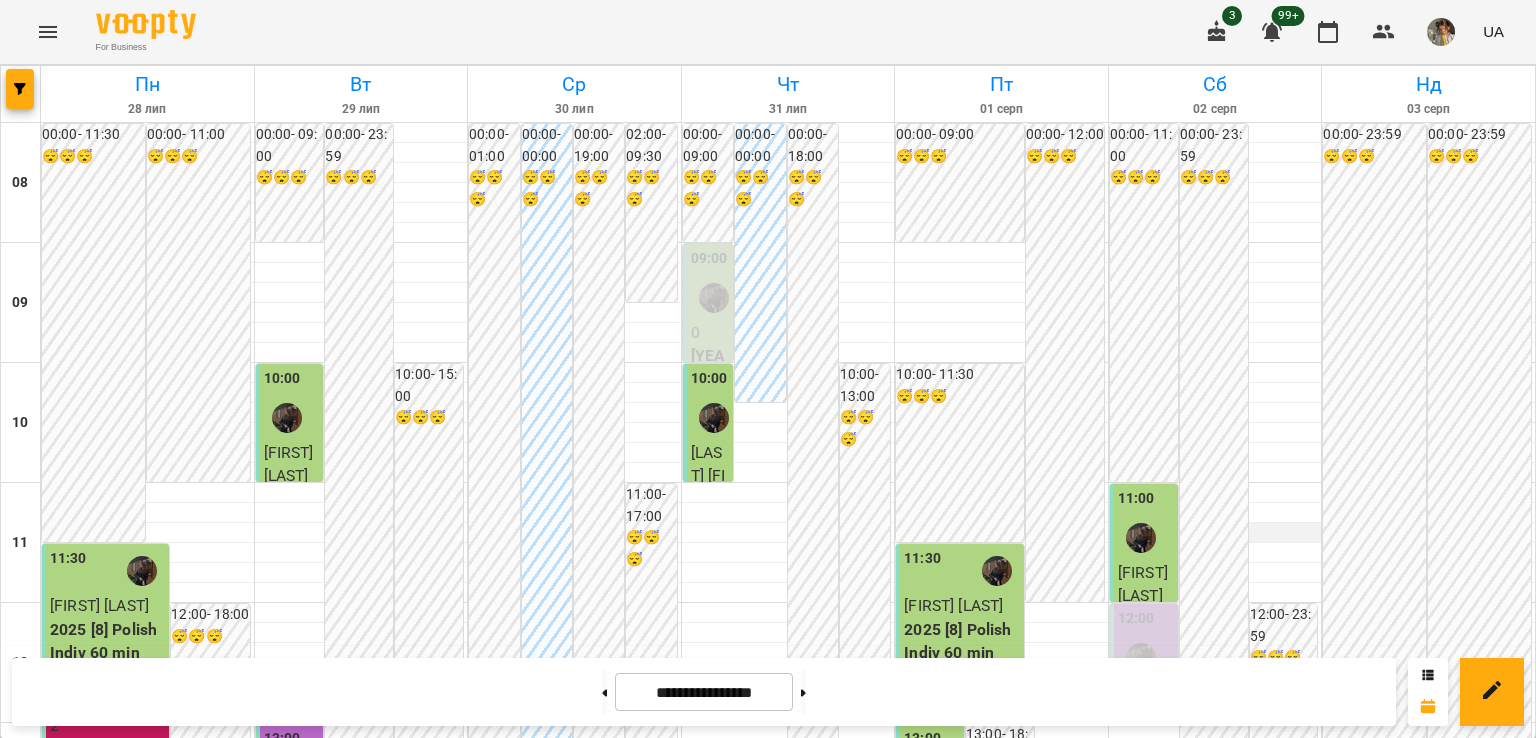 scroll, scrollTop: 190, scrollLeft: 0, axis: vertical 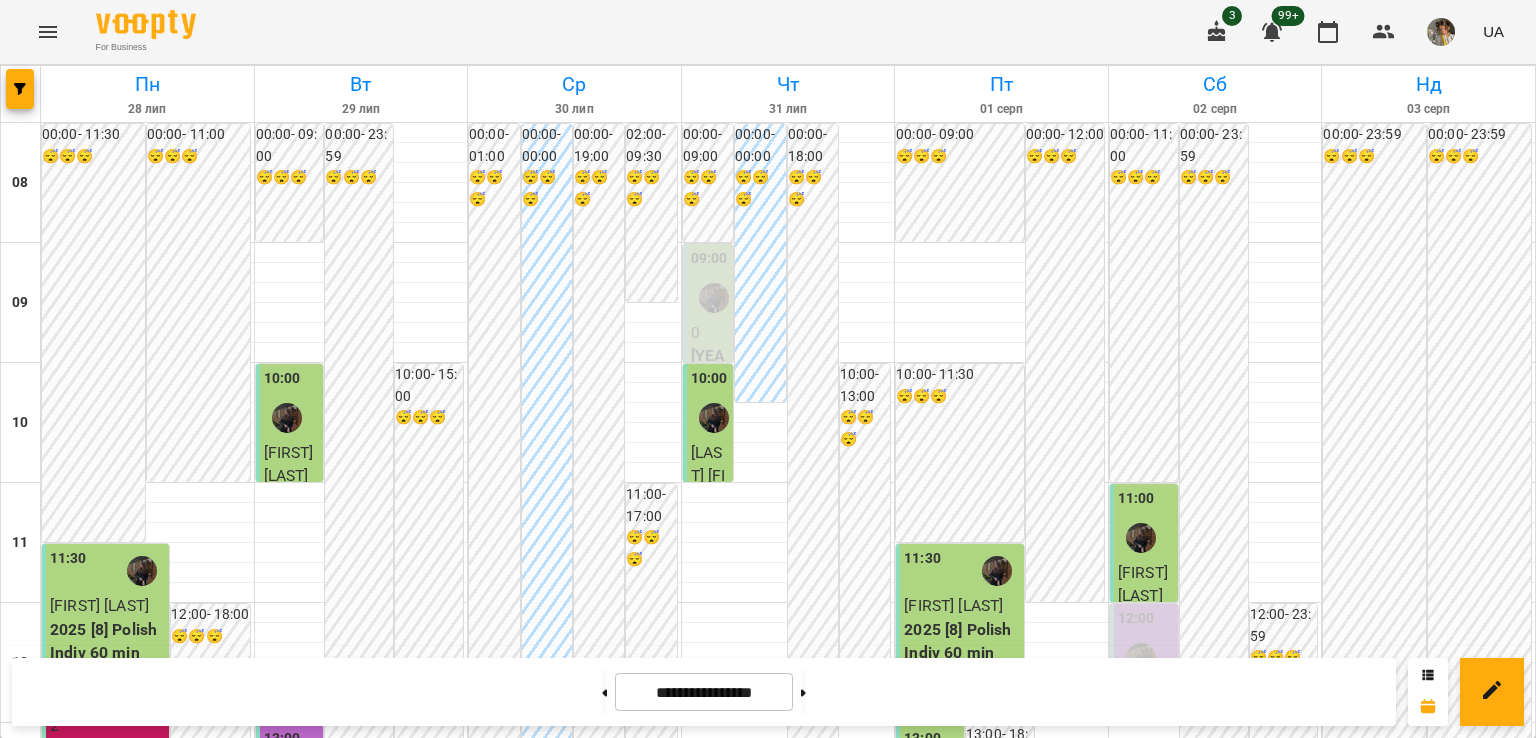 click on "0" at bounding box center [1146, 693] 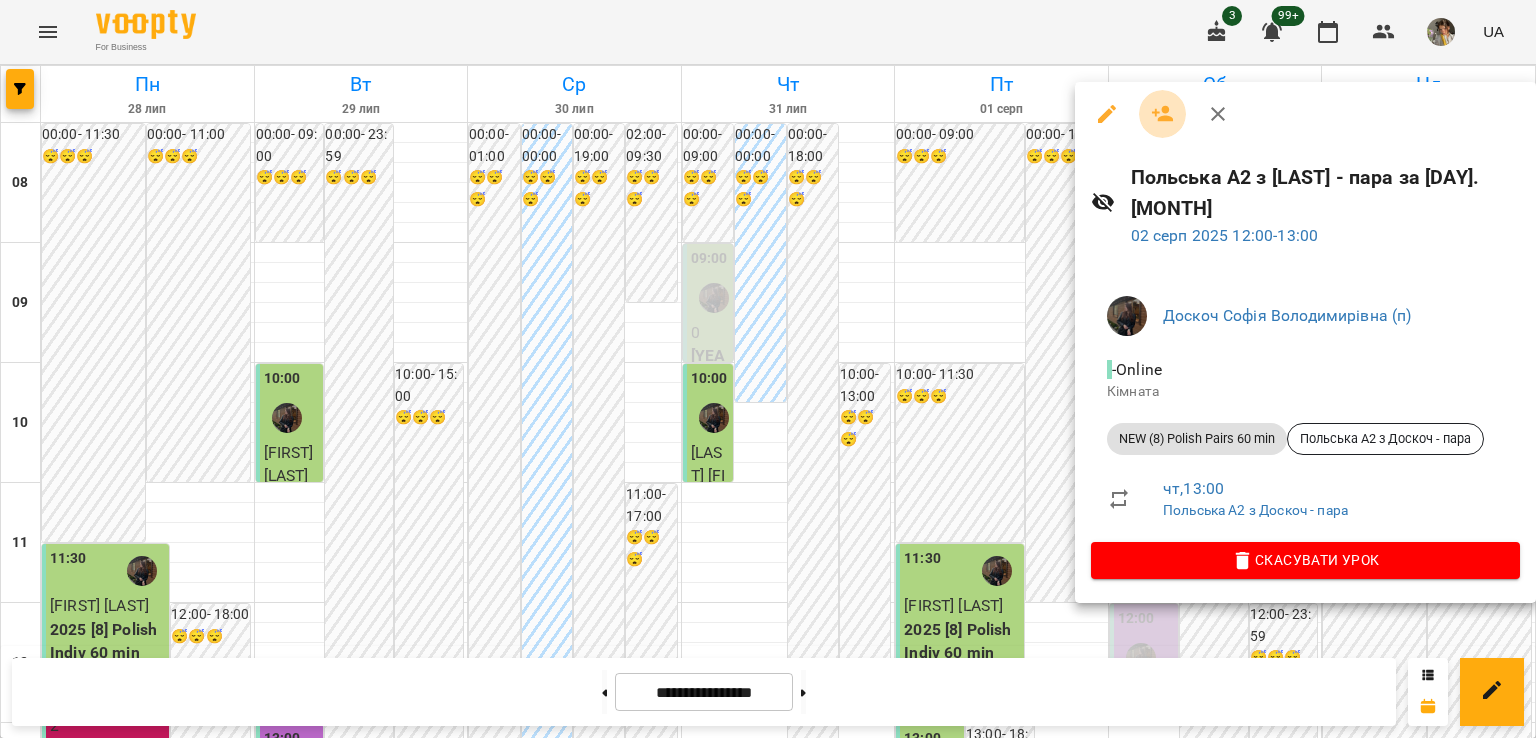 click 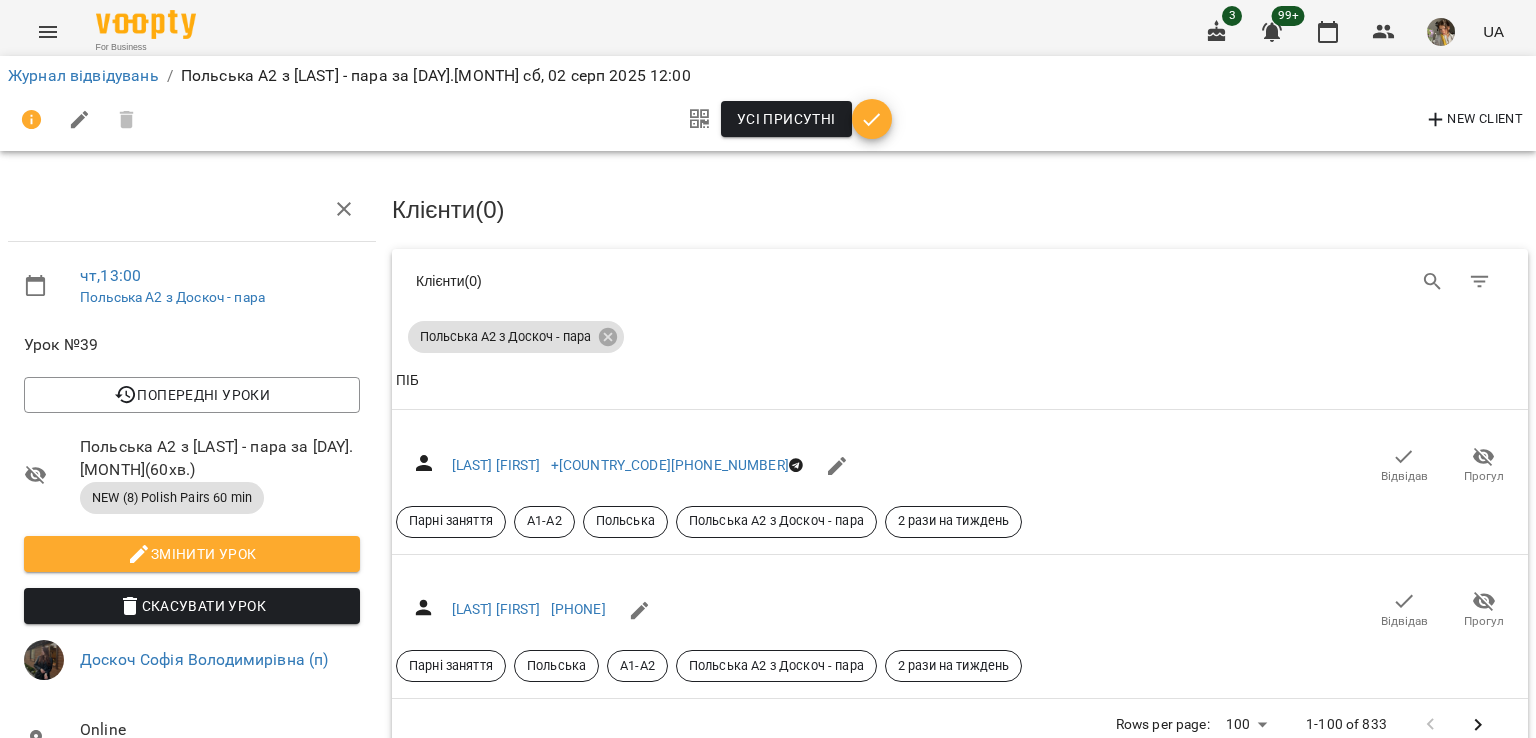 click 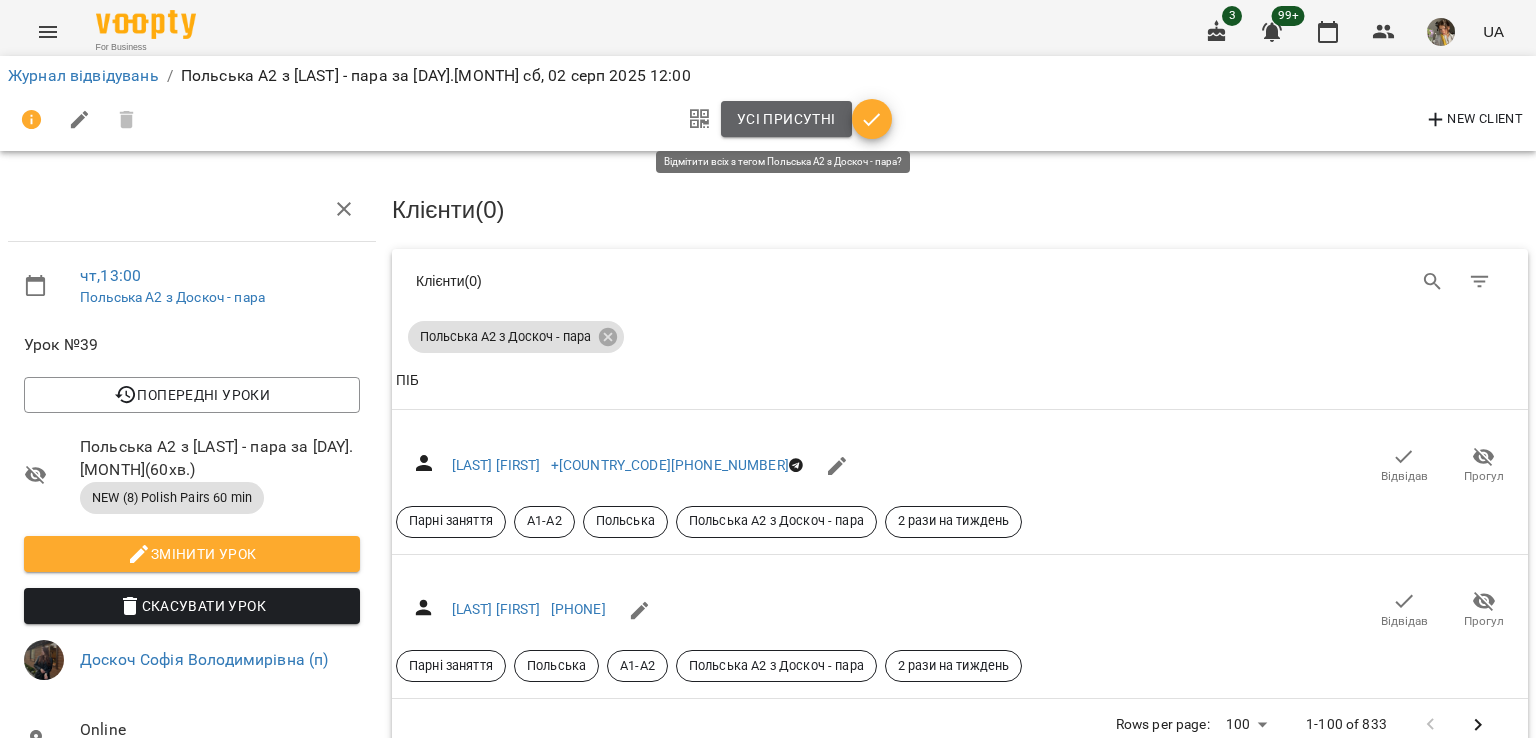 click on "Усі присутні" at bounding box center (786, 119) 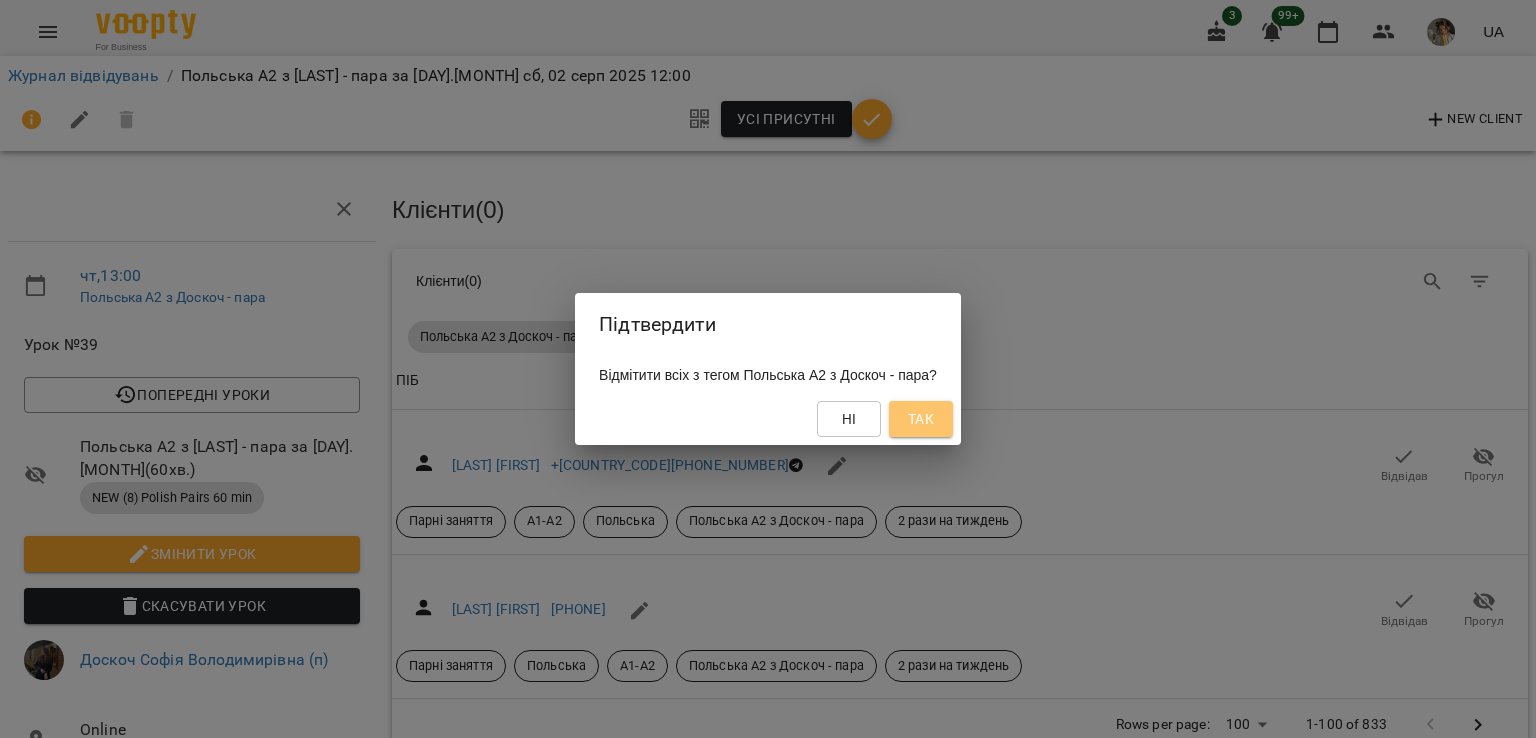 click on "Так" at bounding box center (921, 419) 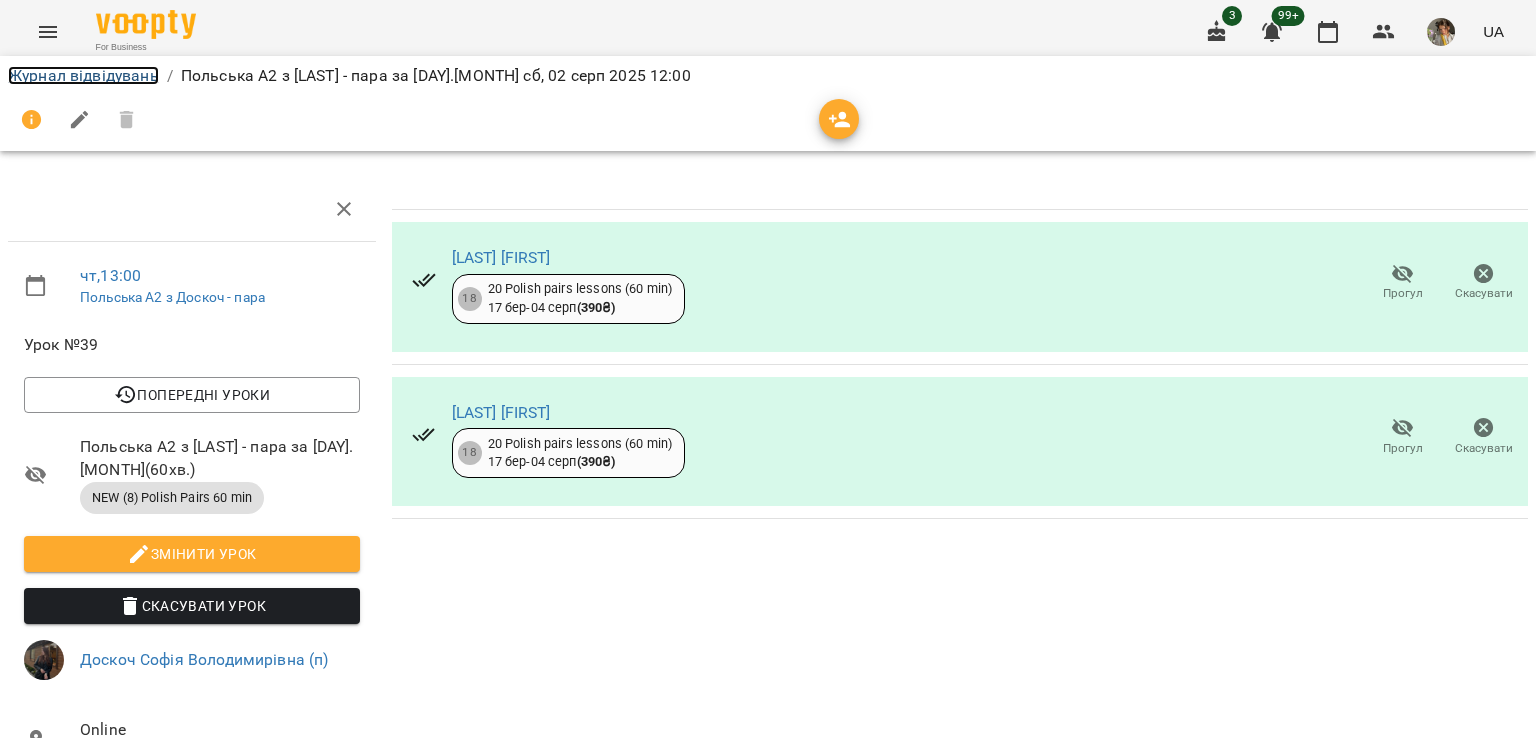 click on "Журнал відвідувань" at bounding box center (83, 75) 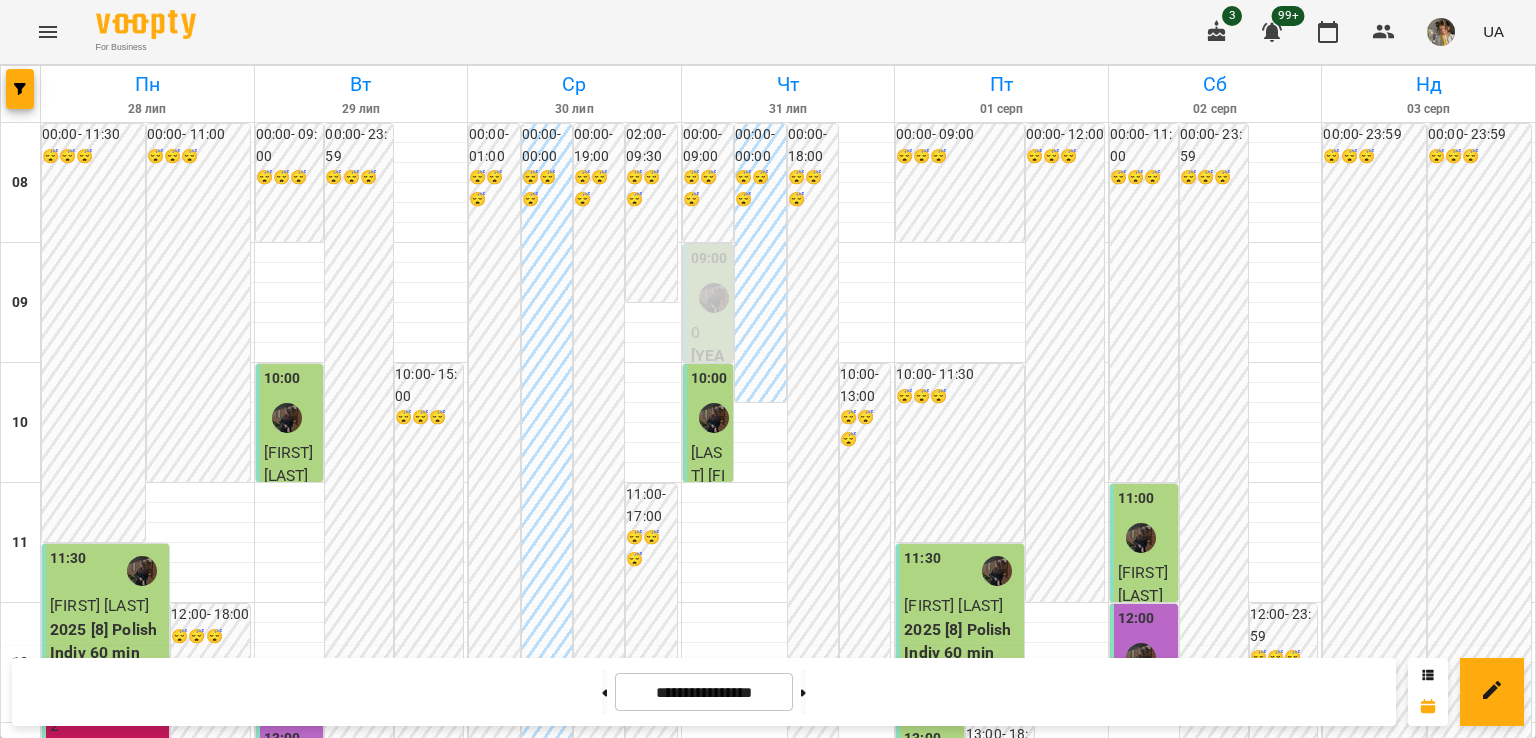 click at bounding box center (48, 32) 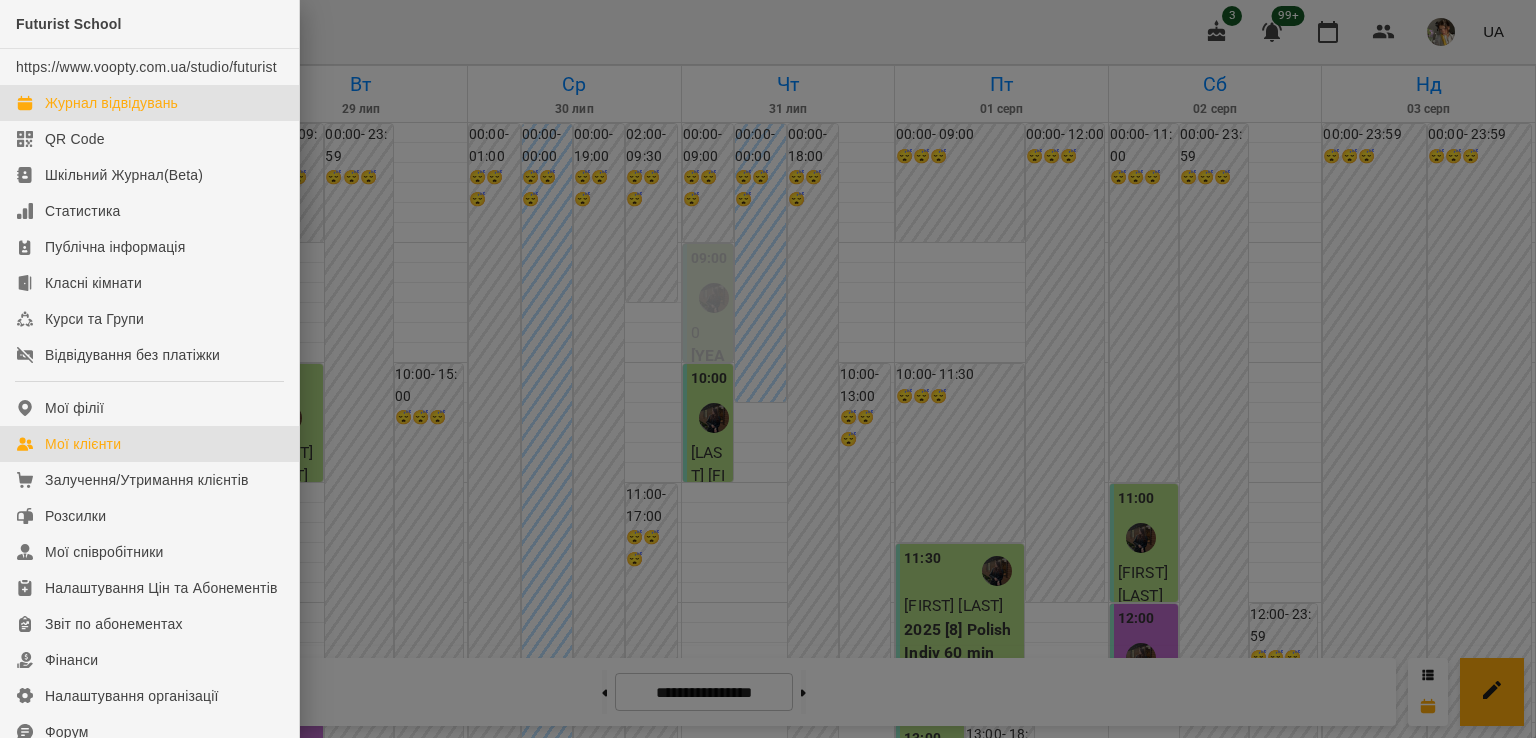 click on "Мої клієнти" at bounding box center (149, 444) 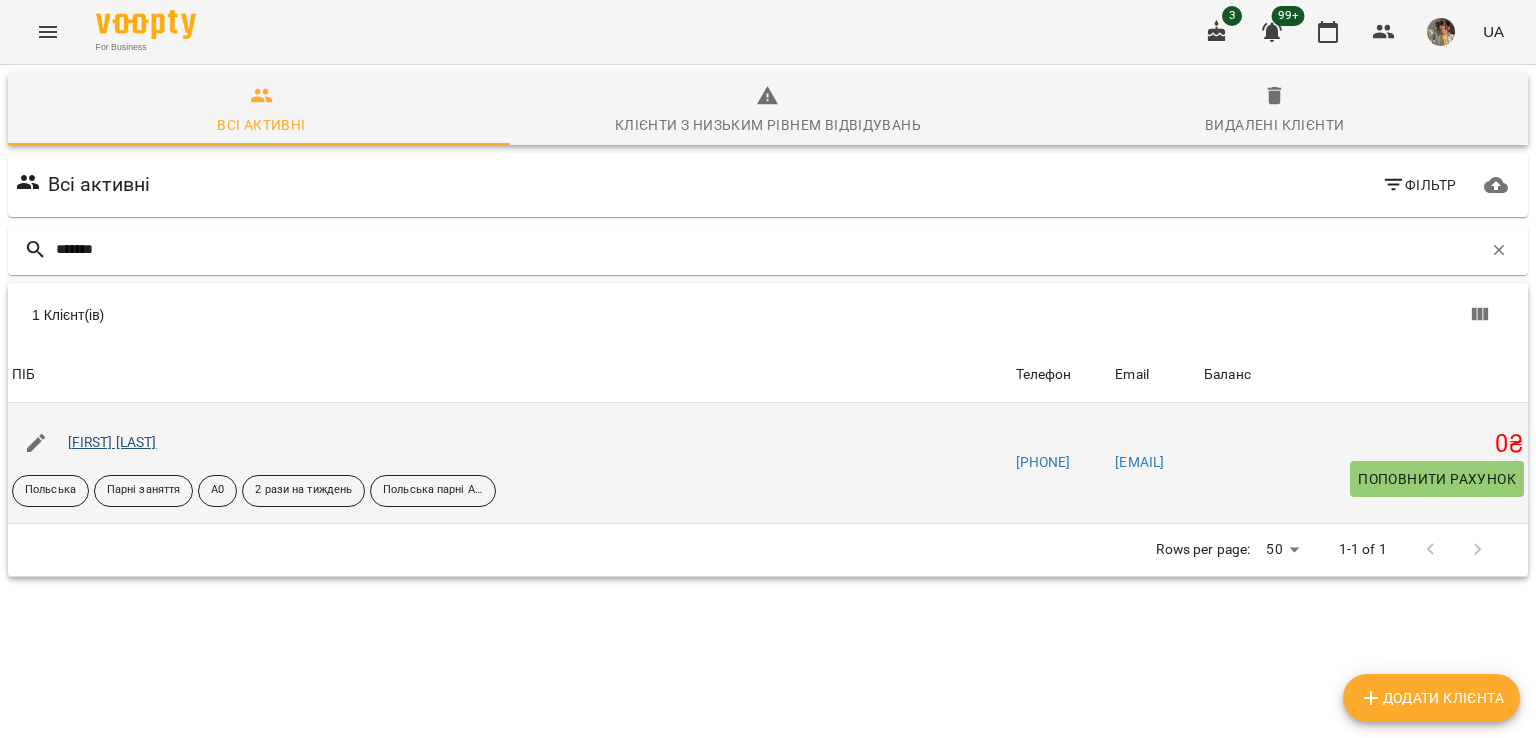 type on "*******" 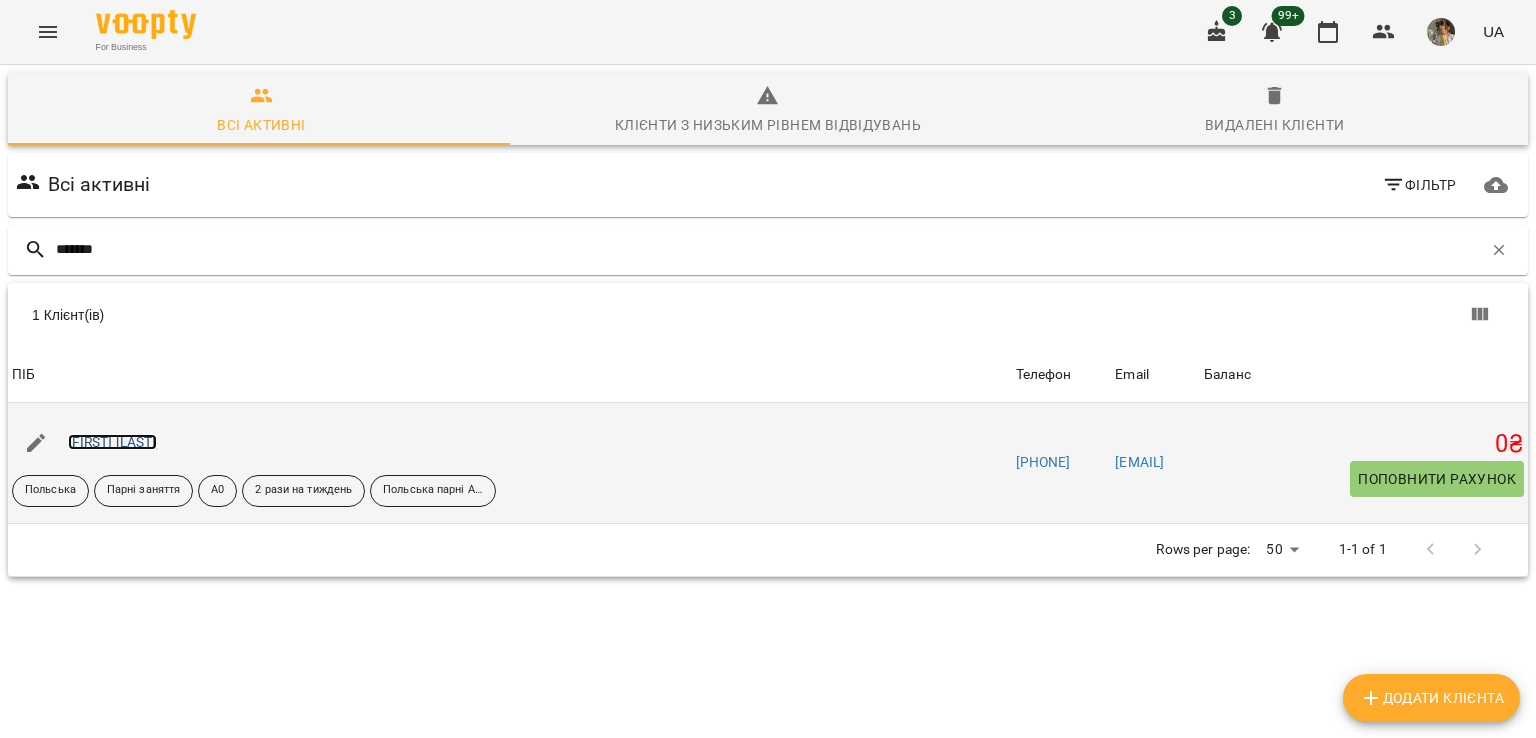 click on "[FIRST] [LAST]" at bounding box center [112, 442] 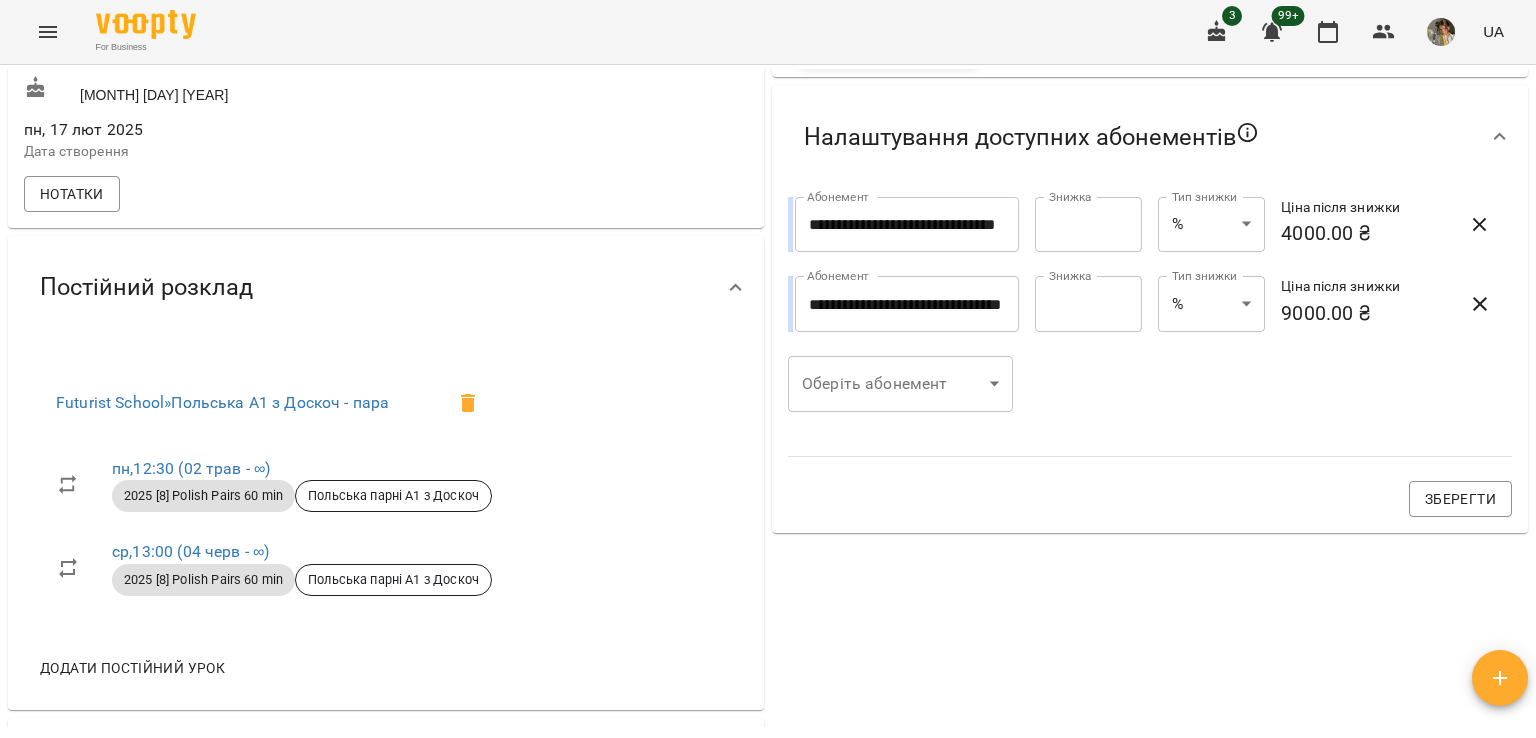 scroll, scrollTop: 665, scrollLeft: 0, axis: vertical 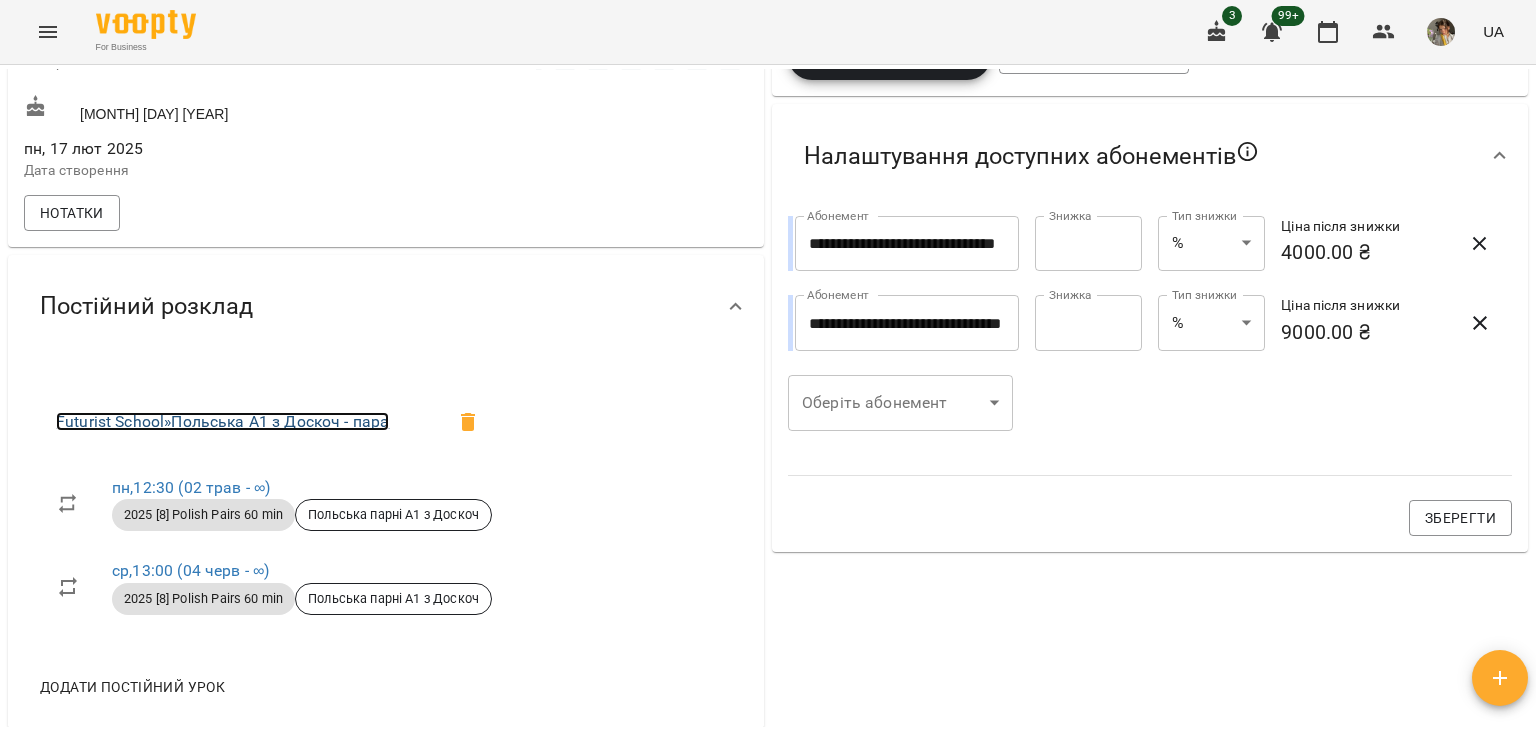 click on "Futurist School  »  Польська А1 з [LAST] - пара" at bounding box center (222, 421) 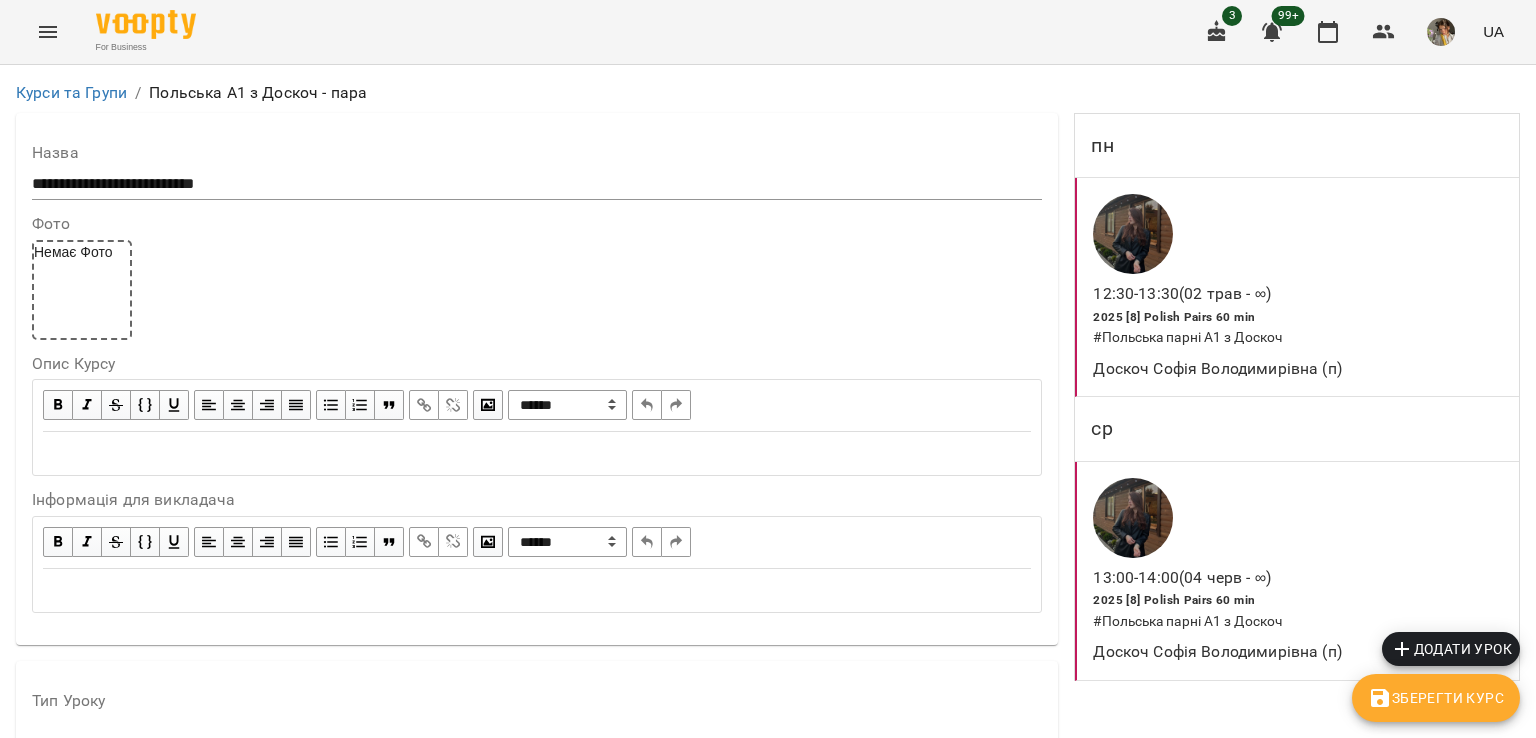 scroll, scrollTop: 1669, scrollLeft: 0, axis: vertical 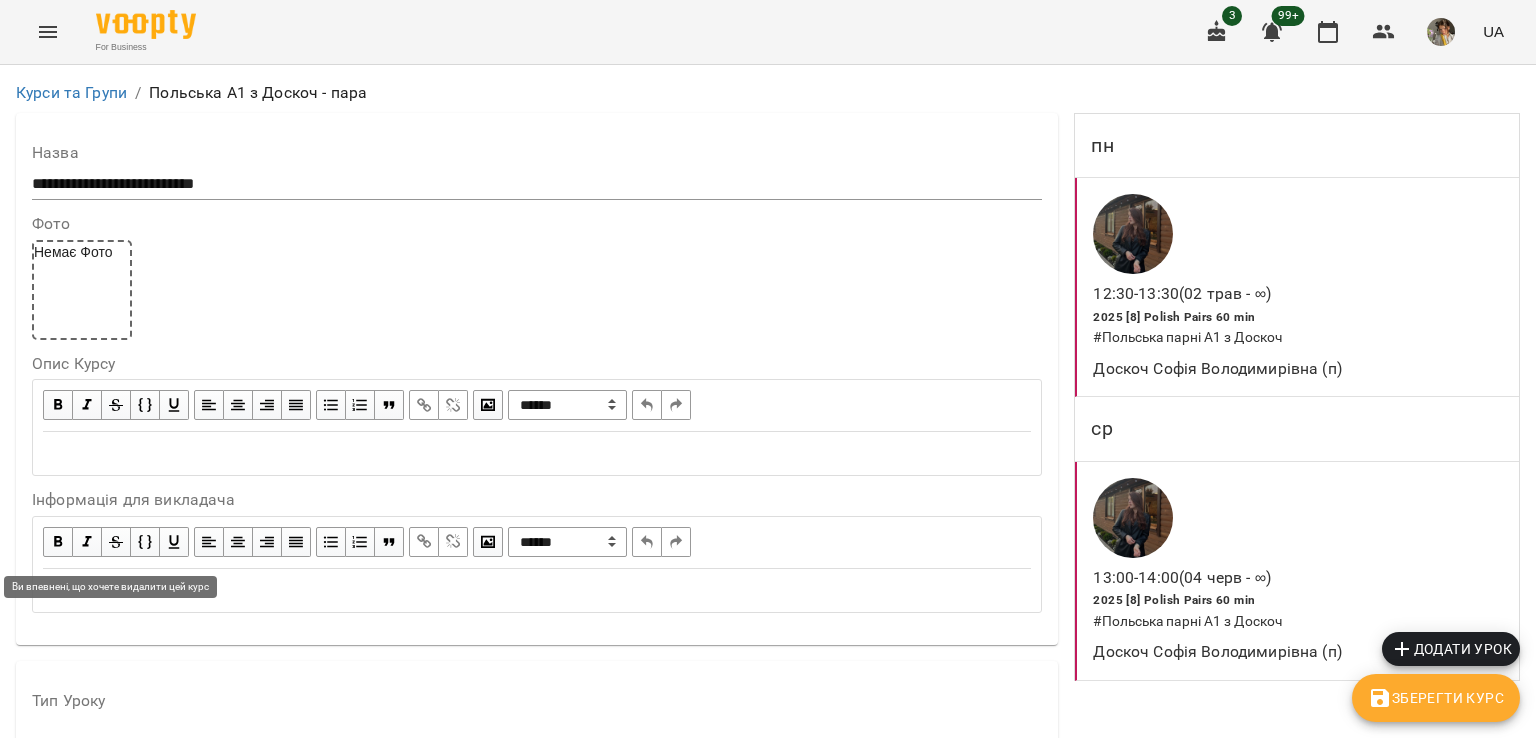 click on "Видалити курс" at bounding box center (92, 2211) 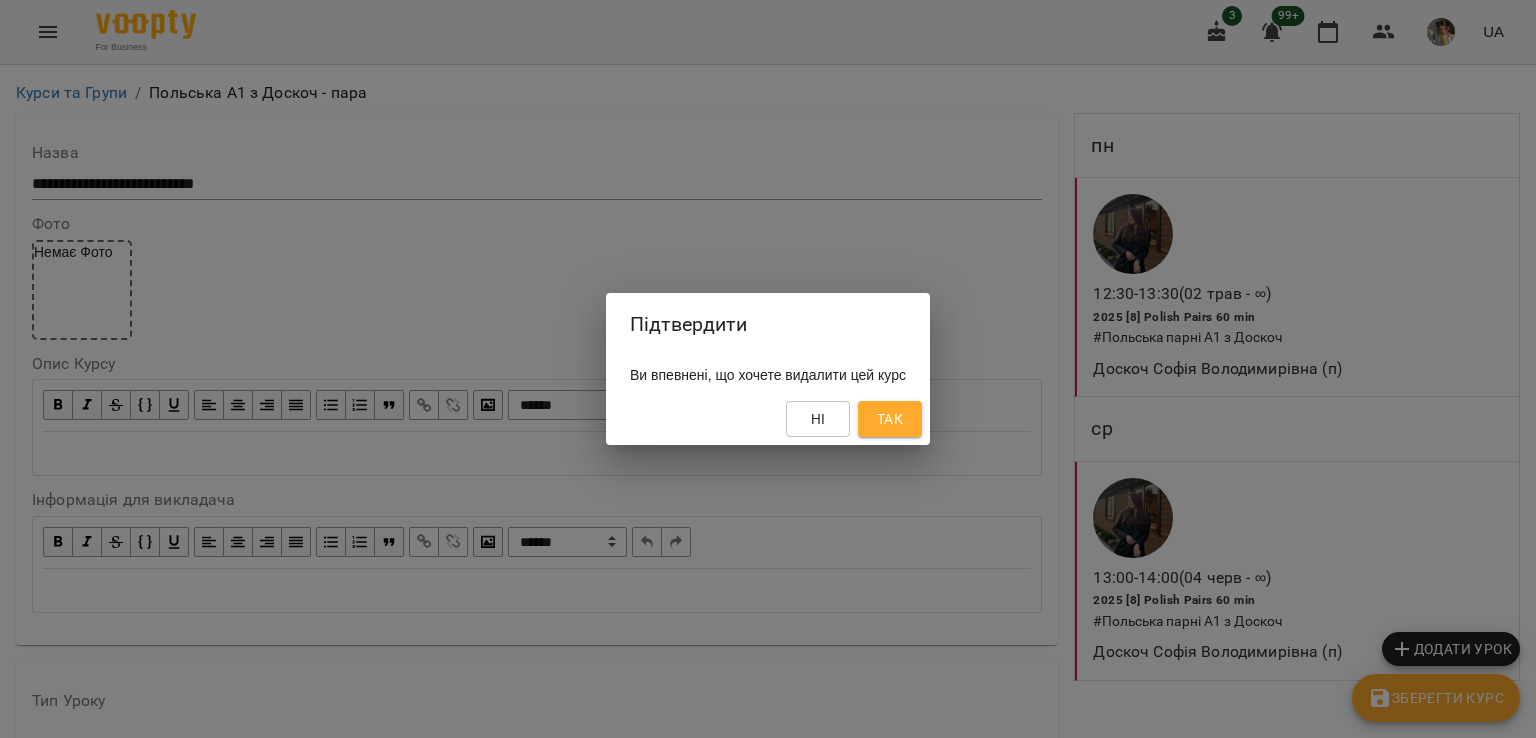click on "Так" at bounding box center [890, 419] 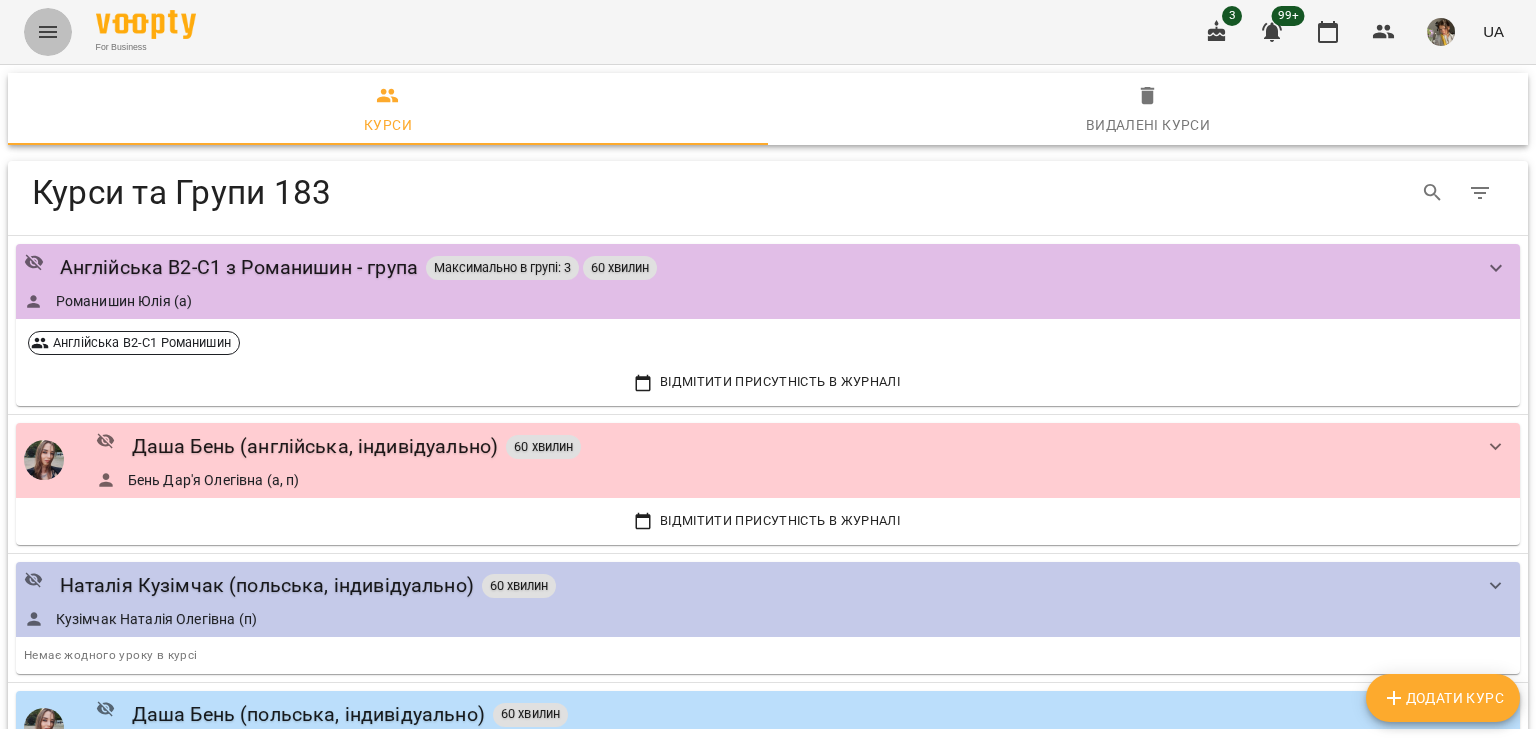 click 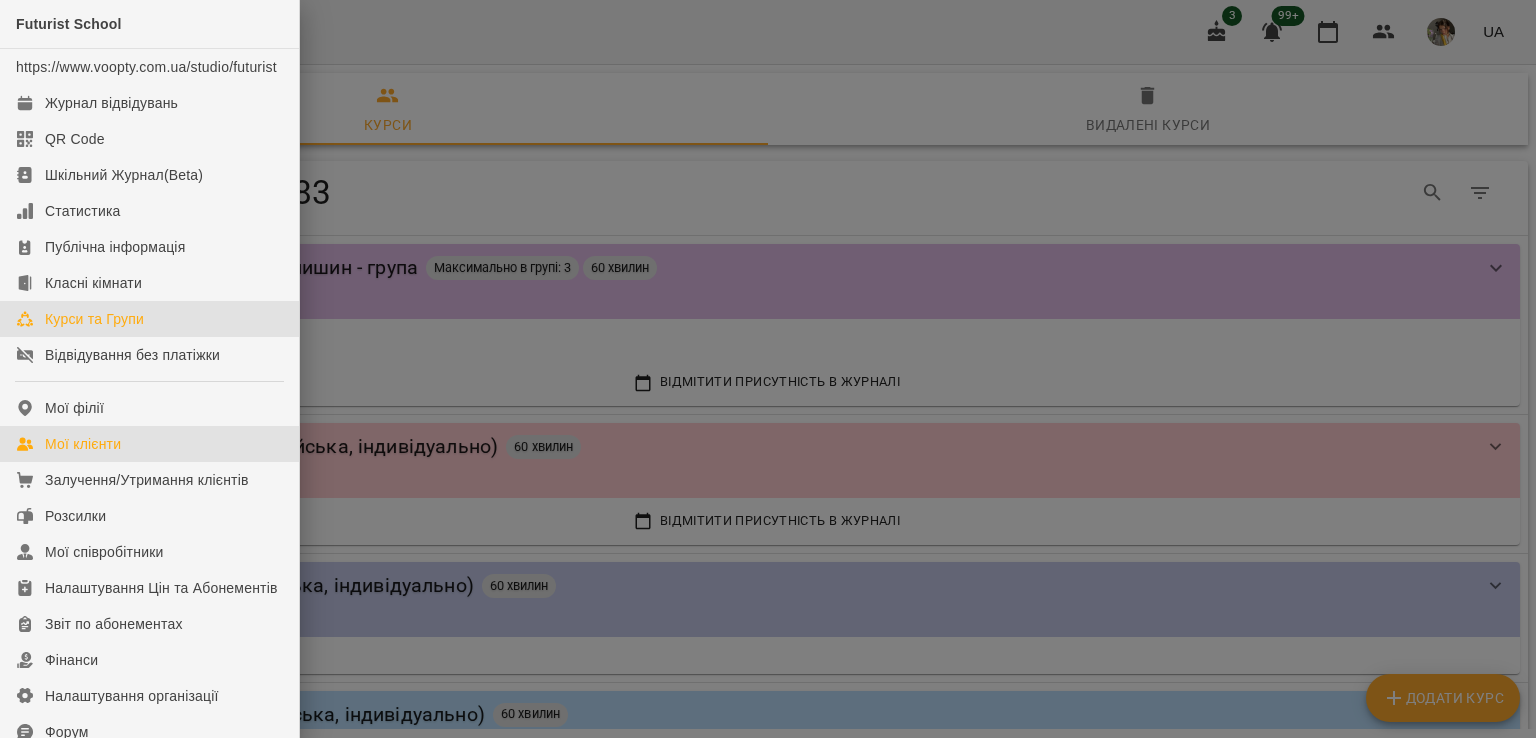 click on "Мої клієнти" at bounding box center [149, 444] 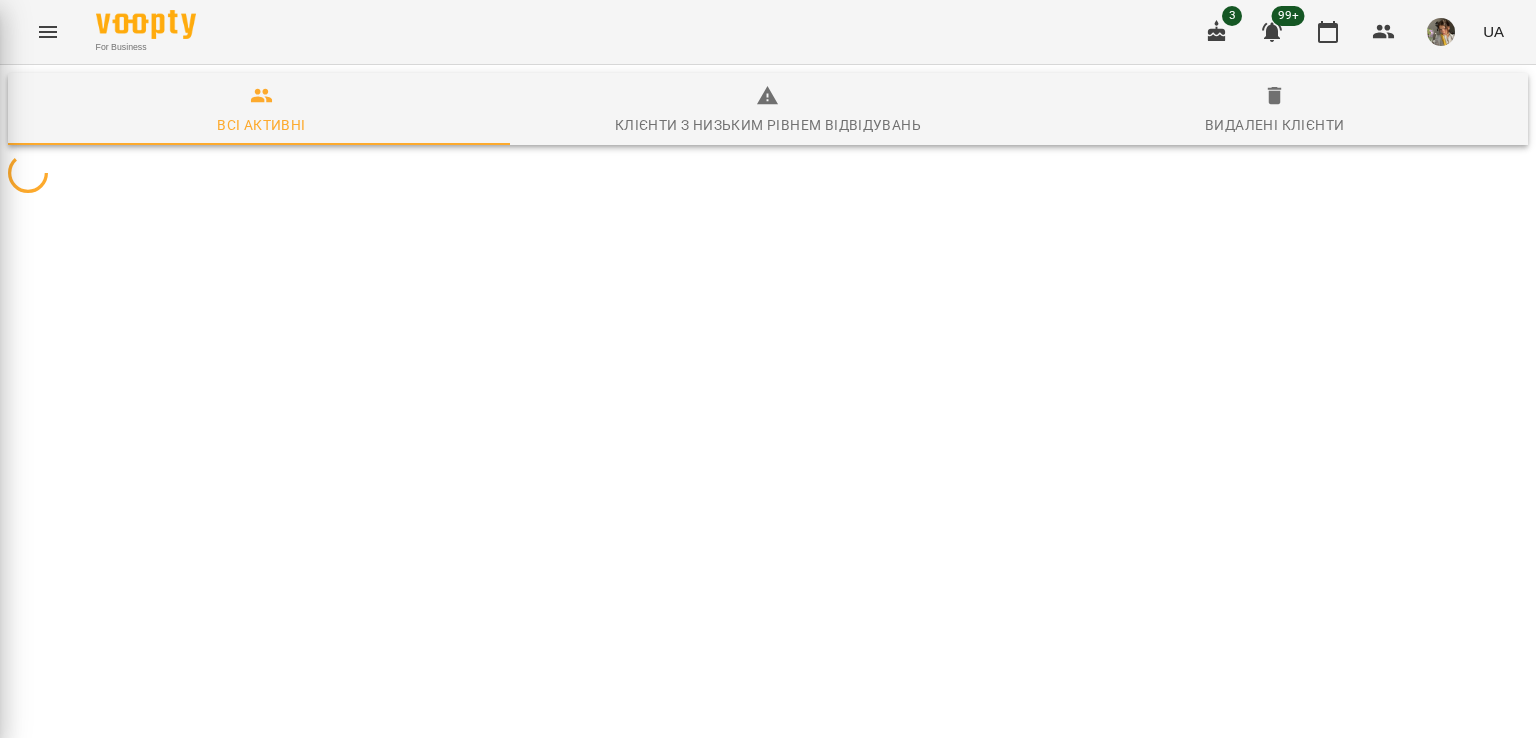 scroll, scrollTop: 0, scrollLeft: 0, axis: both 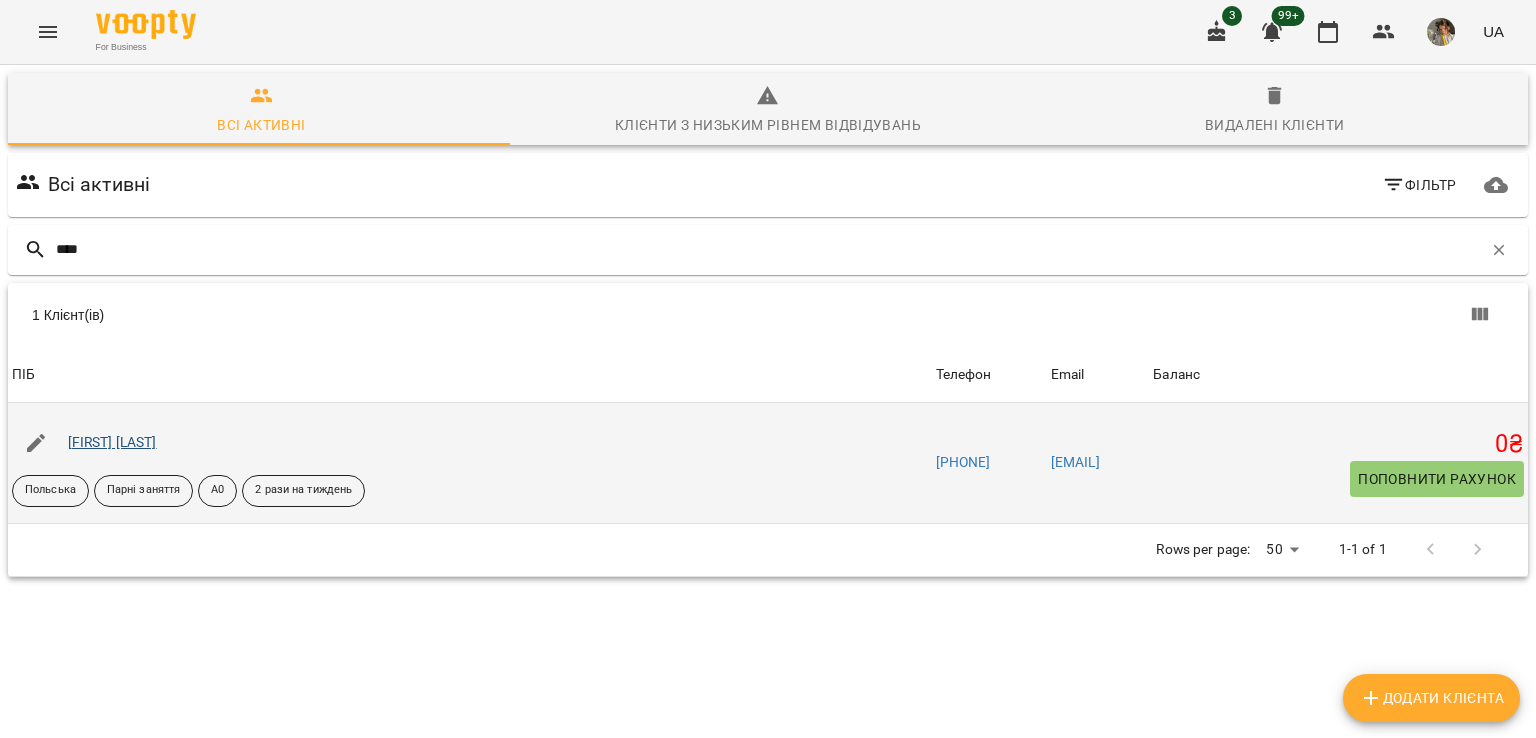 type on "****" 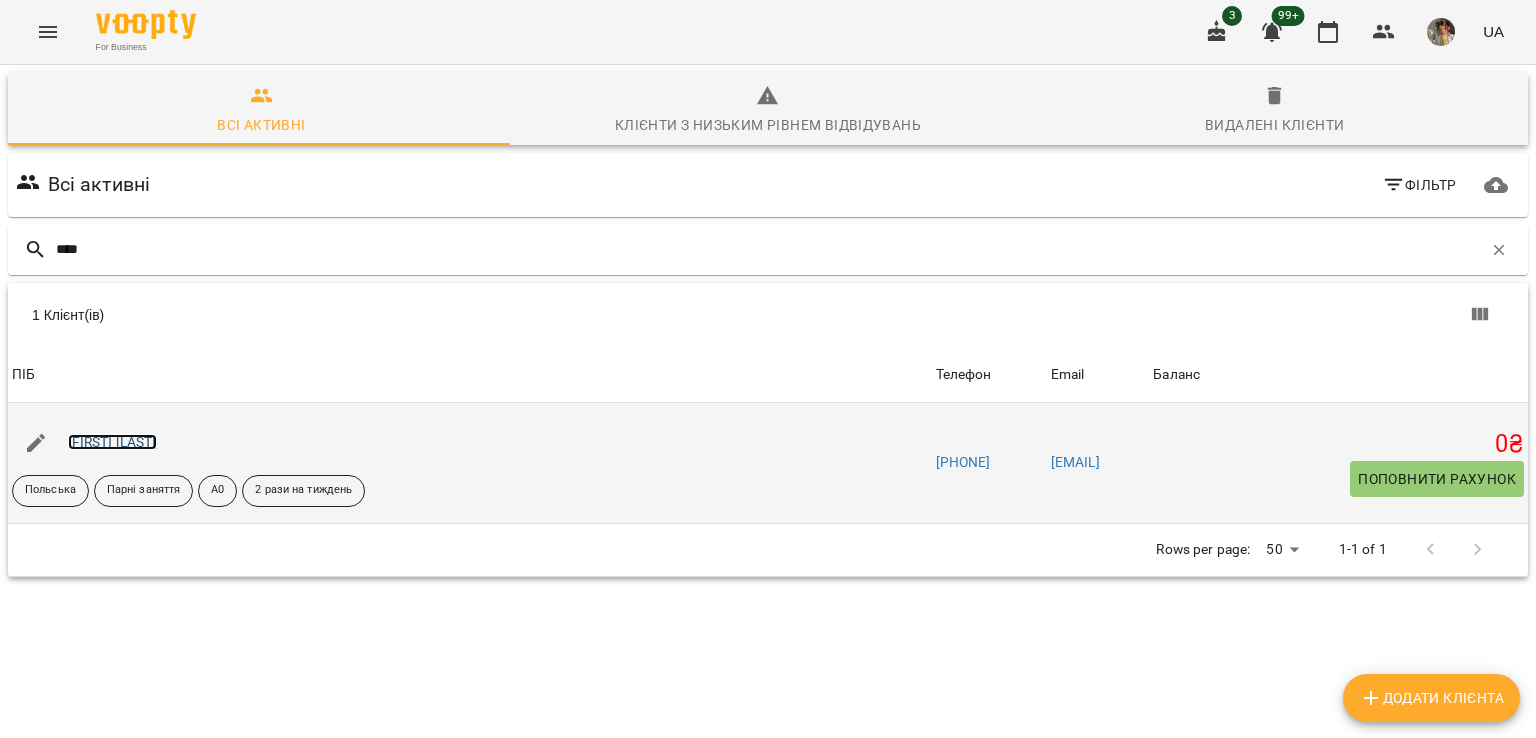 click on "[FIRST] [LAST]" at bounding box center [112, 442] 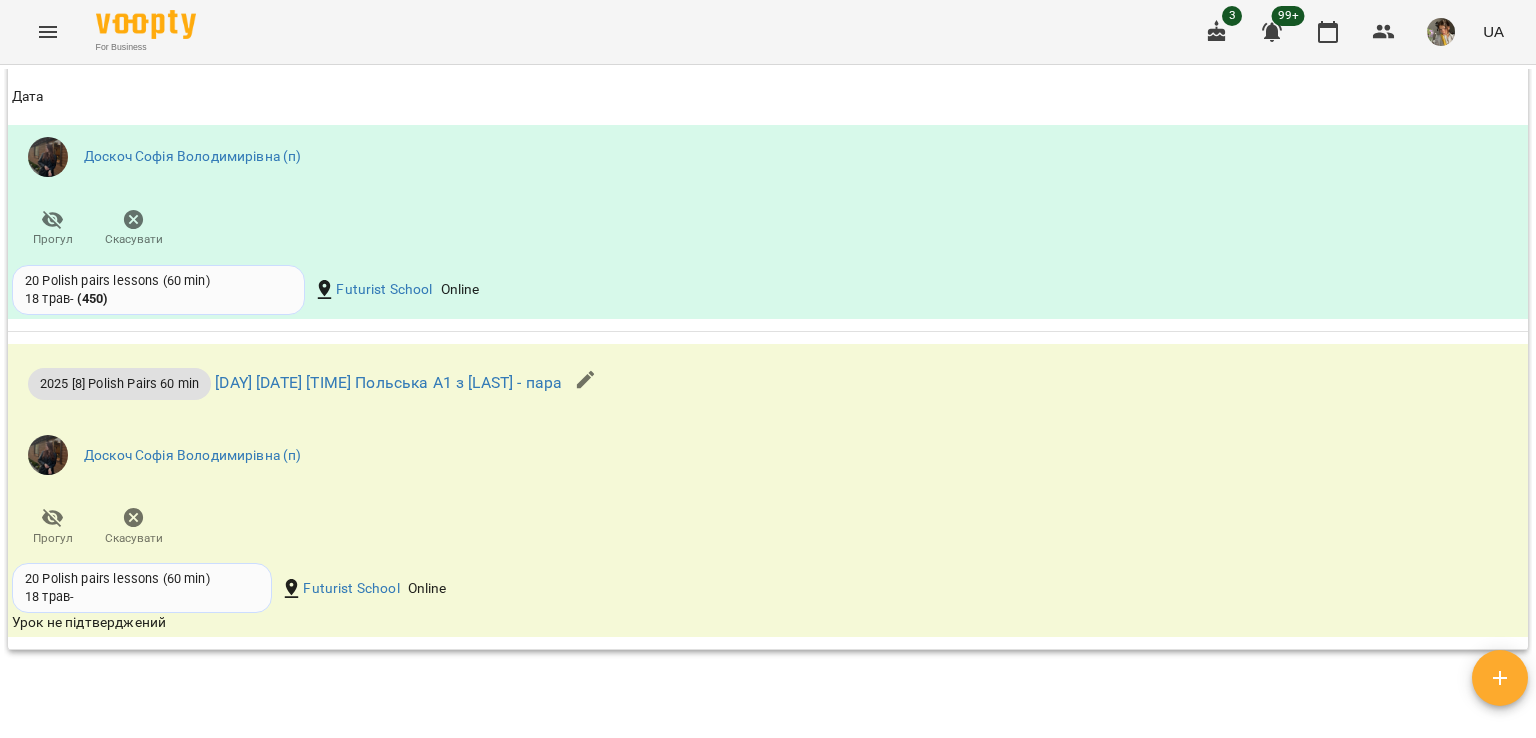scroll, scrollTop: 1783, scrollLeft: 0, axis: vertical 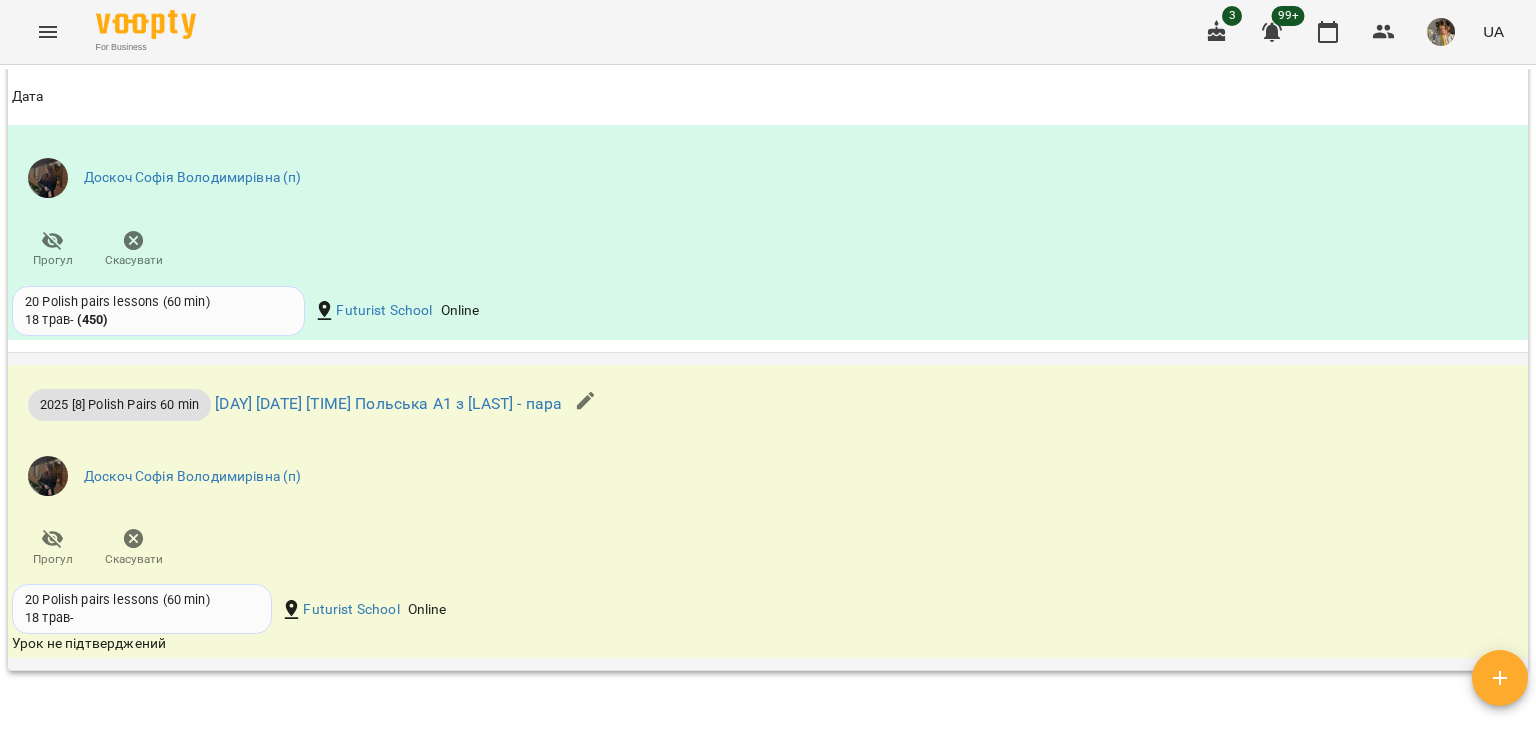 click 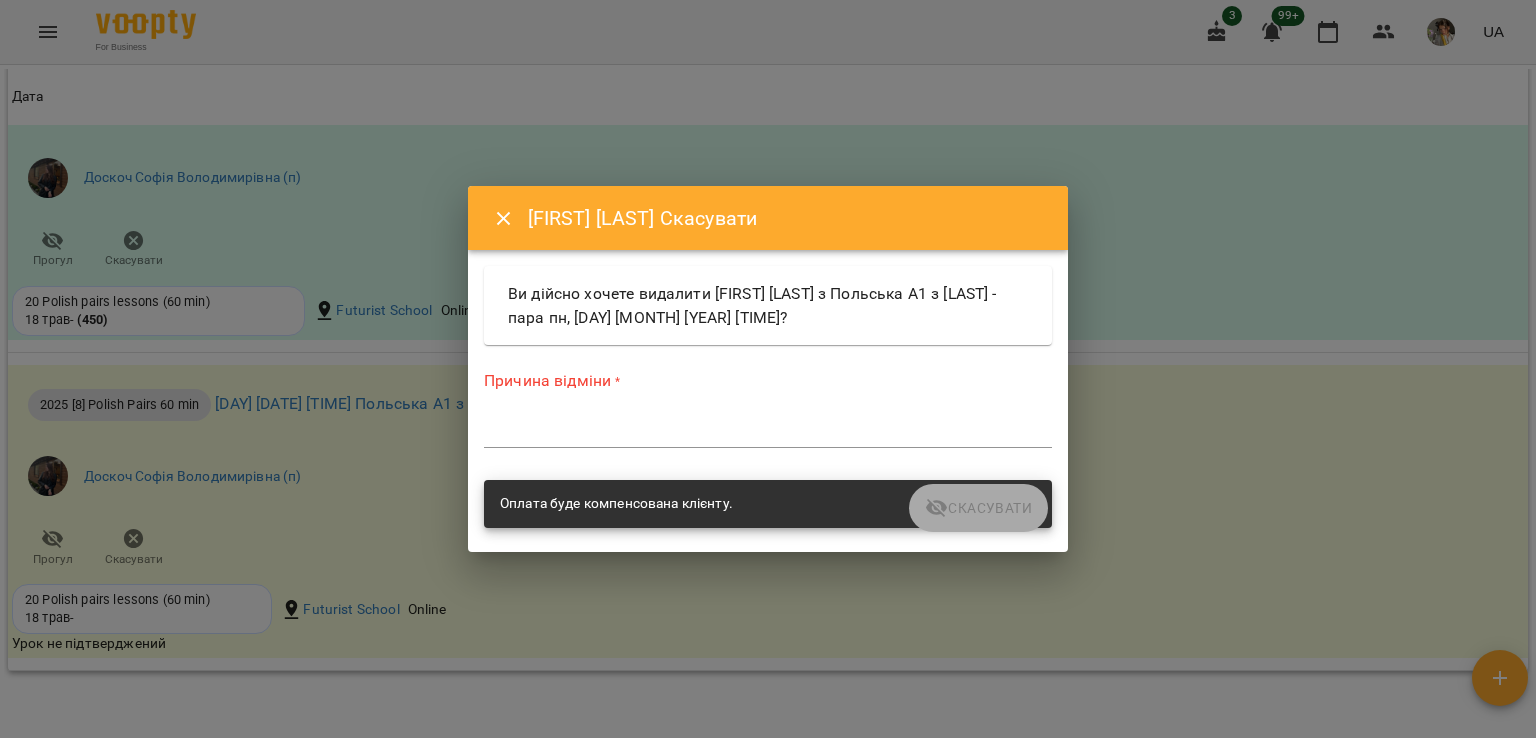 click at bounding box center (768, 431) 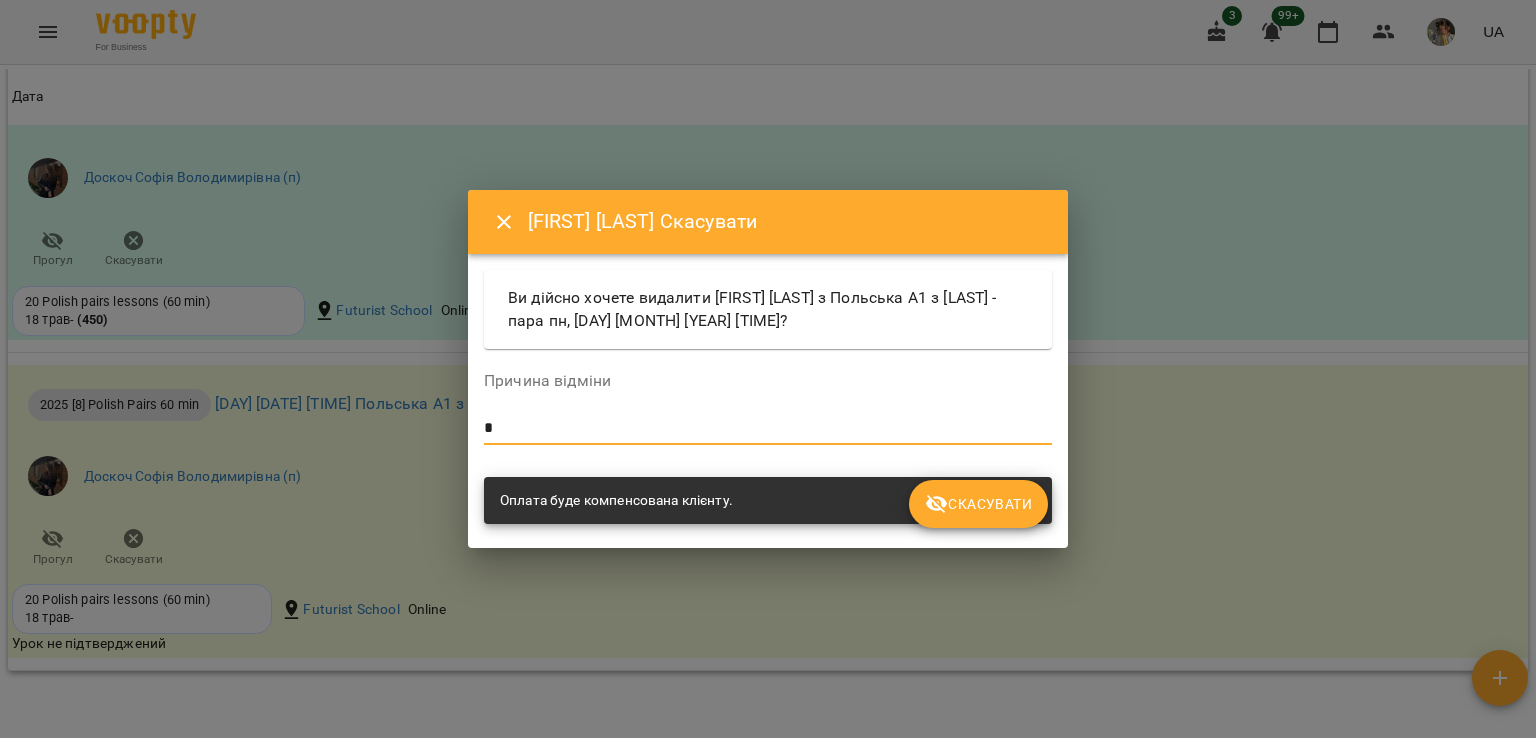 type on "*" 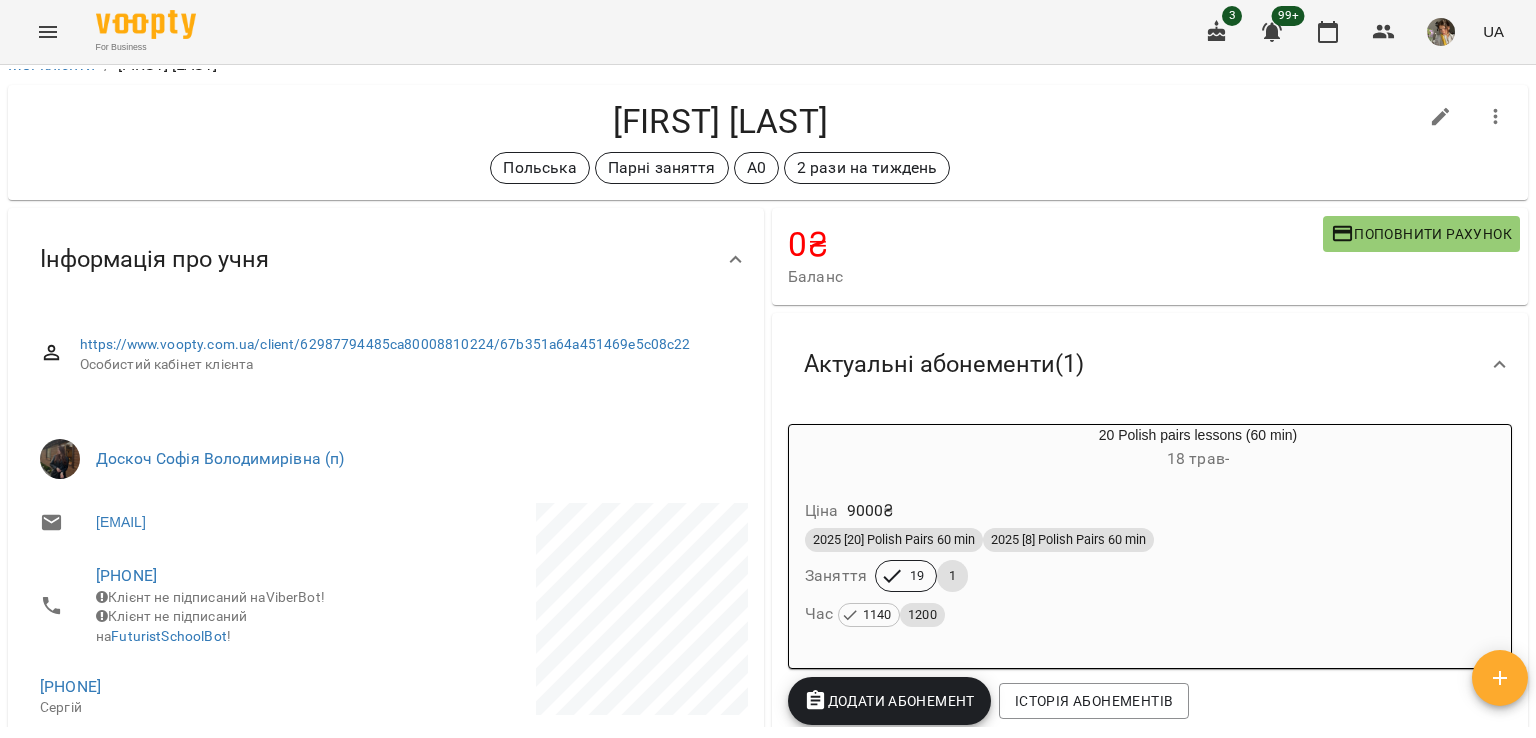 scroll, scrollTop: 0, scrollLeft: 0, axis: both 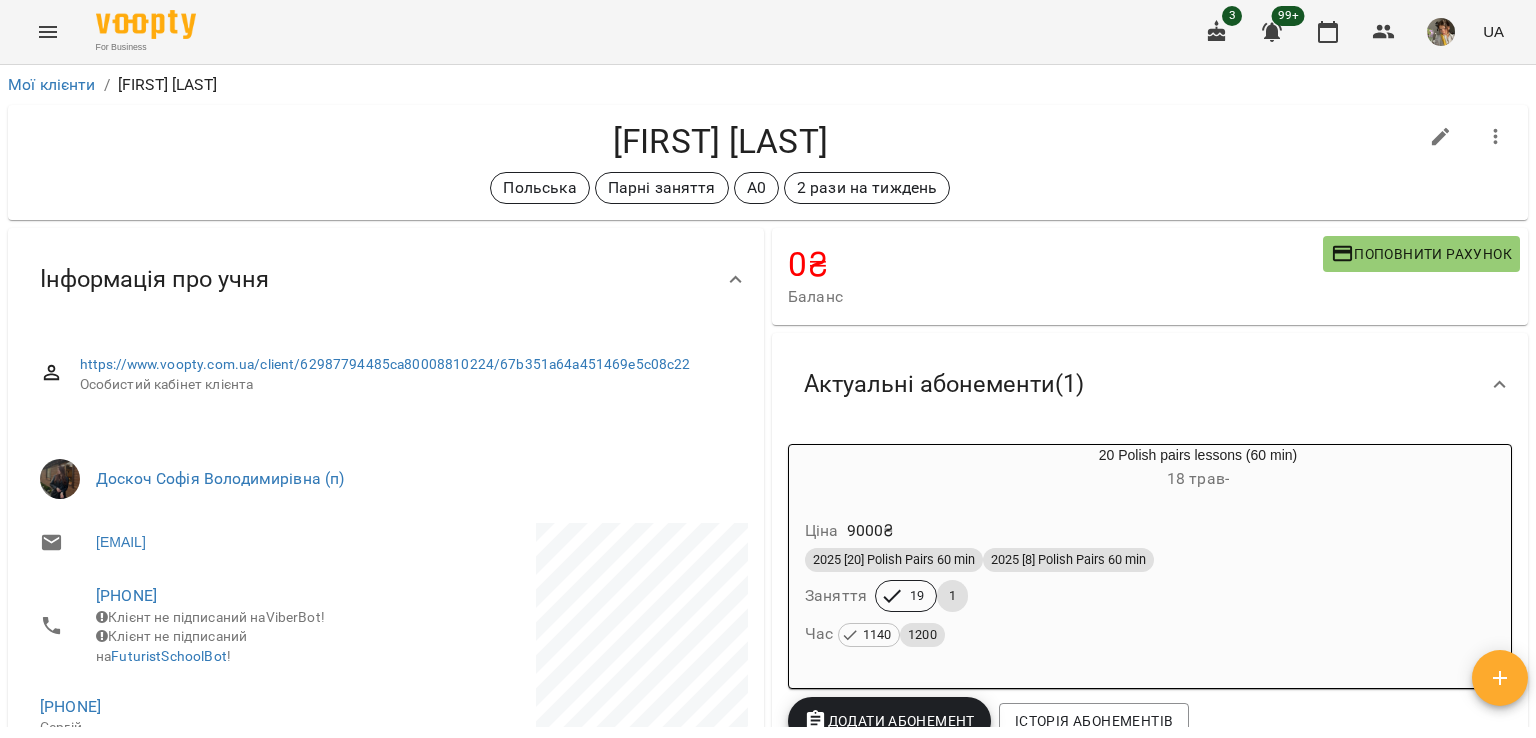 click 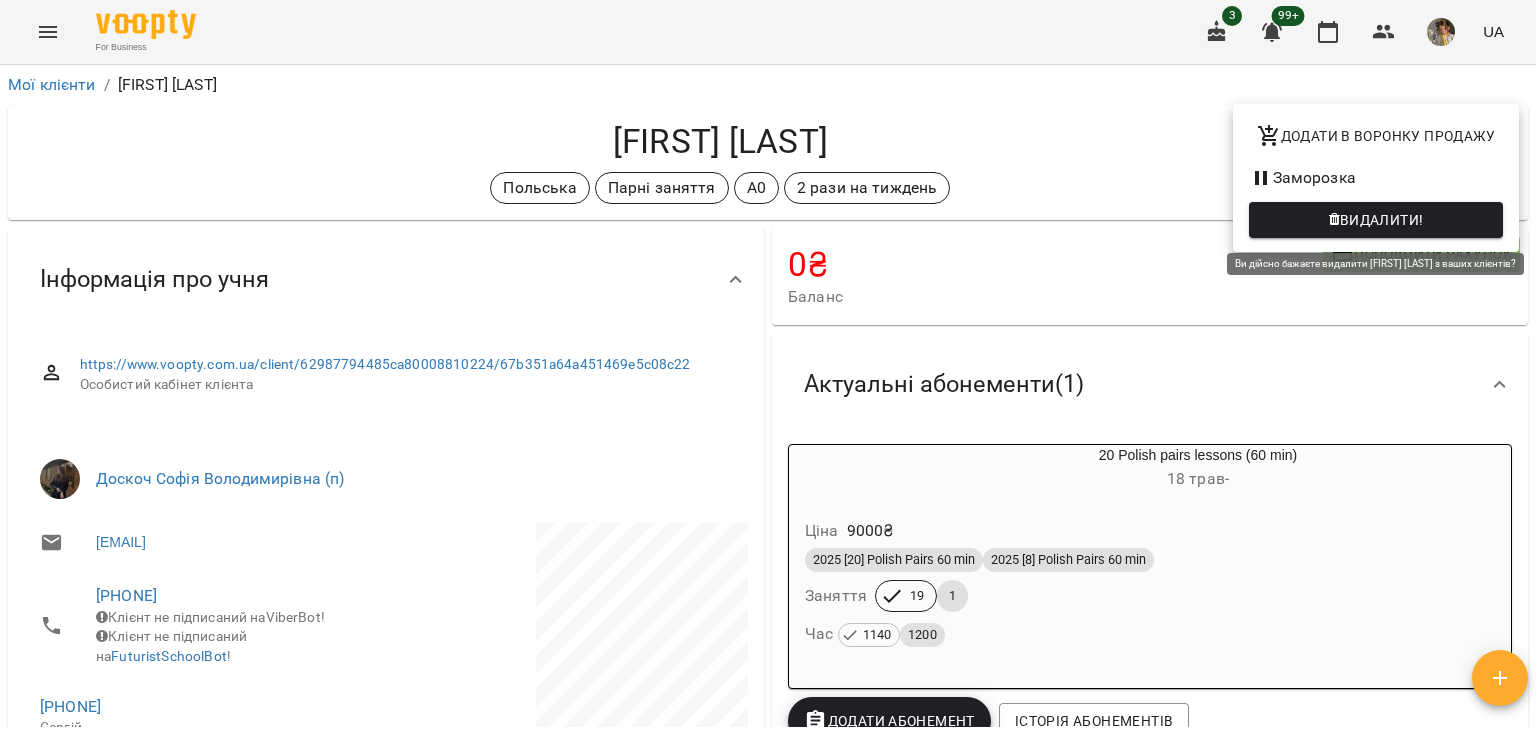 click on "Видалити!" at bounding box center (1382, 220) 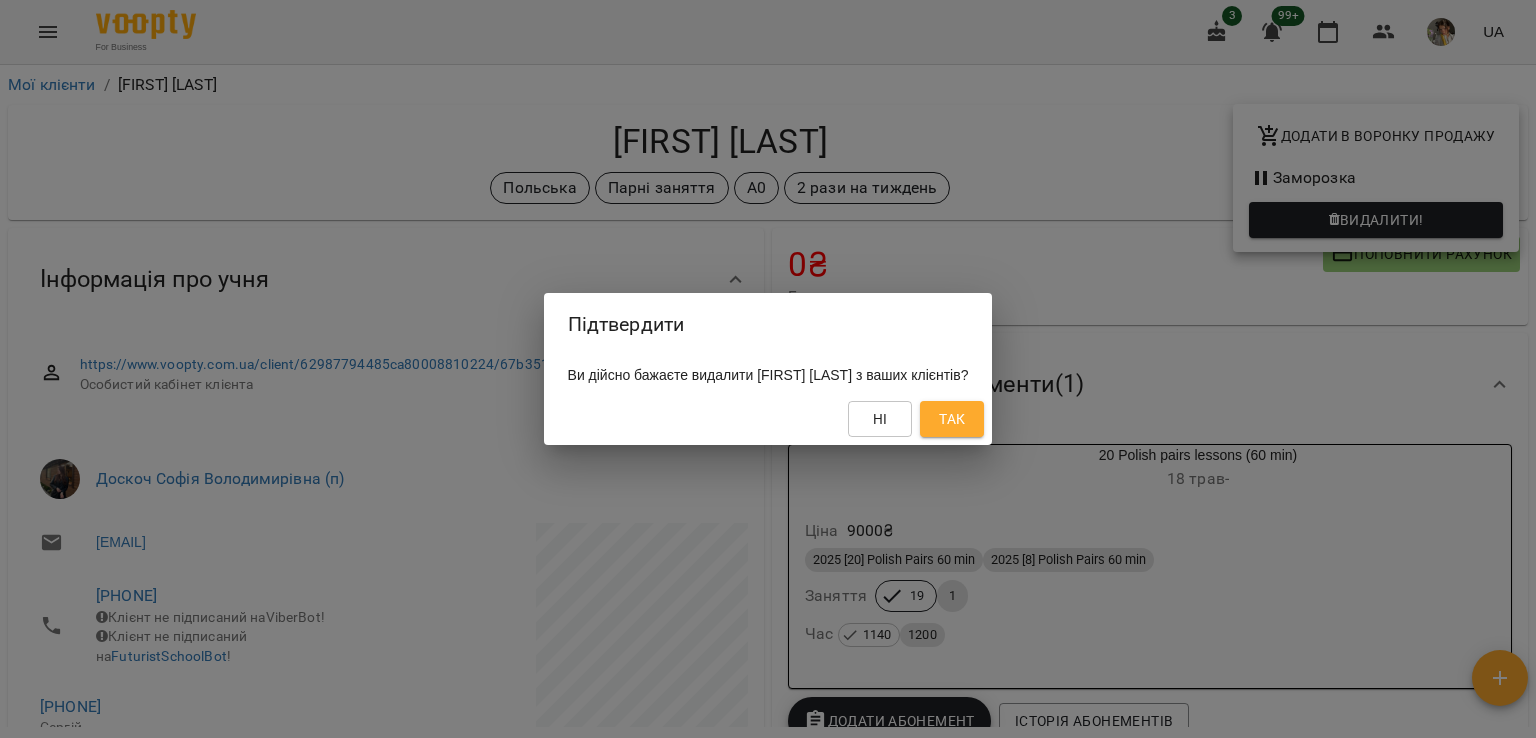 click on "Так" at bounding box center (952, 419) 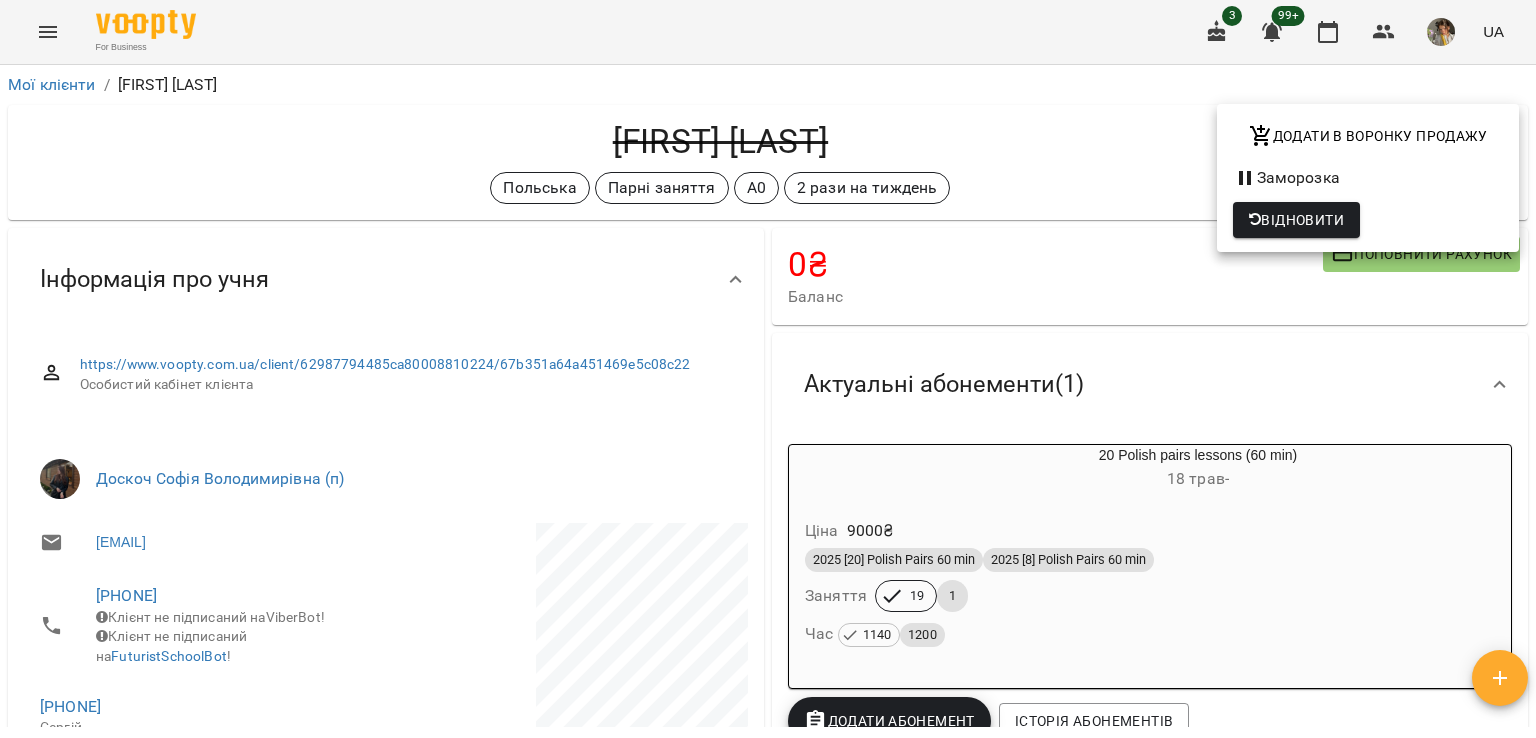 click at bounding box center (768, 369) 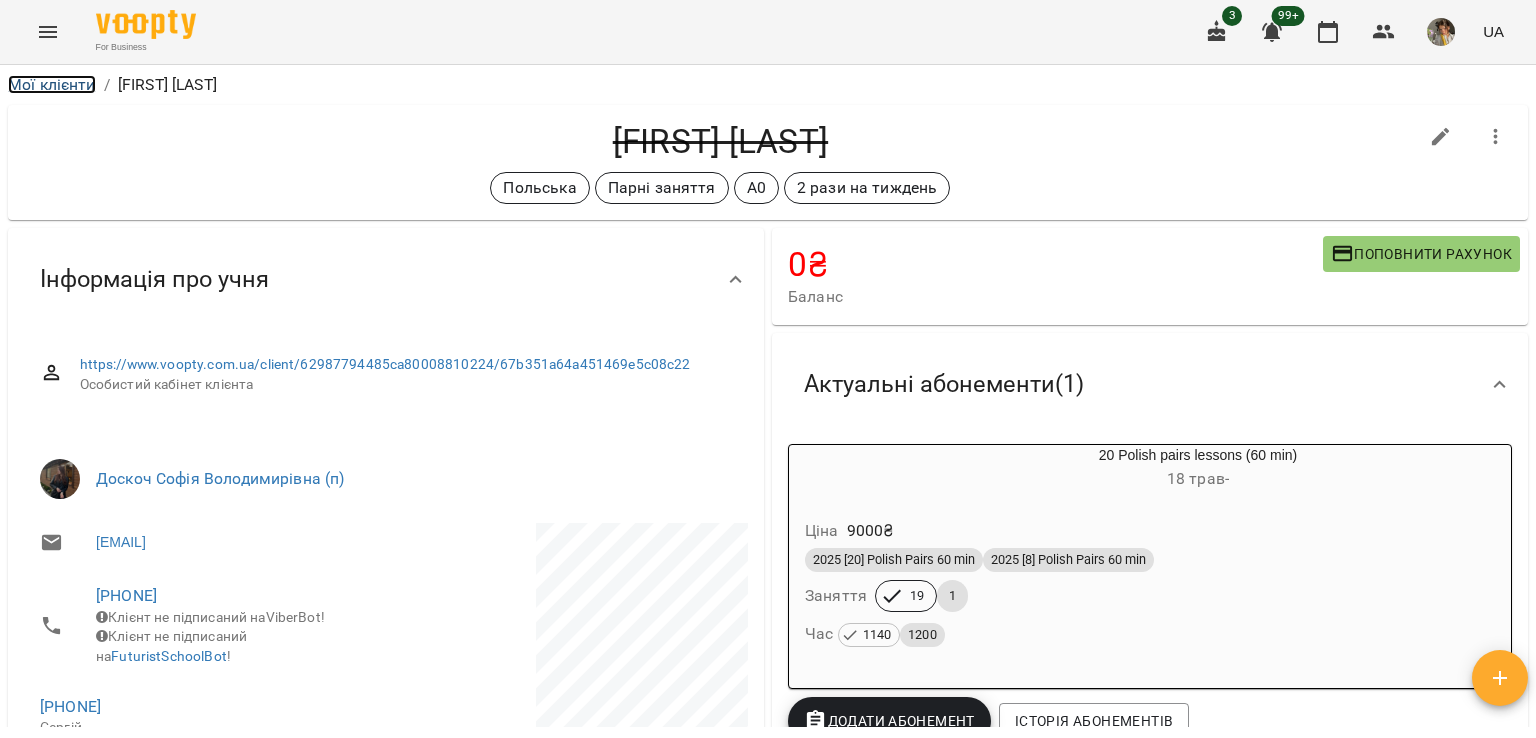 click on "Мої клієнти" at bounding box center (52, 84) 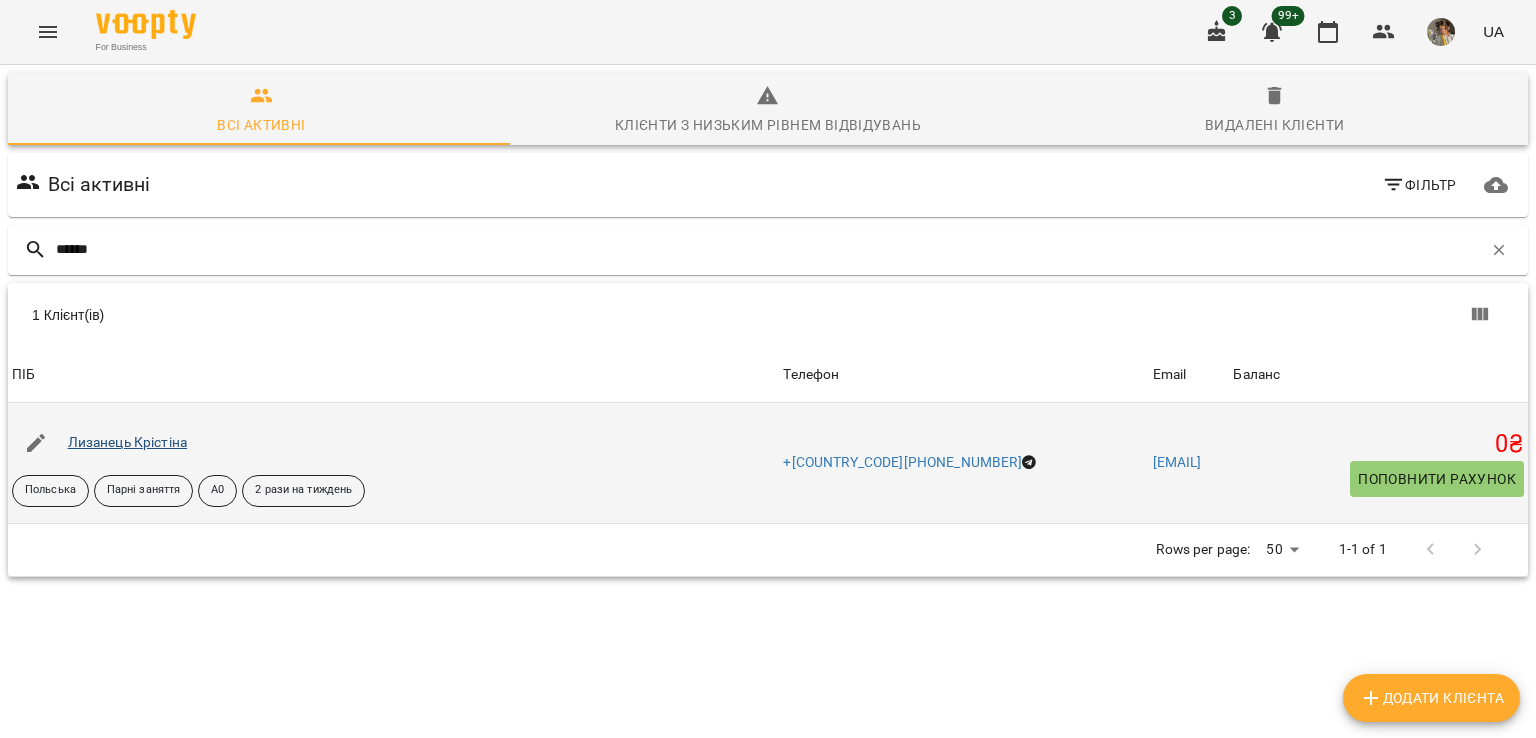 type on "******" 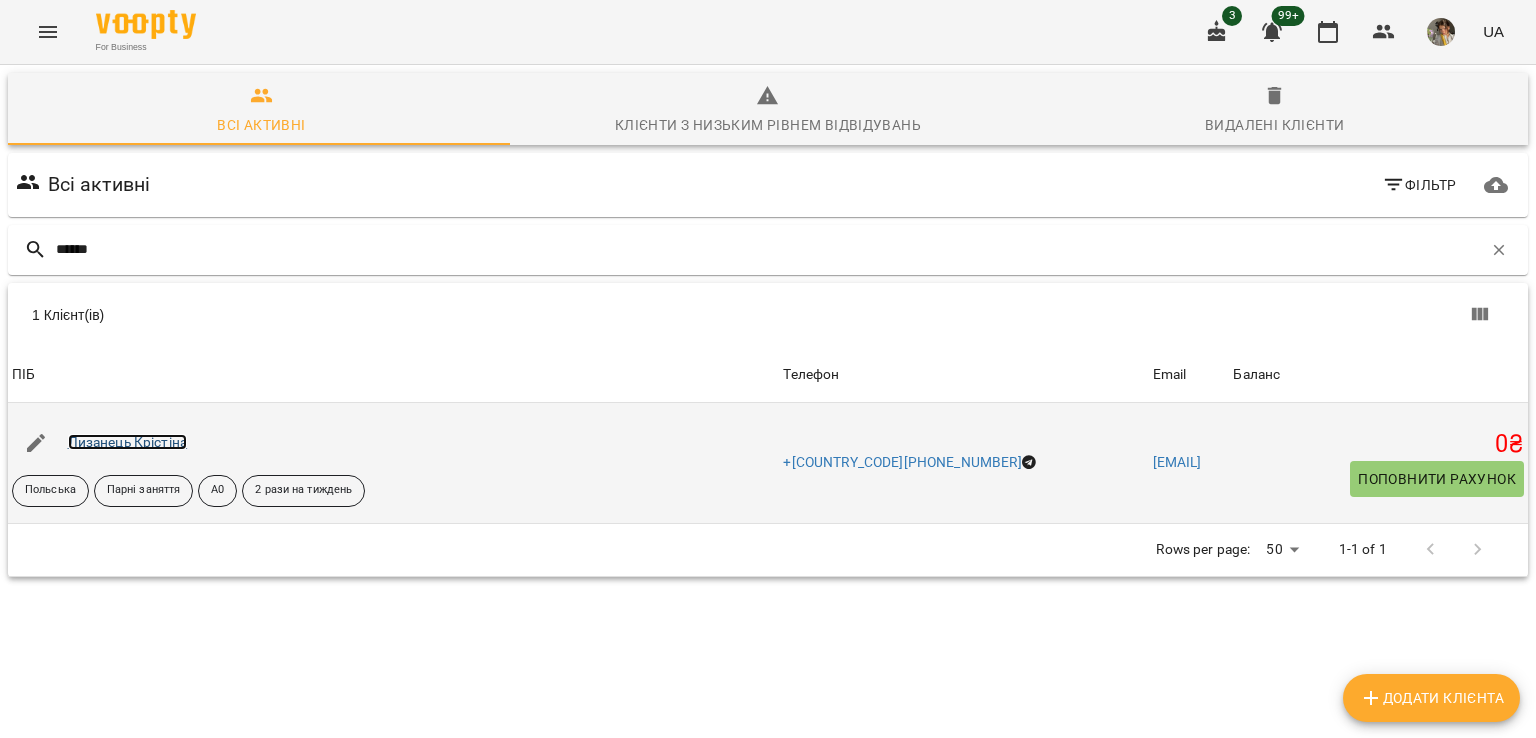 click on "Лизанець Крістіна" at bounding box center (128, 442) 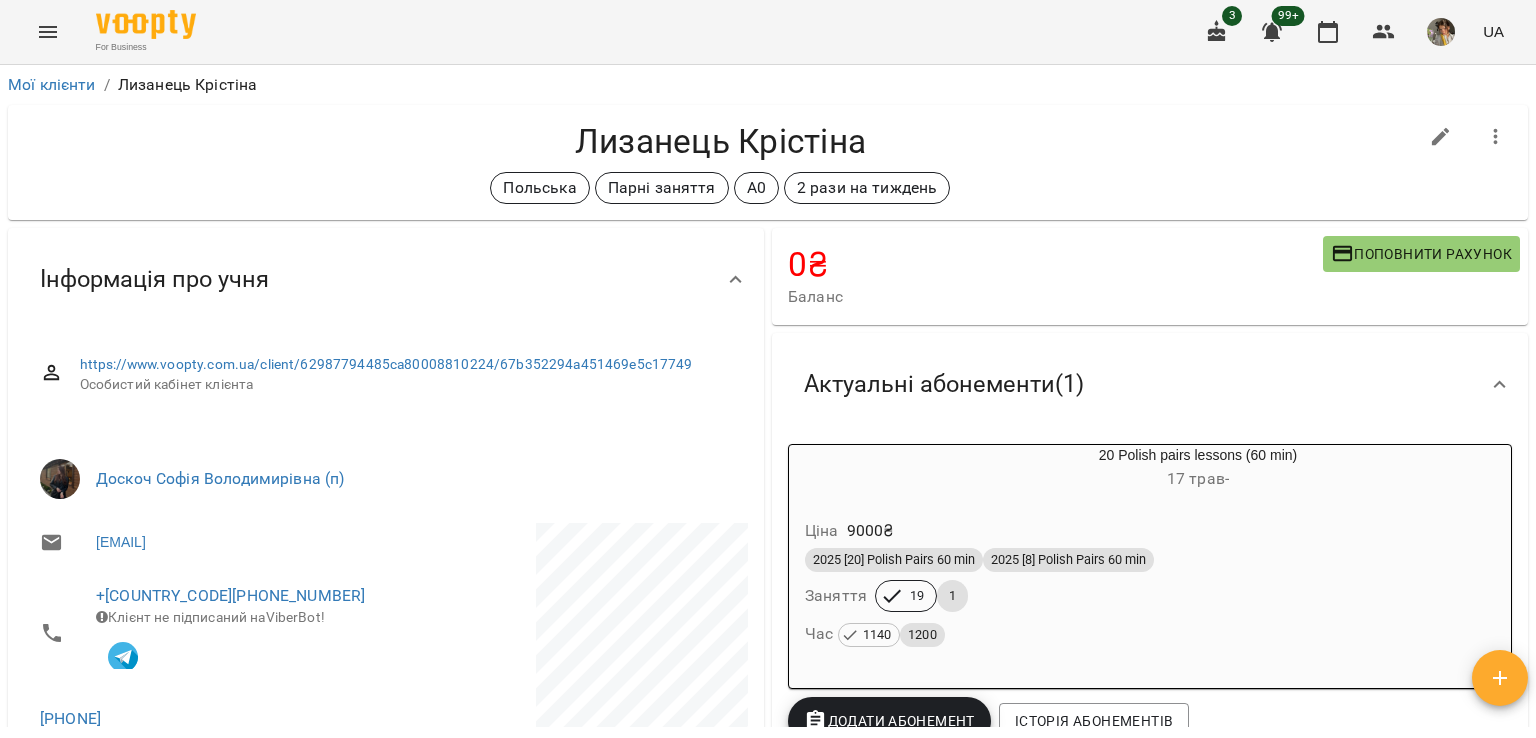 click 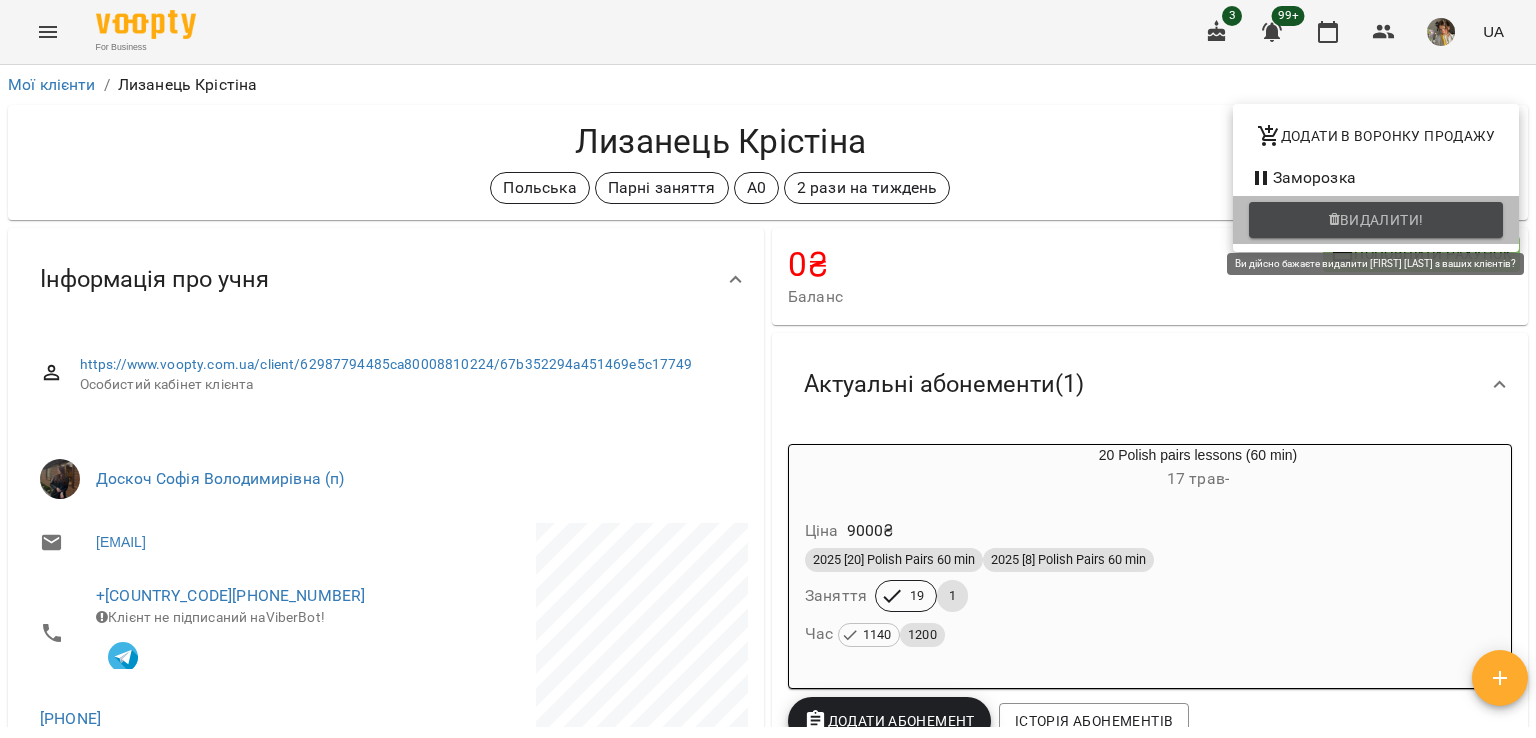 click on "Видалити!" at bounding box center (1382, 220) 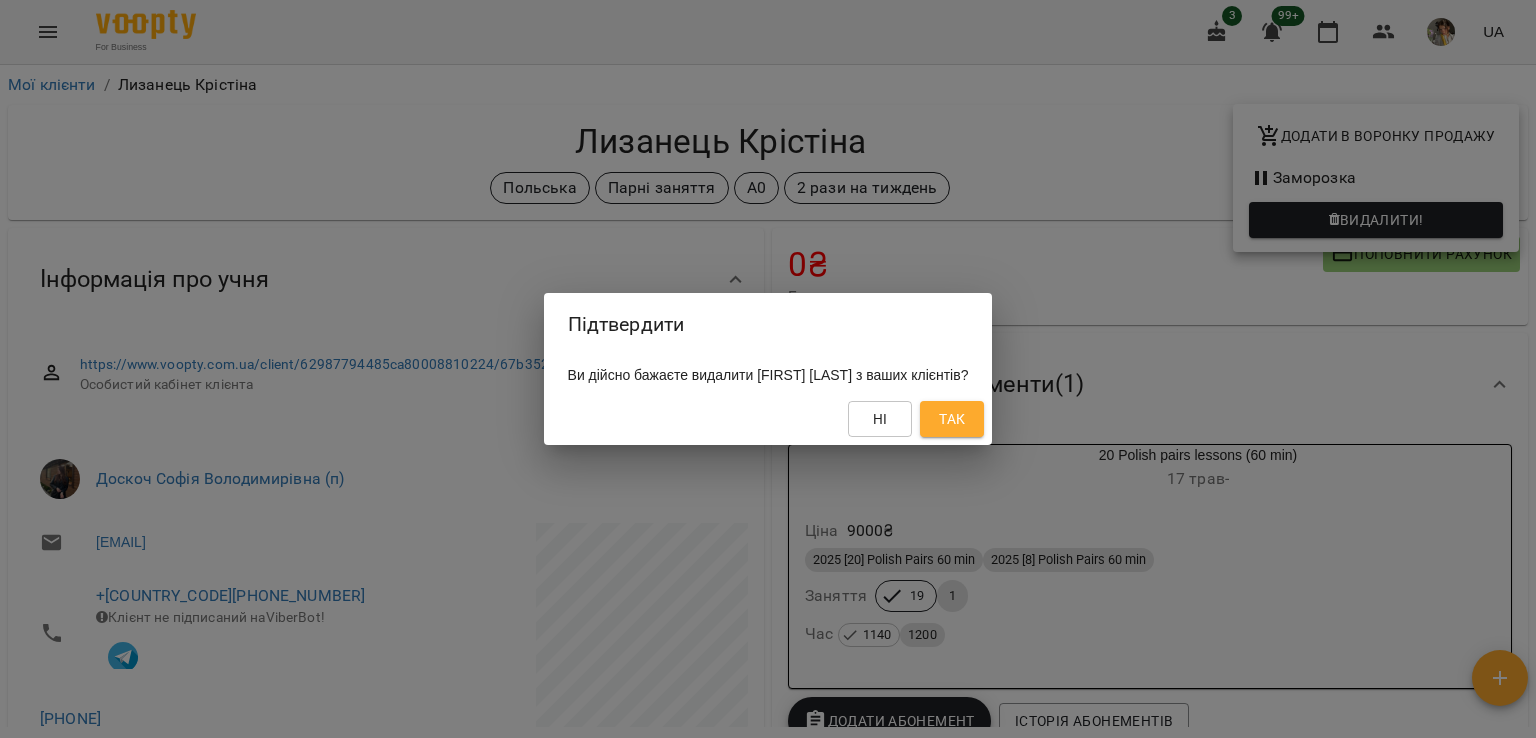 click on "Так" at bounding box center (952, 419) 